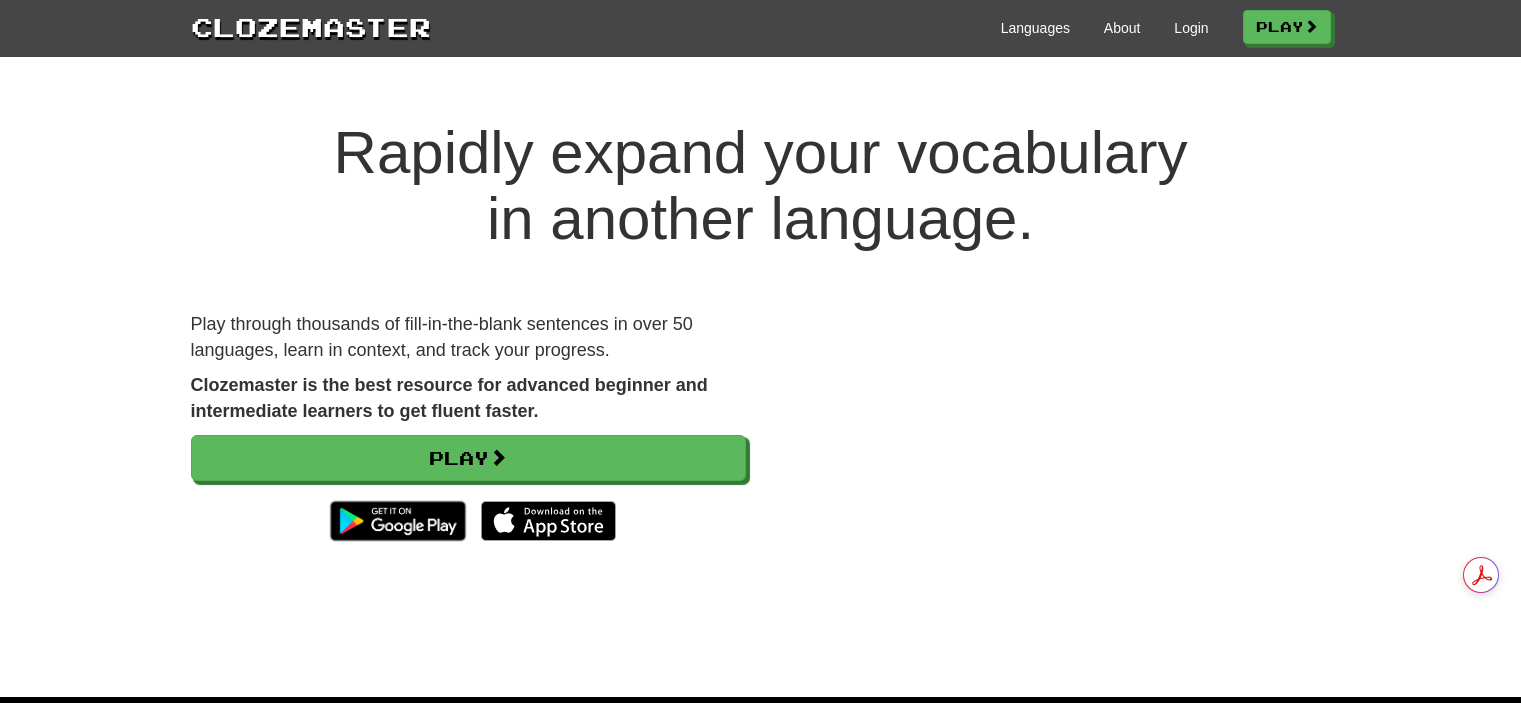scroll, scrollTop: 0, scrollLeft: 0, axis: both 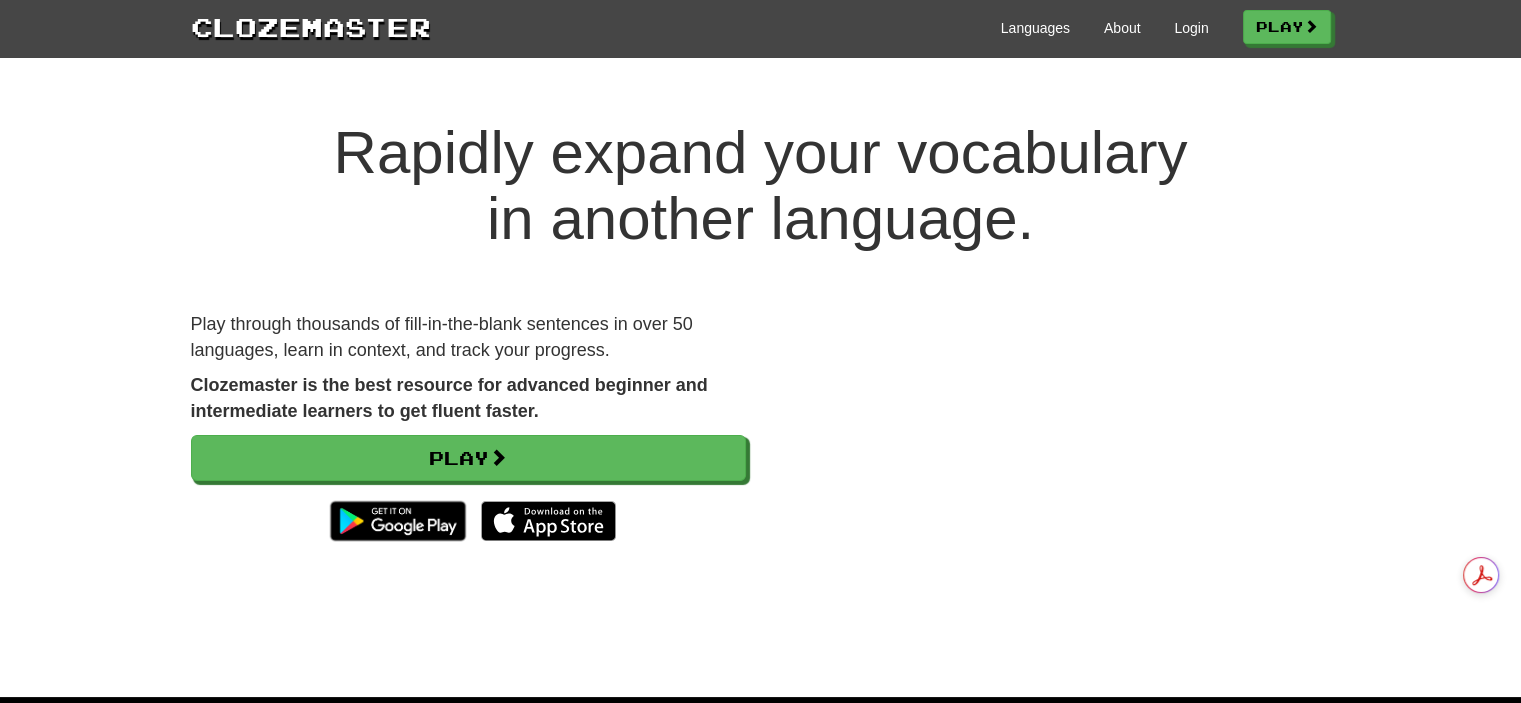 click on "Languages
About
Login
Play" at bounding box center [881, 26] 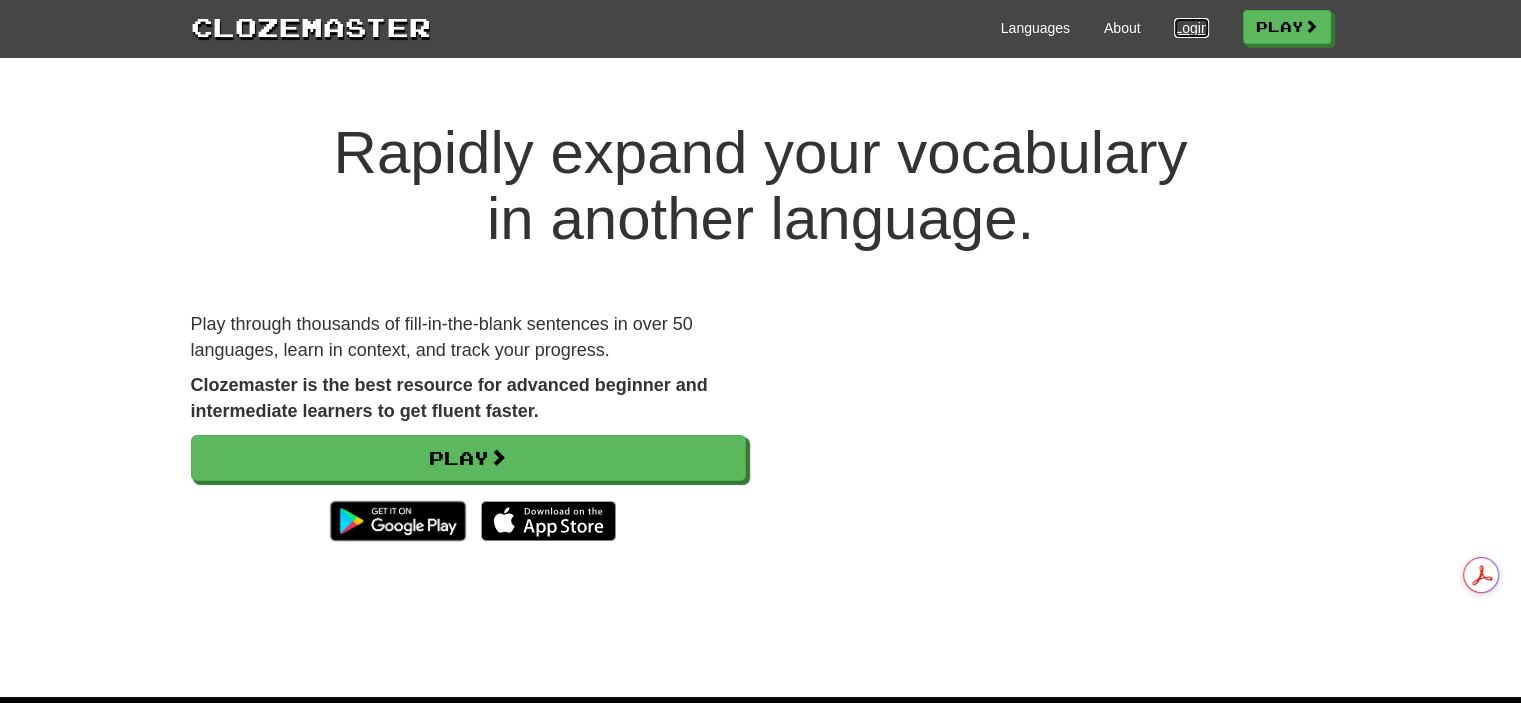 click on "Login" at bounding box center [1191, 28] 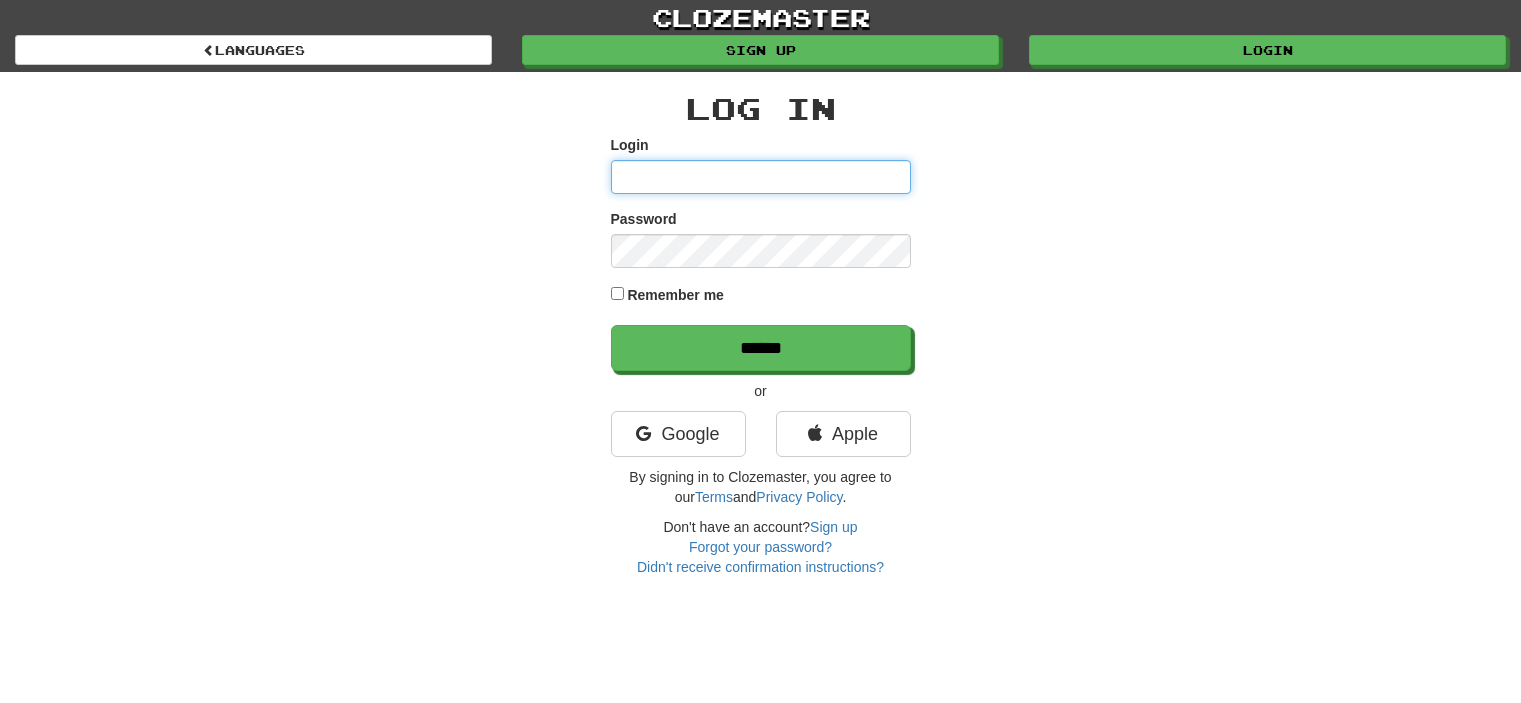 scroll, scrollTop: 0, scrollLeft: 0, axis: both 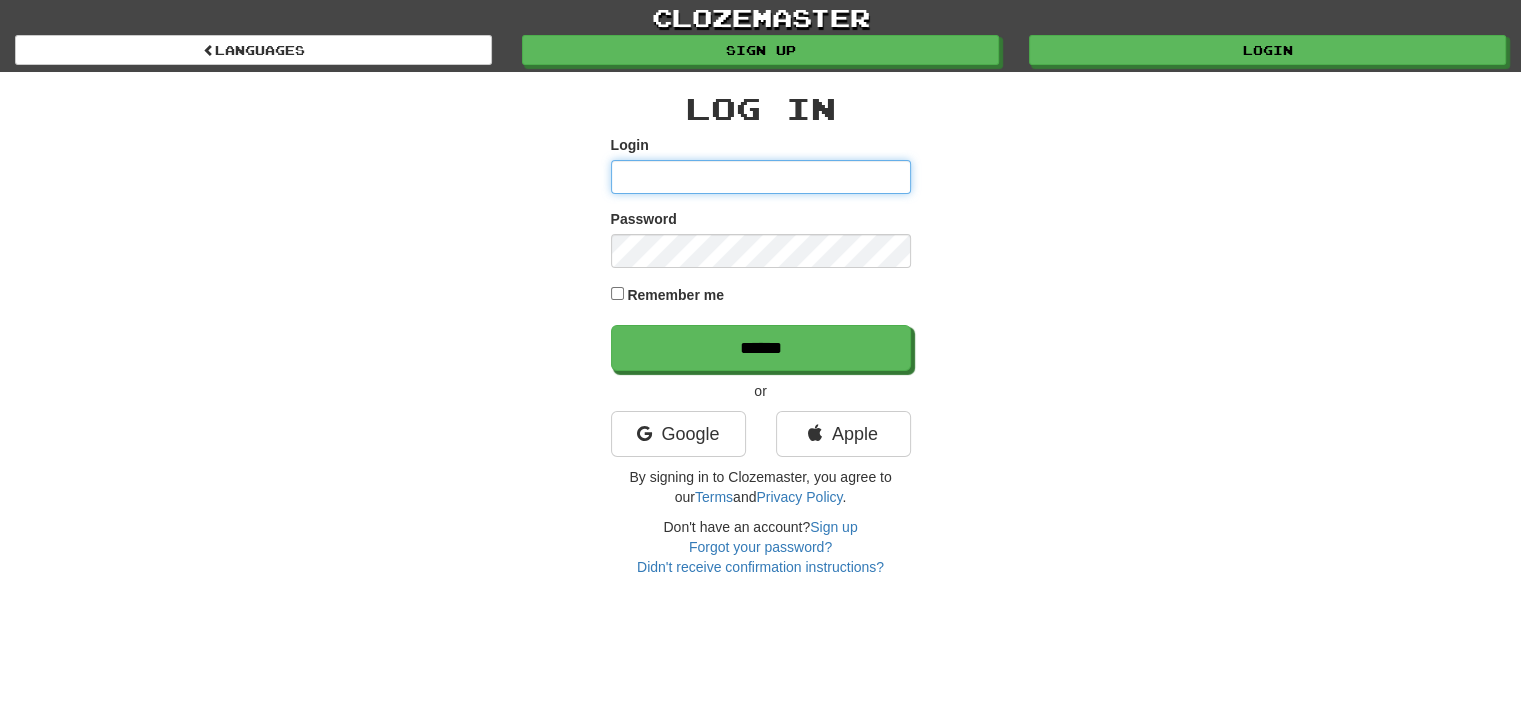 click on "Login" at bounding box center (761, 177) 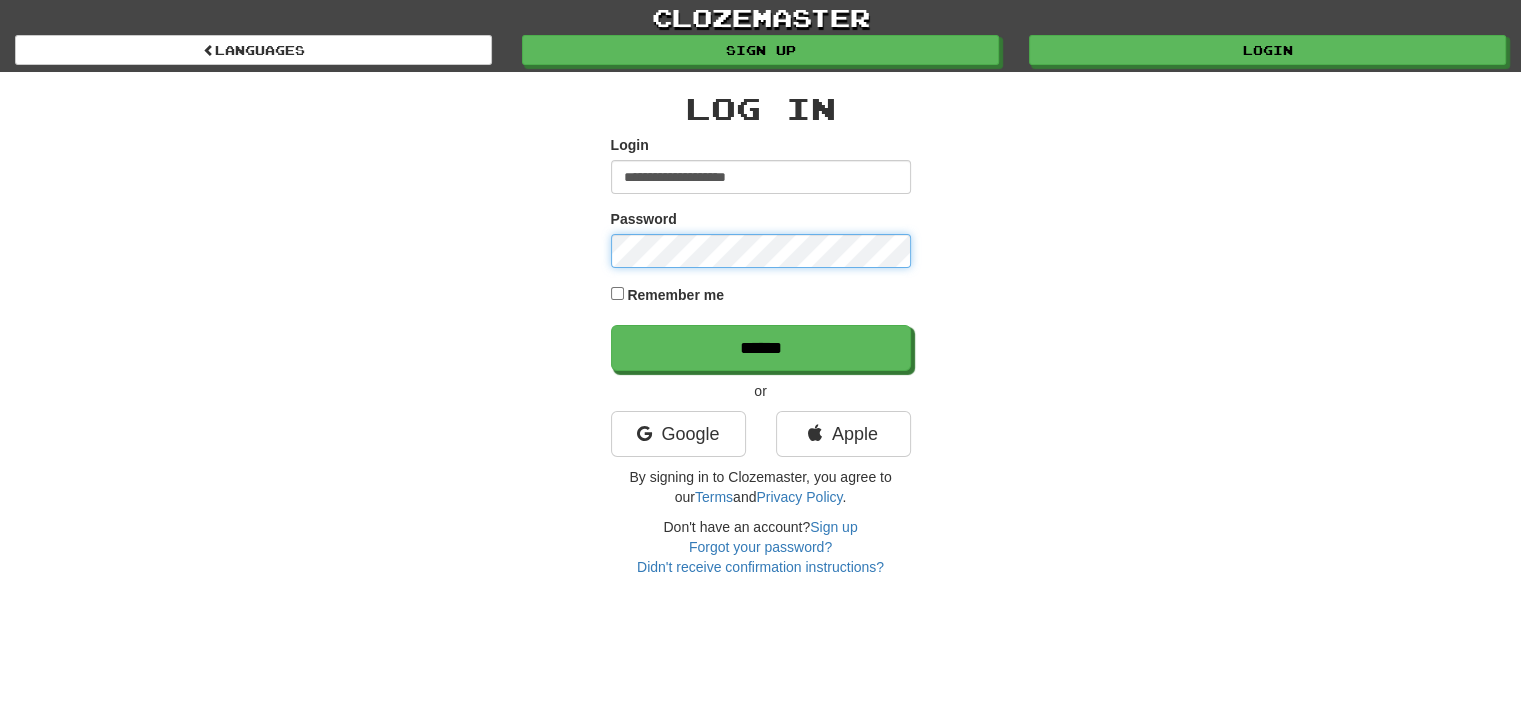click on "******" at bounding box center [761, 348] 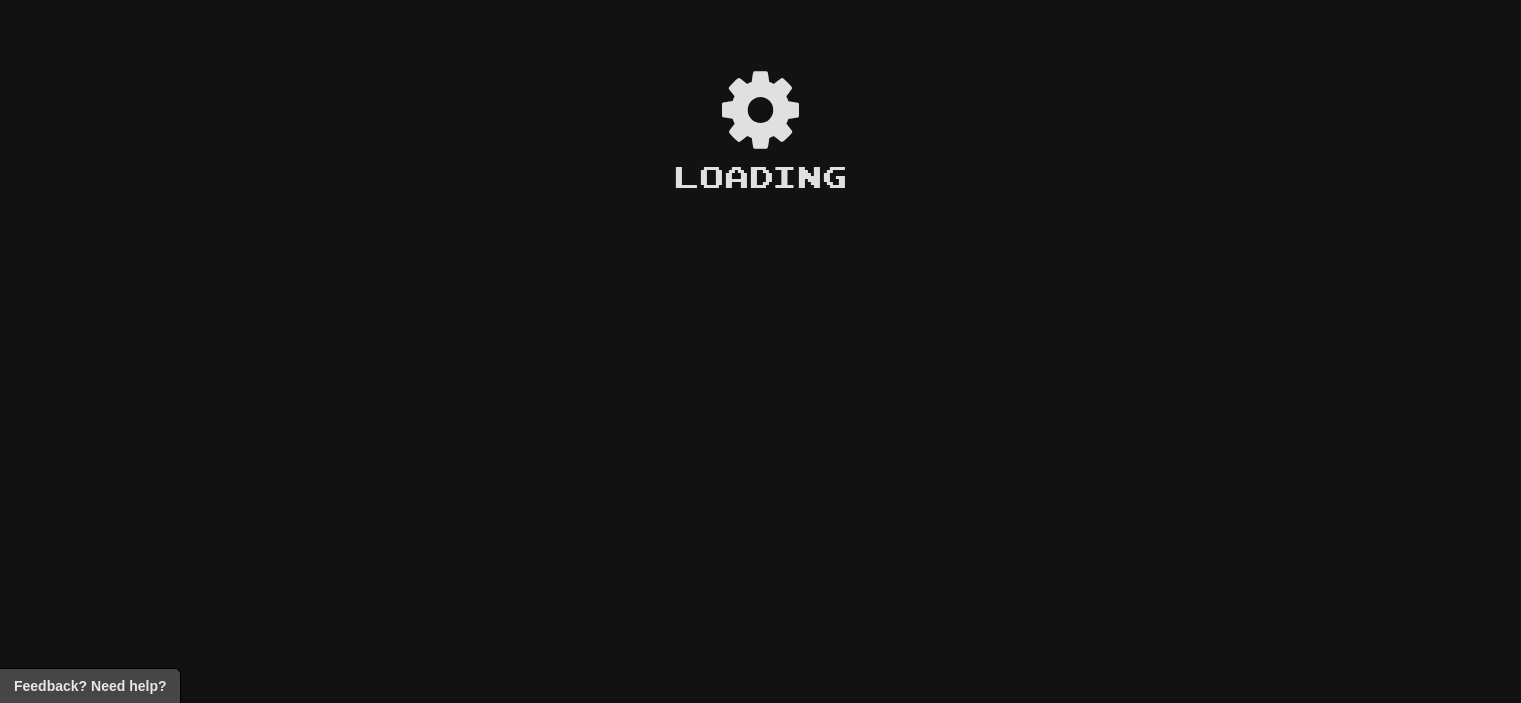 scroll, scrollTop: 0, scrollLeft: 0, axis: both 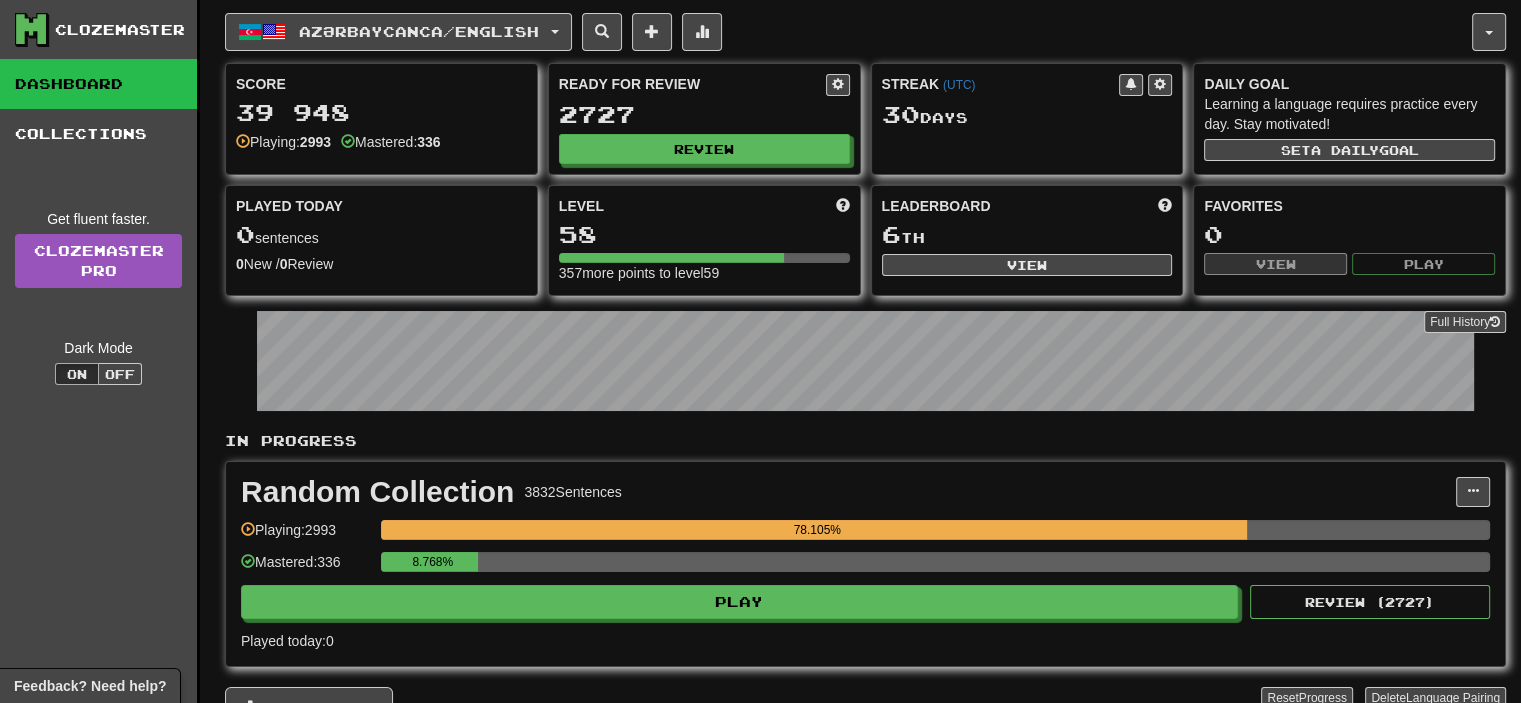 drag, startPoint x: 481, startPoint y: 51, endPoint x: 484, endPoint y: 34, distance: 17.262676 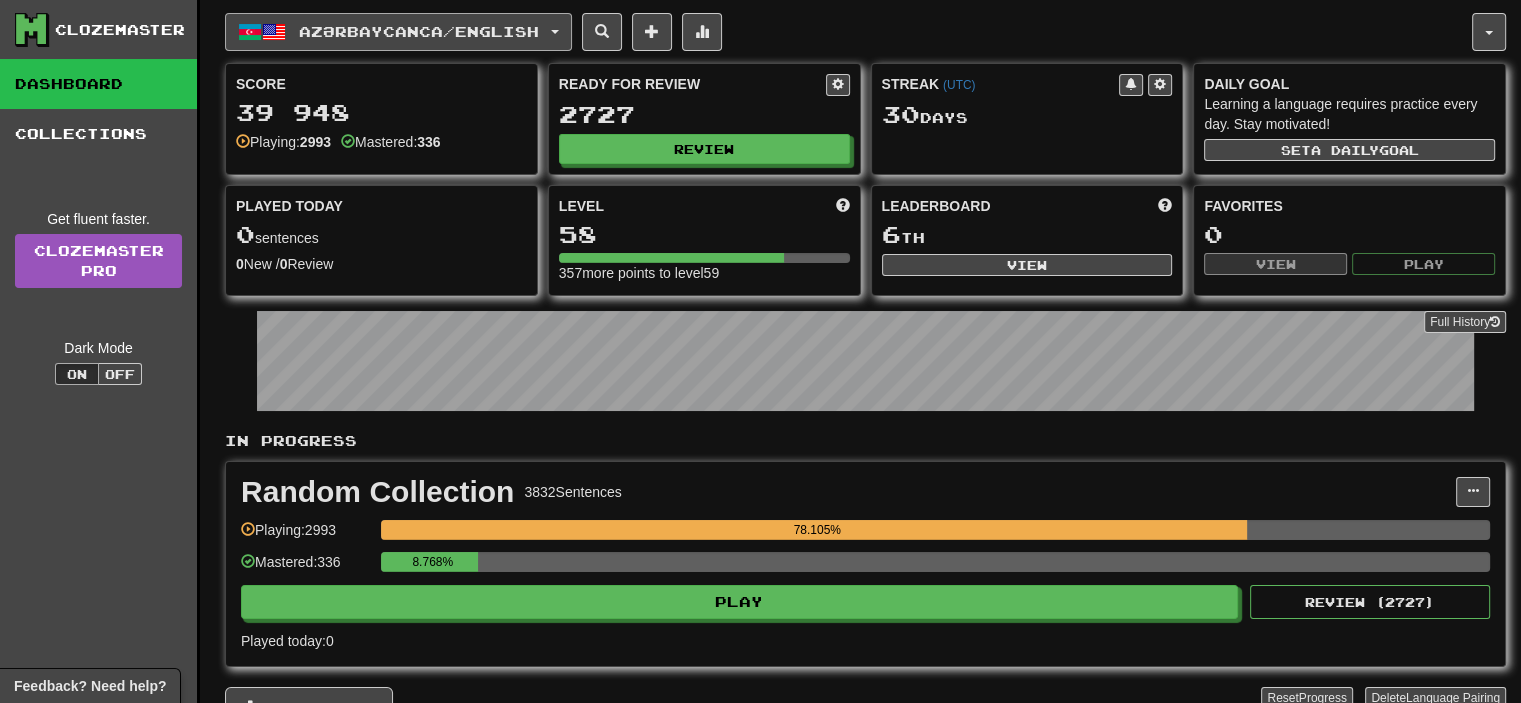 click on "Azərbaycanca  /  English Azərbaycanca  /  English Streak:  30   Review:  2727 Points today:  0 Català  /  English Streak:  0   Review:  10 Points today:  0 Deutsch  /  English Streak:  0   Review:  1979 Points today:  0 Español  /  English Streak:  0   Review:  1381 Points today:  0 Esperanto  /  English Streak:  0   Review:  1035 Points today:  0 Français  /  English Streak:  0   Review:  19 Points today:  0 Hrvatski  /  English Streak:  0   Review:  278 Points today:  0 Íslenska  /  English Streak:  0   Review:  27 Points today:  0 Italiano  /  English Streak:  0   Review:  190 Points today:  0 Norsk bokmål  /  English Streak:  0   Review:  22 Points today:  0 Polski  /  English Streak:  0   Review:  25 Points today:  0 Português  /  English Streak:  0   Review:  10 Points today:  0 Română  /  English Streak:  0   Review:  425 Points today:  0 Shqip  /  English Streak:  0   Review:  35 Points today:  0 Slovenčina  /  English Streak:  0   Review:  113 Points today:  0 Slovenščina  /  English 0" at bounding box center [865, 391] 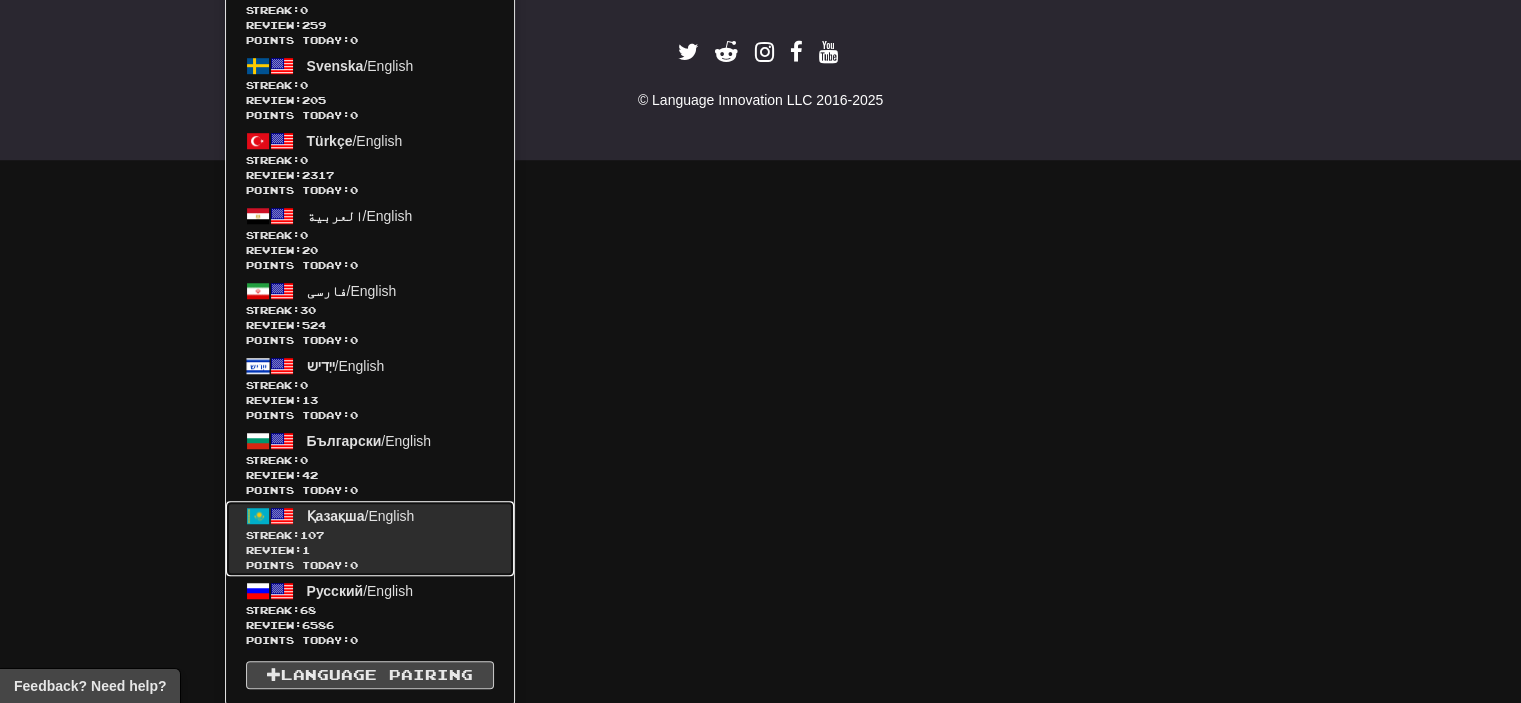 click on "Streak:  107" at bounding box center (370, 535) 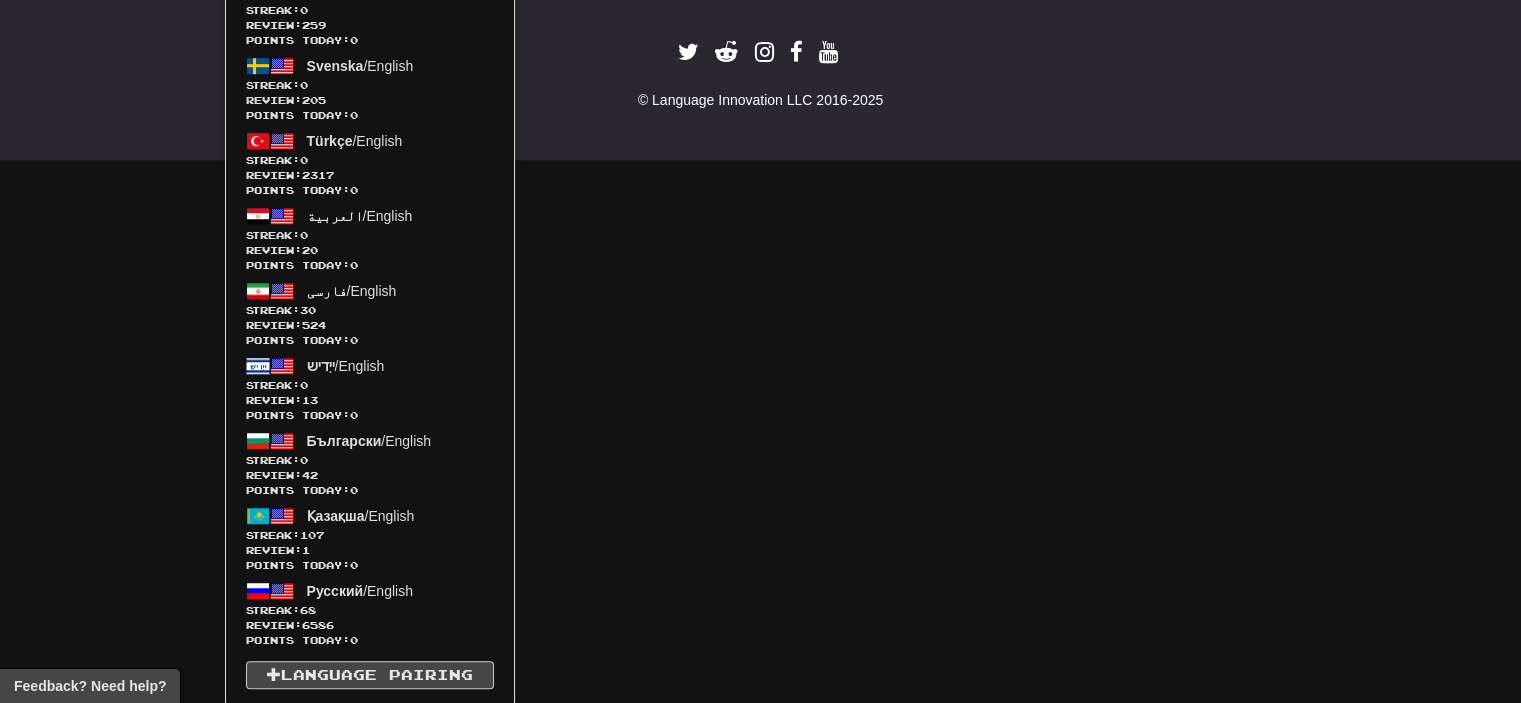 scroll, scrollTop: 736, scrollLeft: 0, axis: vertical 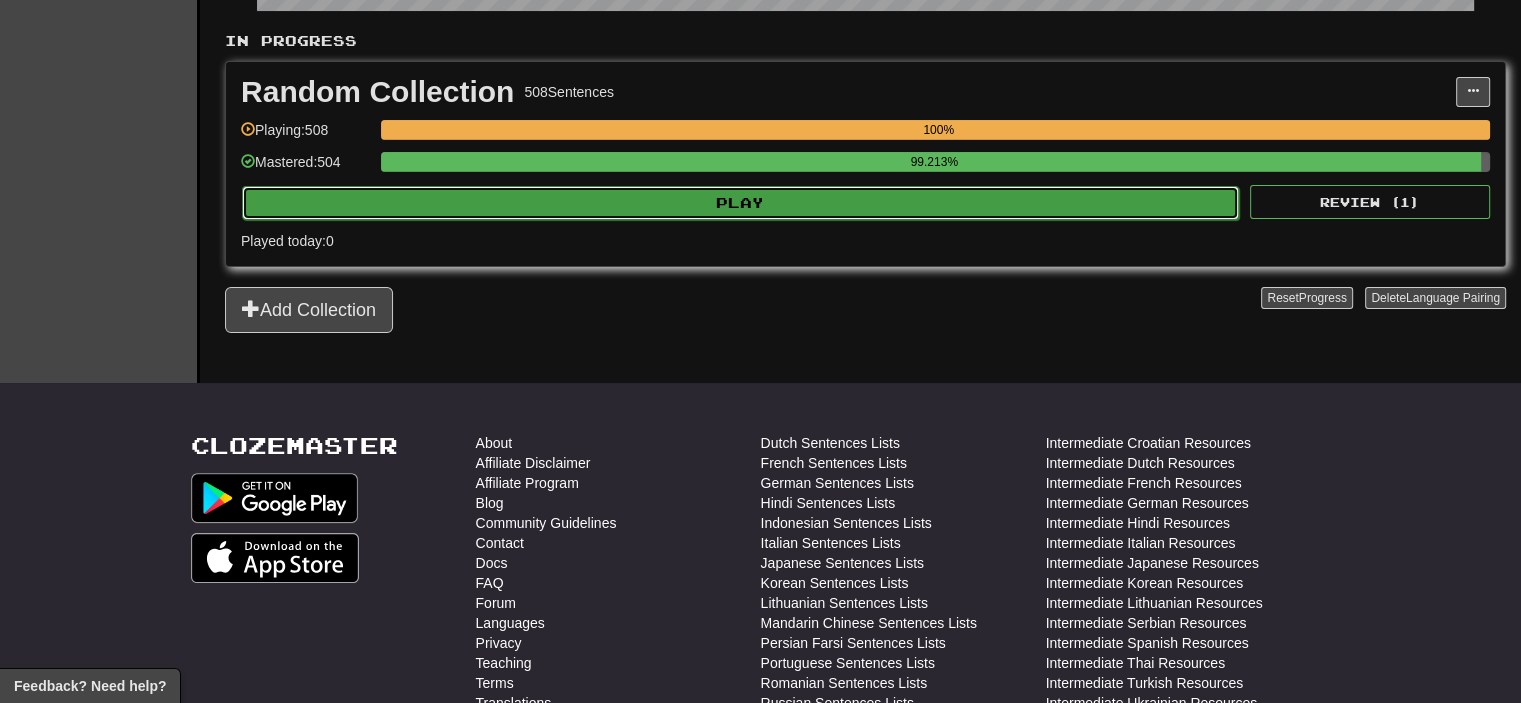 click on "Play" 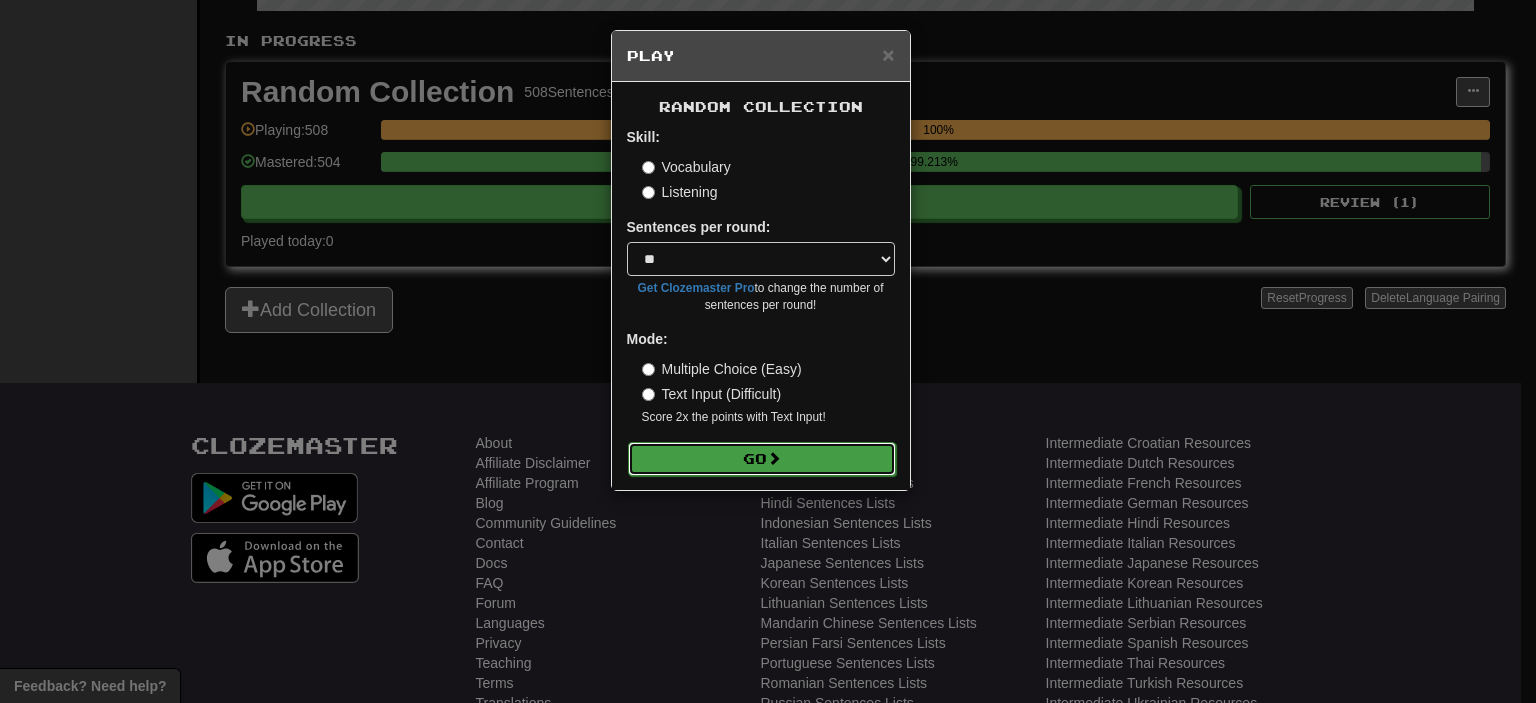 click on "Go" at bounding box center (762, 459) 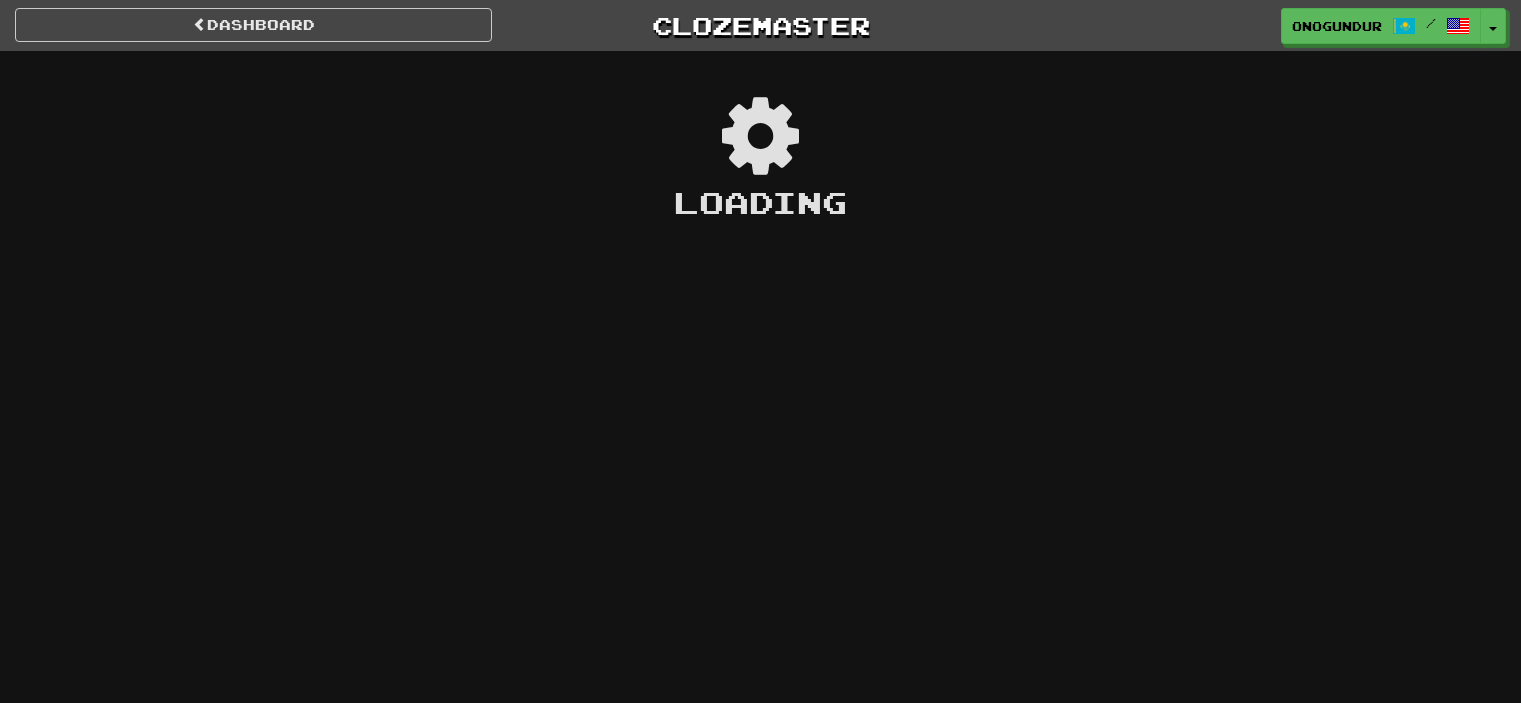 scroll, scrollTop: 0, scrollLeft: 0, axis: both 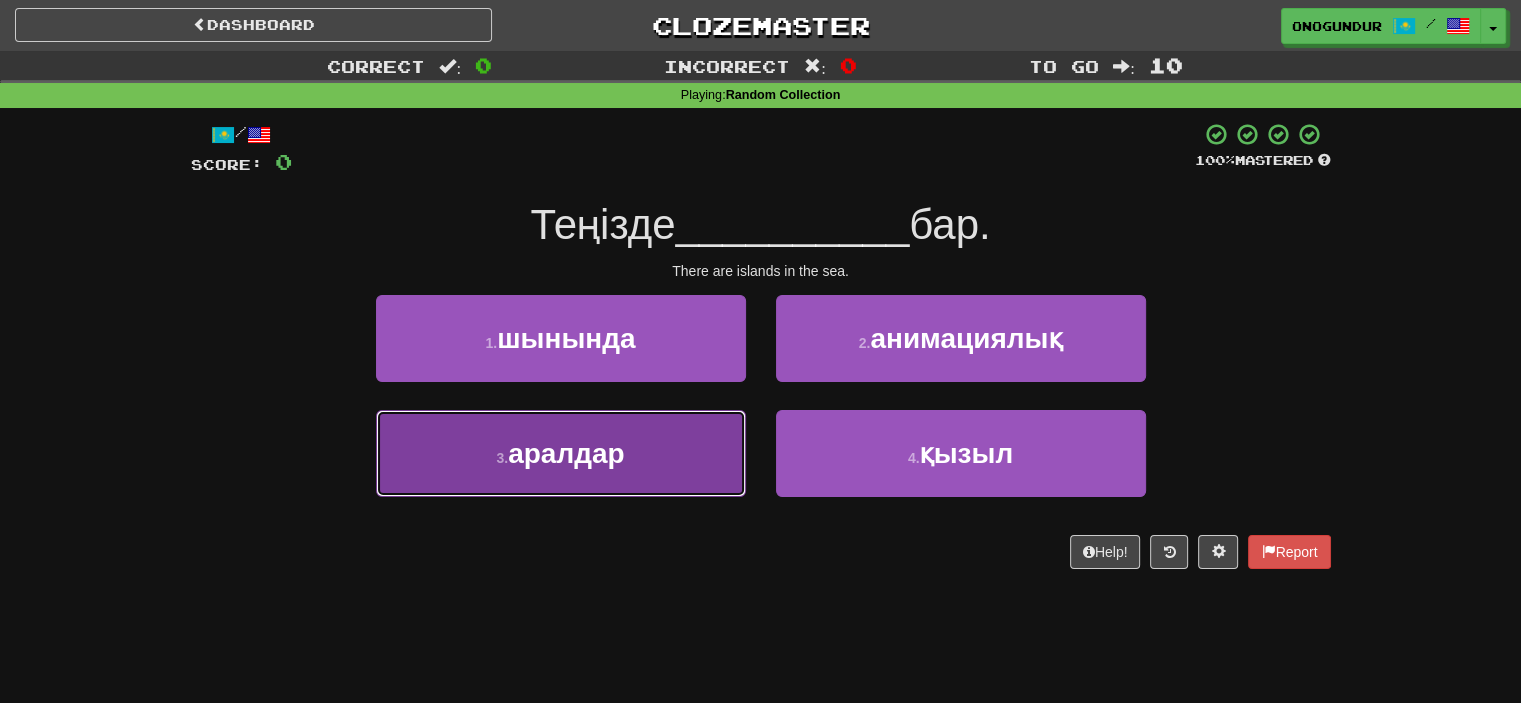 click on "3 .  аралдар" at bounding box center (561, 453) 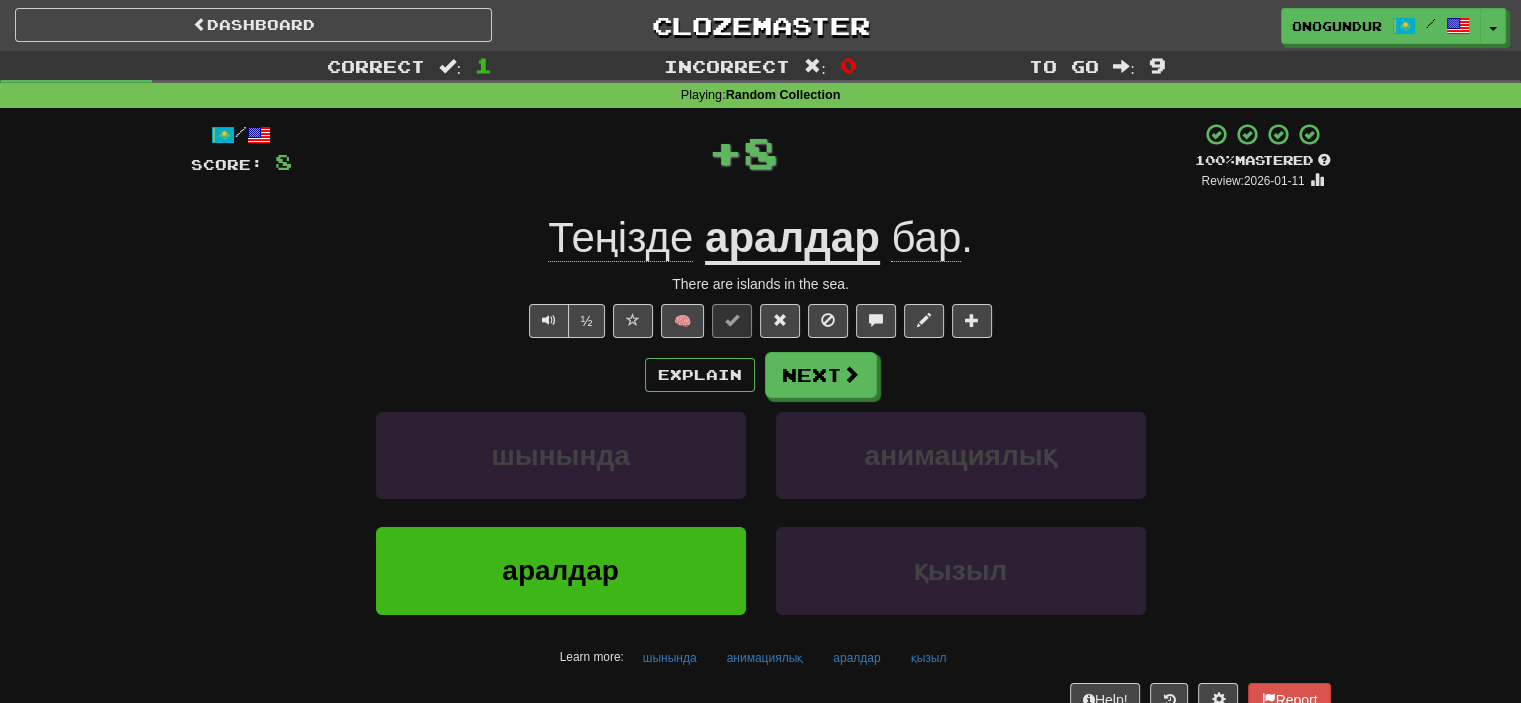 click on "/  Score:   8 + 8 100 %  Mastered Review:  2026-01-11 Теңізде   аралдар   бар . There are islands in the sea. ½ 🧠 Explain Next шынында анимациялық аралдар қызыл Learn more: шынында анимациялық аралдар қызыл  Help!  Report Sentence Source" at bounding box center [761, 435] 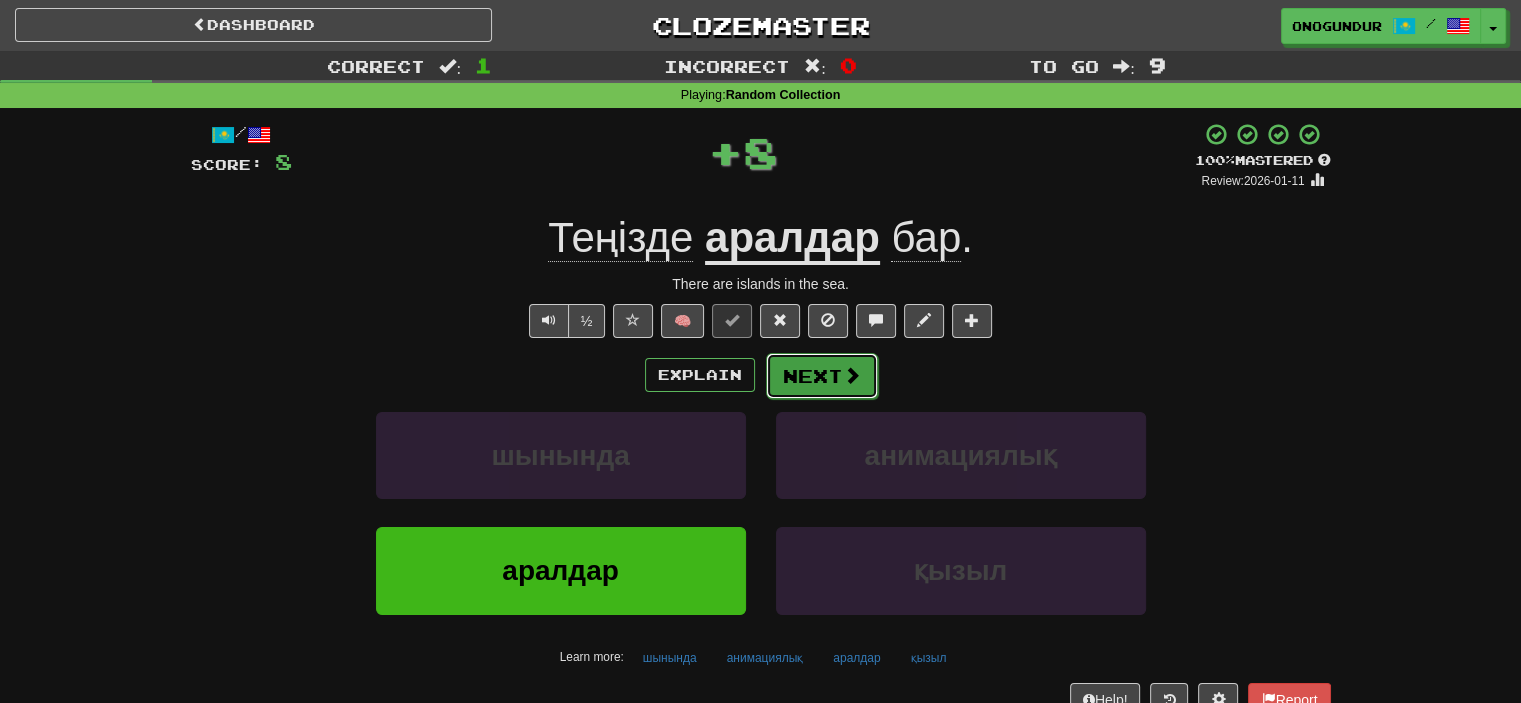 click on "Next" at bounding box center (822, 376) 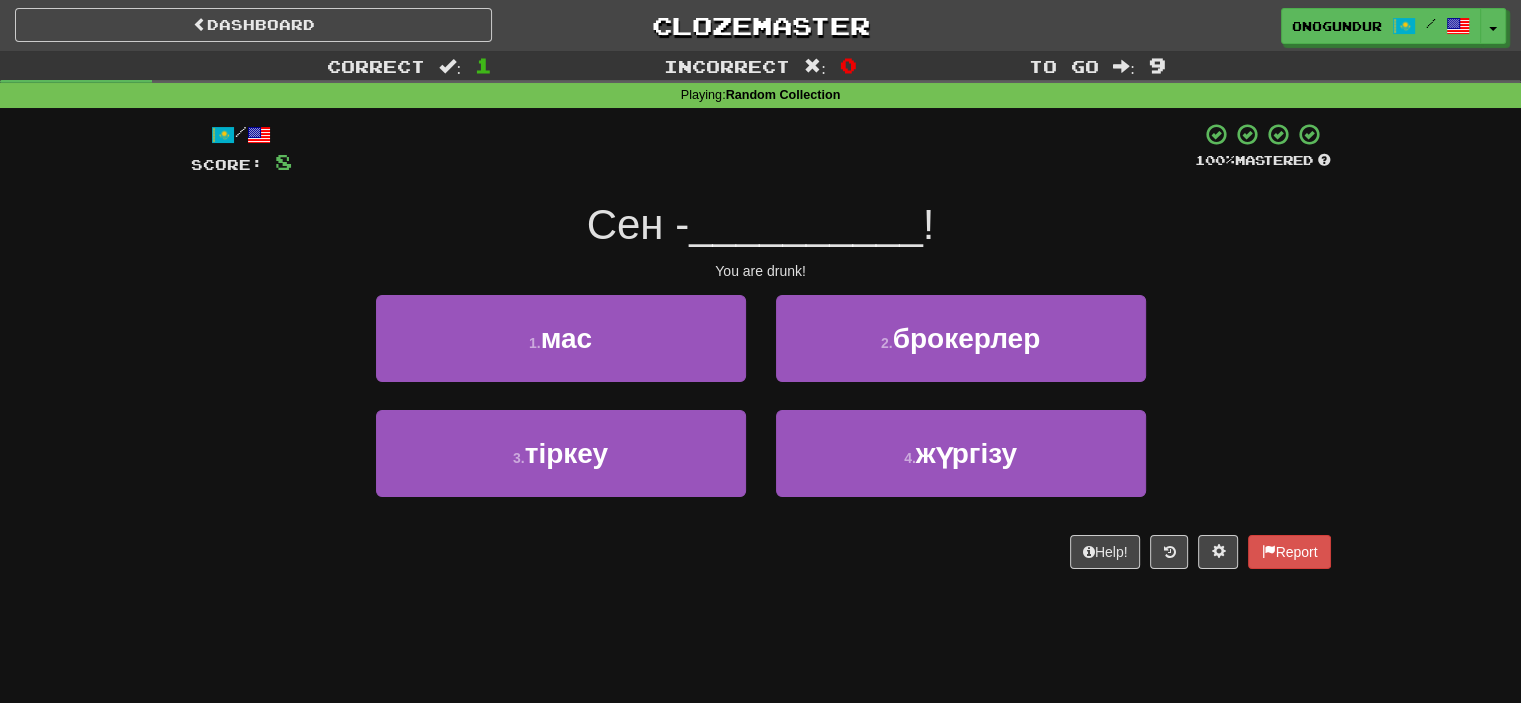 click on "Help!  Report" at bounding box center [761, 552] 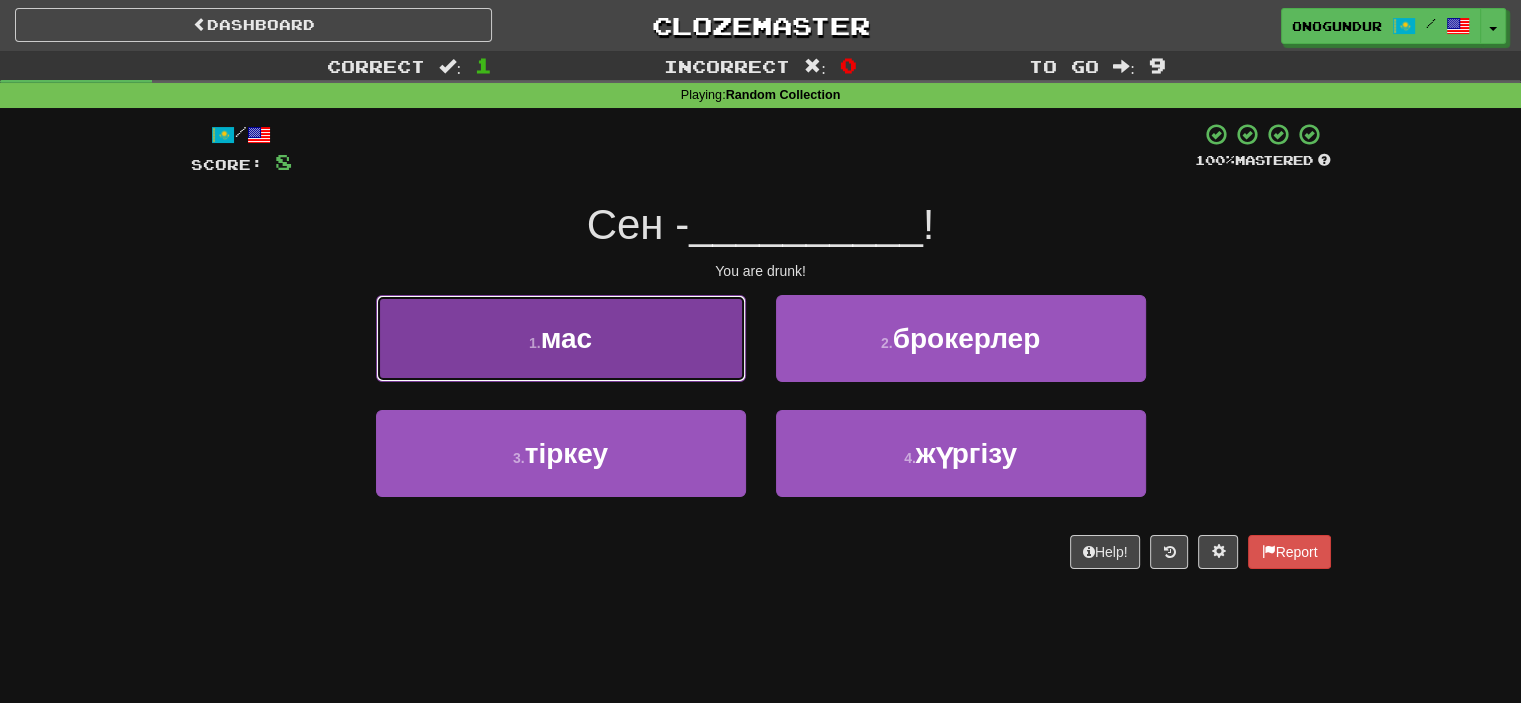click on "1 .  мас" at bounding box center (561, 338) 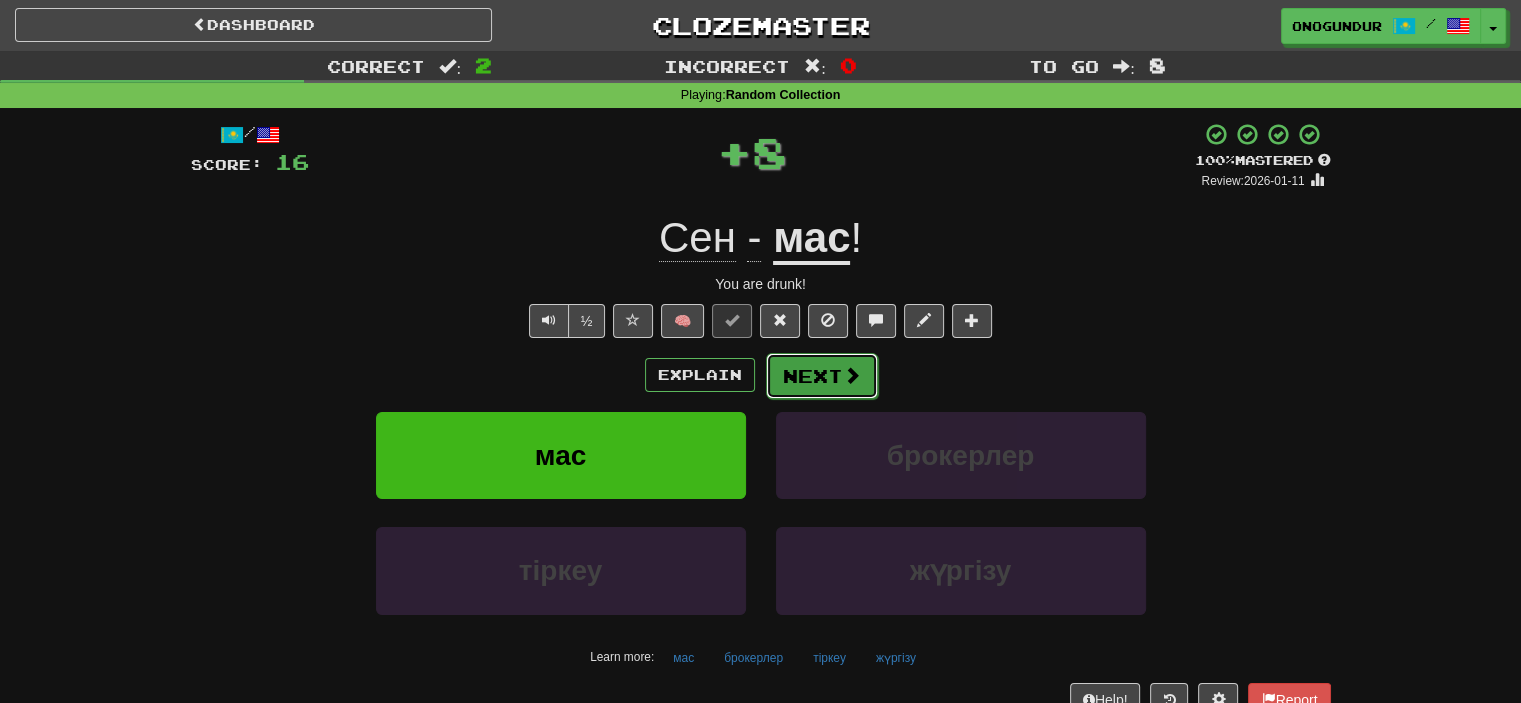 click on "Next" at bounding box center [822, 376] 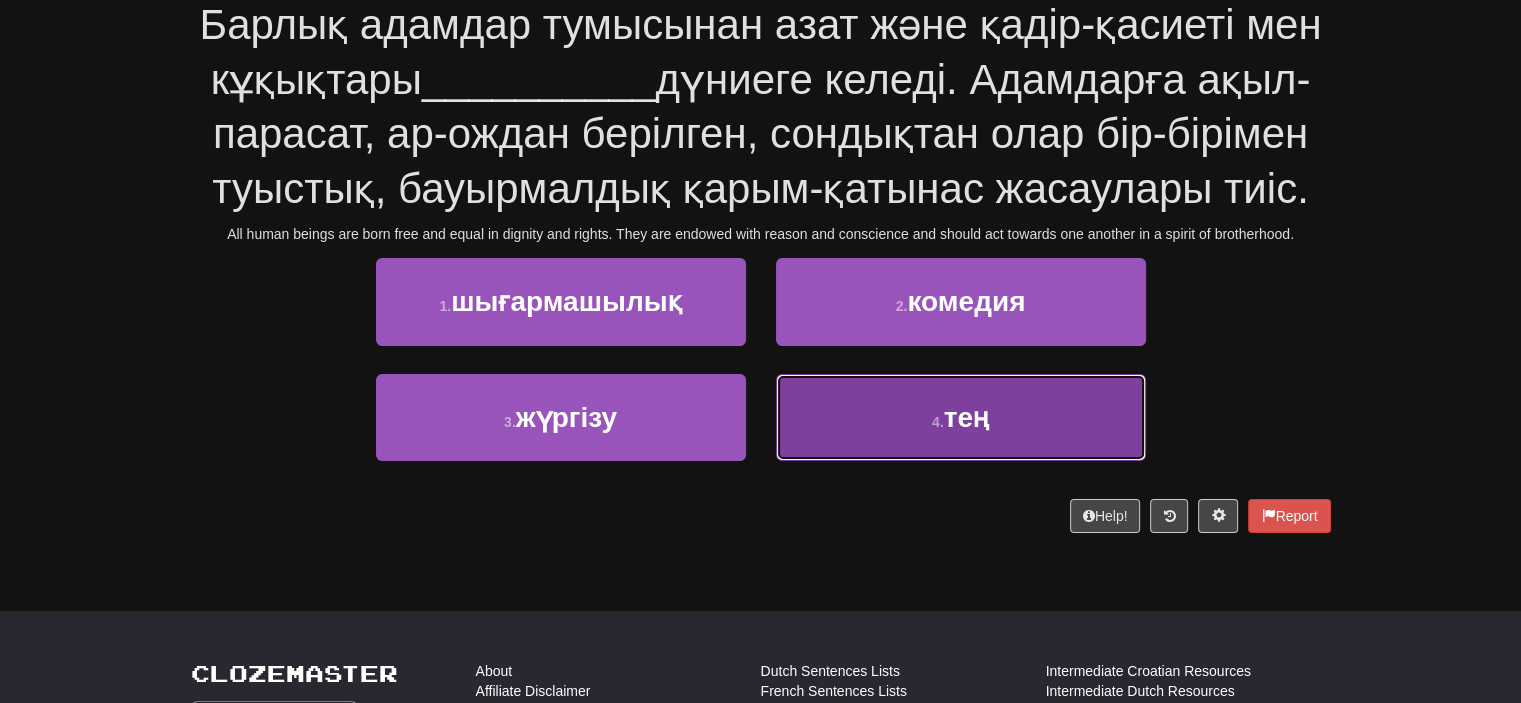 click on "4 .  тең" at bounding box center (961, 417) 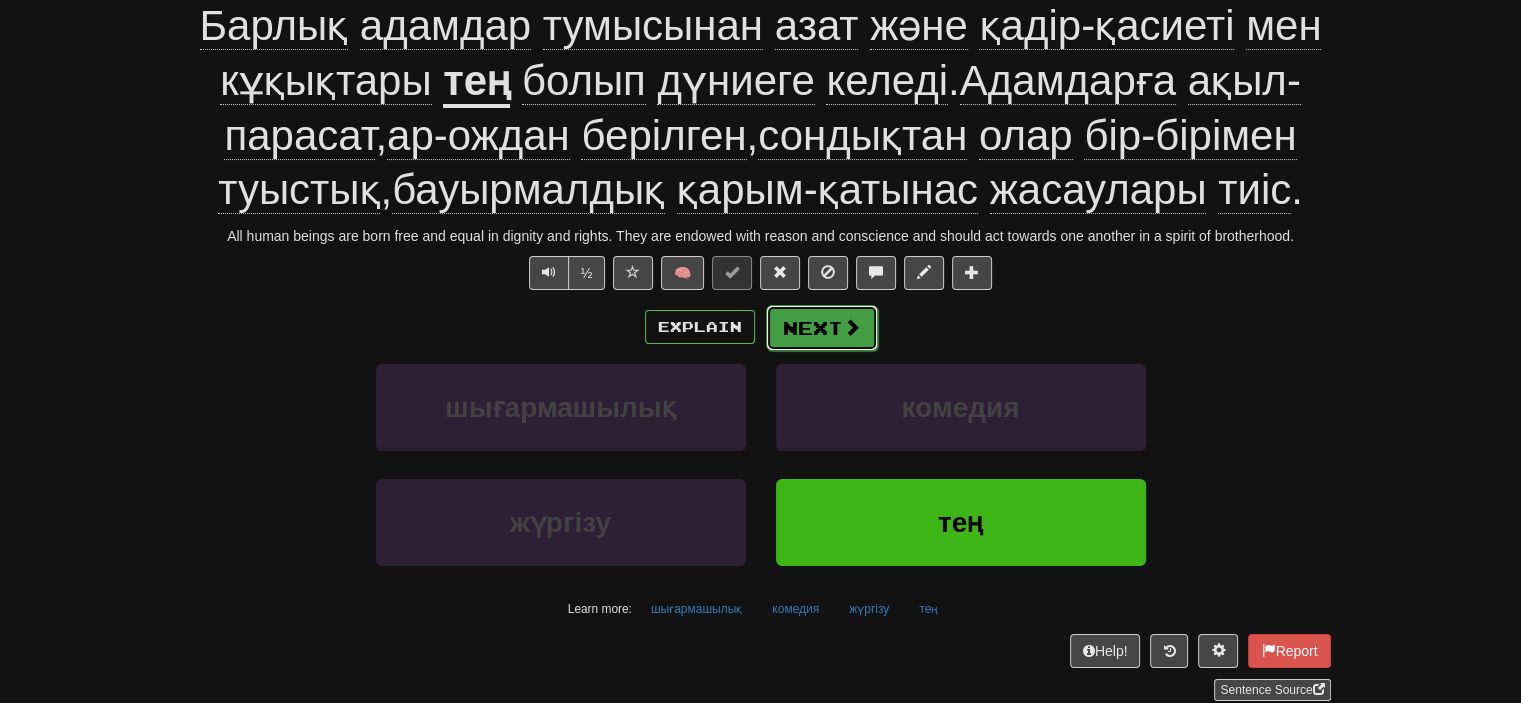 click on "Next" at bounding box center [822, 328] 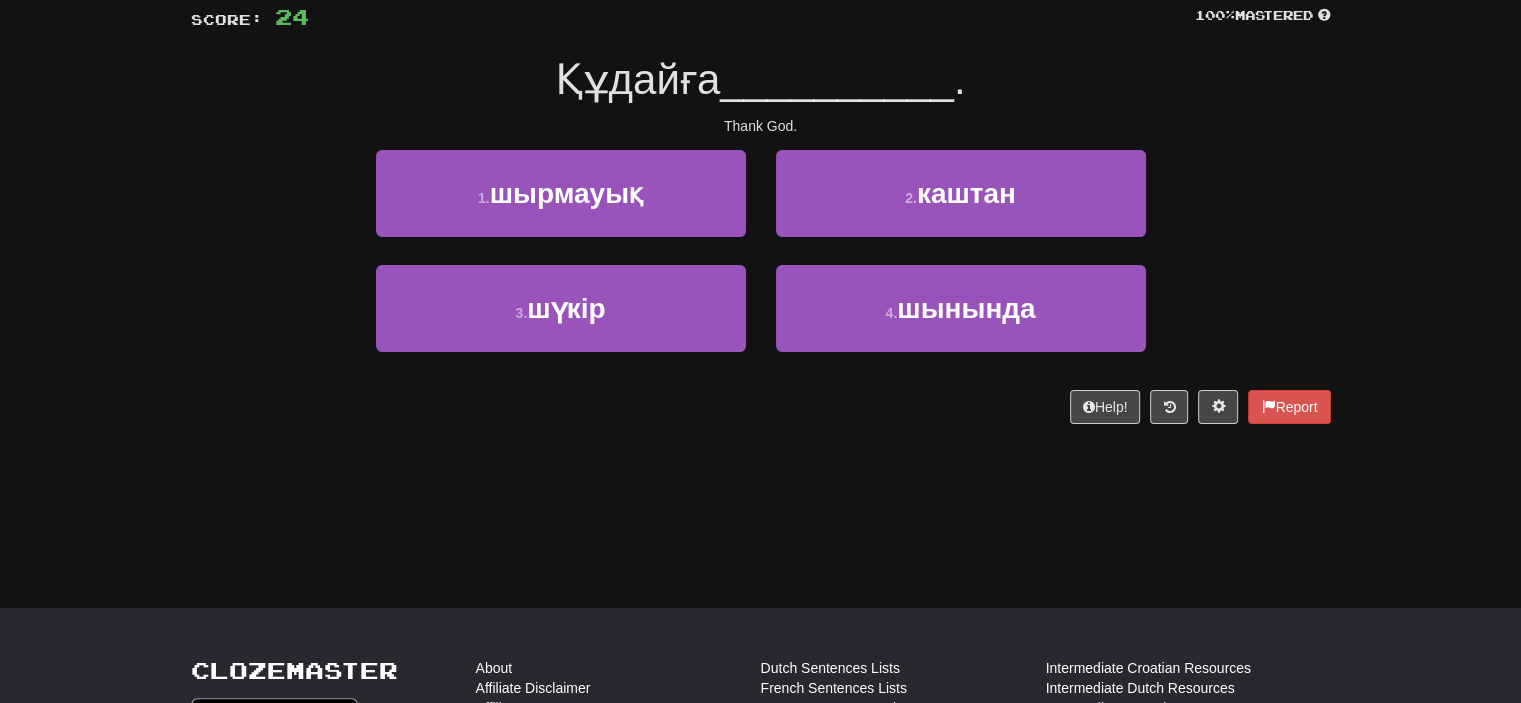 scroll, scrollTop: 100, scrollLeft: 0, axis: vertical 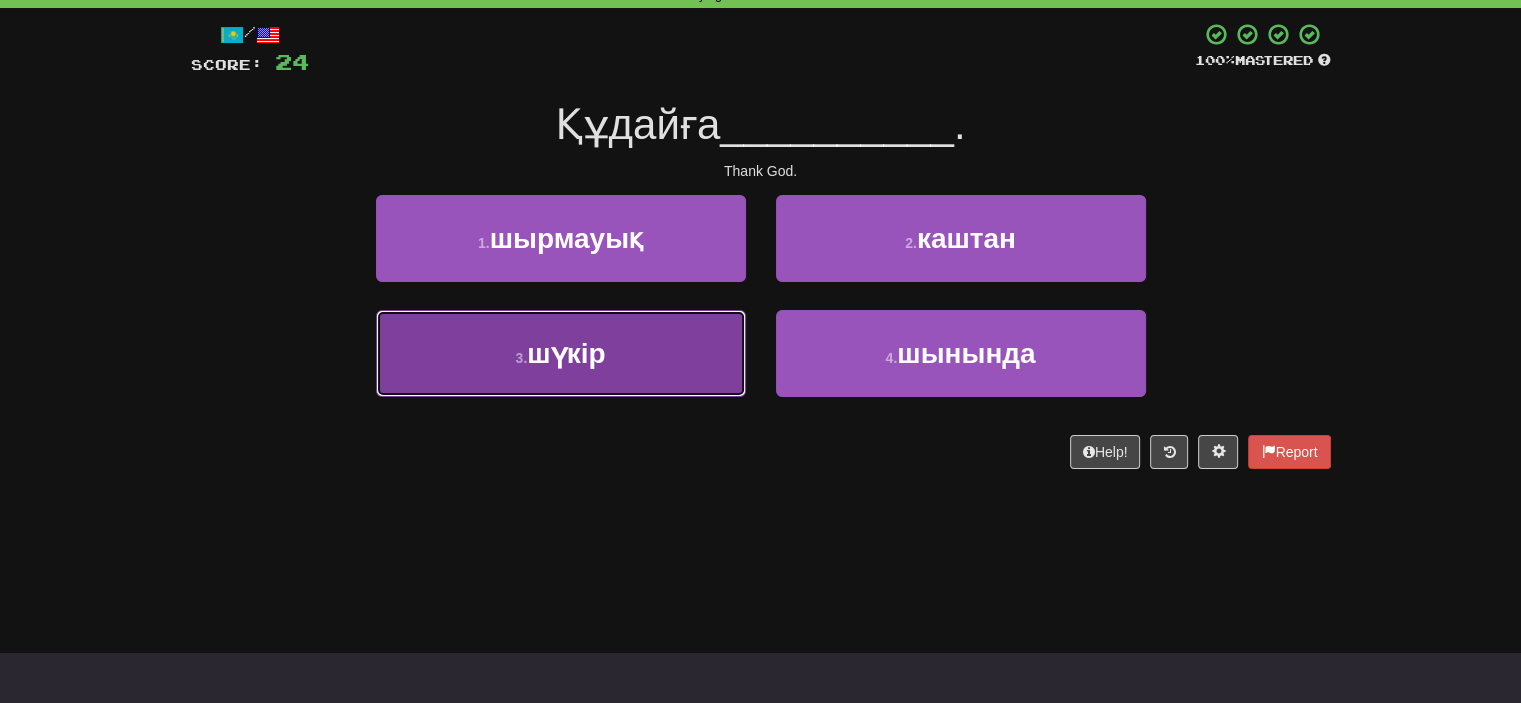 click on "3 .  шүкір" at bounding box center (561, 353) 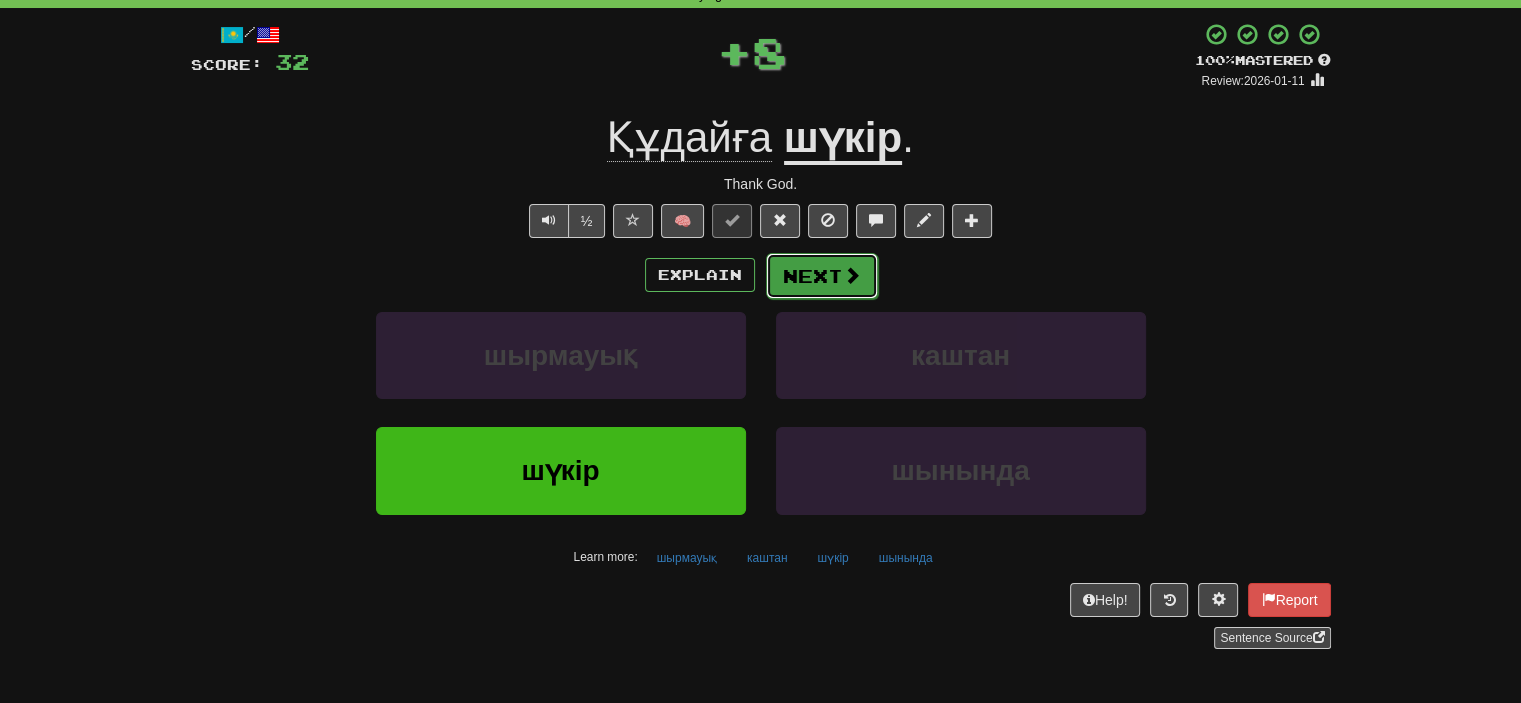 click on "Next" at bounding box center (822, 276) 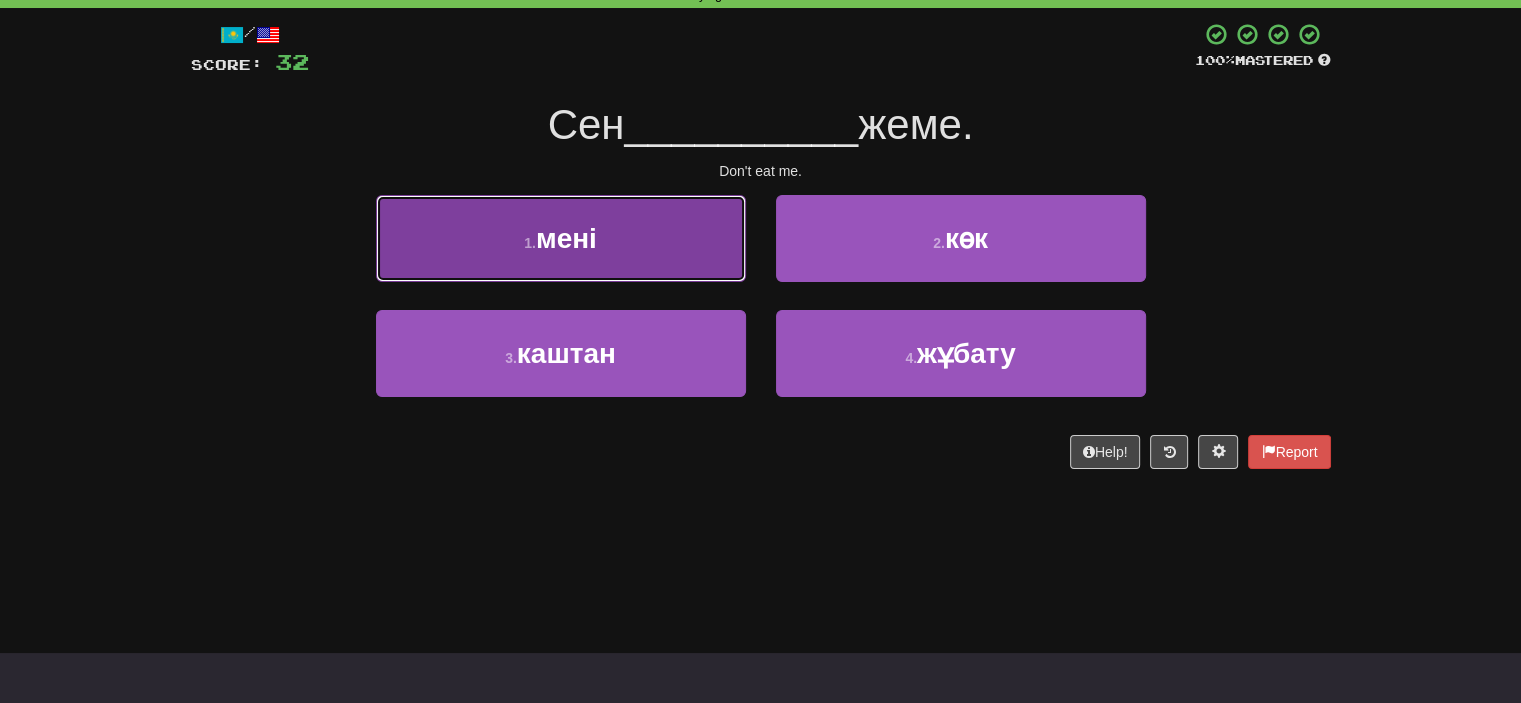 click on "1 .  мені" at bounding box center (561, 238) 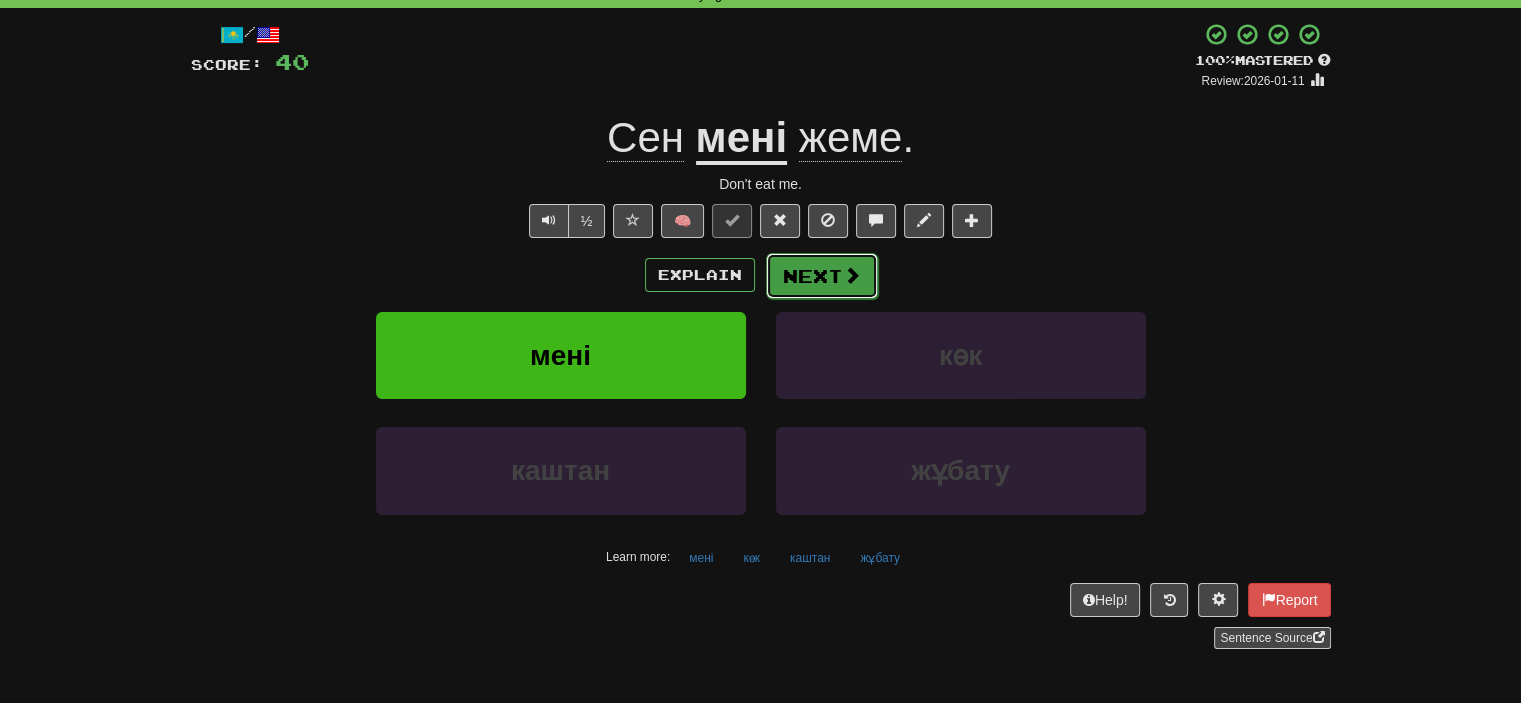 click on "Next" at bounding box center (822, 276) 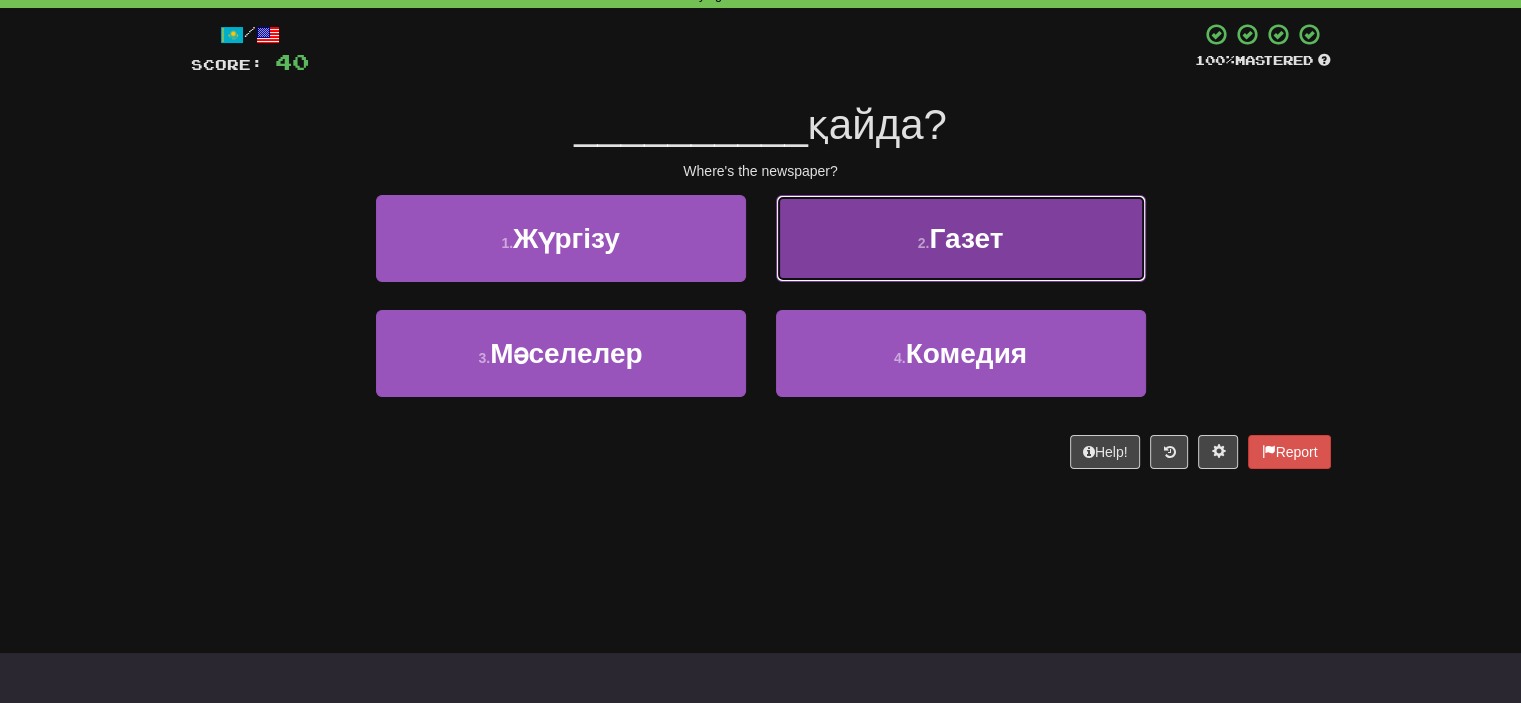 click on "Газет" at bounding box center [966, 238] 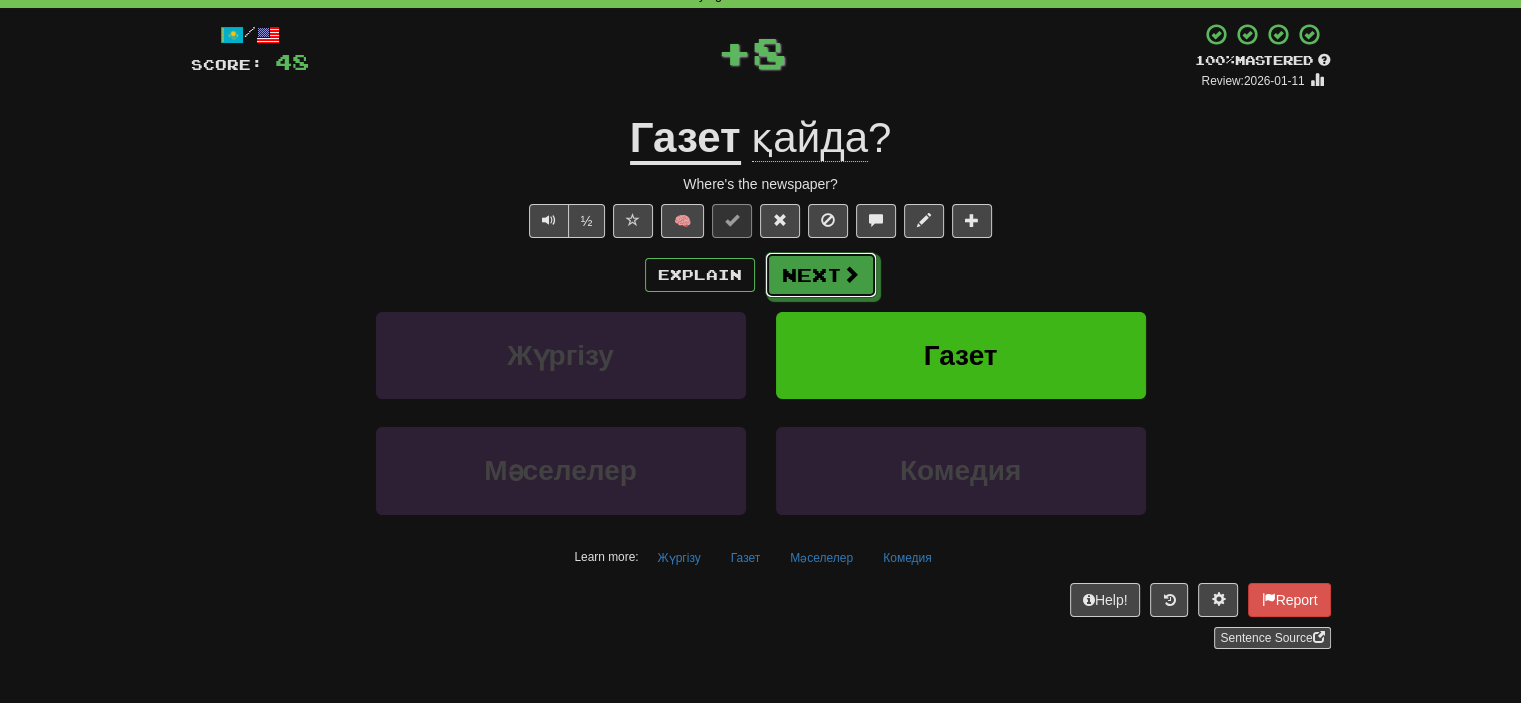 click at bounding box center (851, 274) 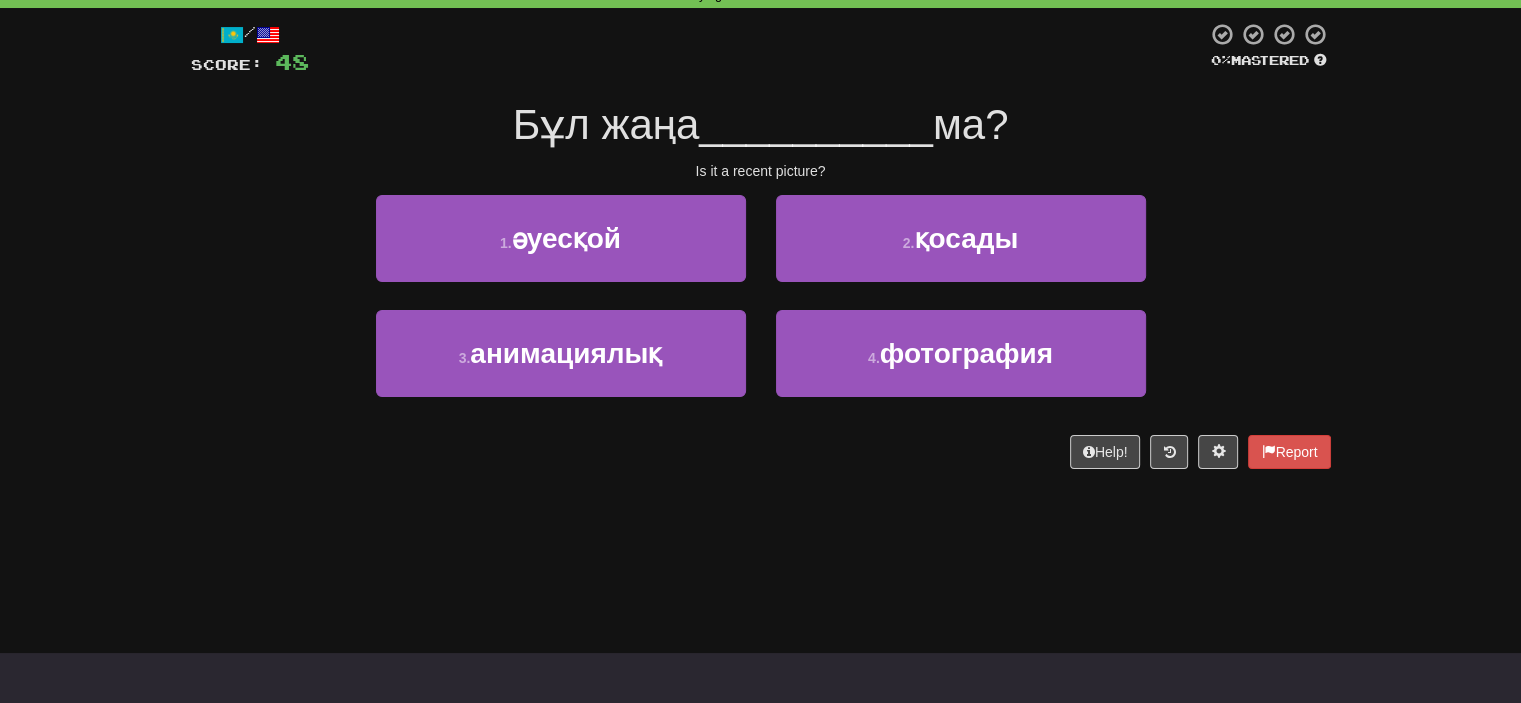 drag, startPoint x: 512, startPoint y: 123, endPoint x: 1095, endPoint y: 166, distance: 584.5836 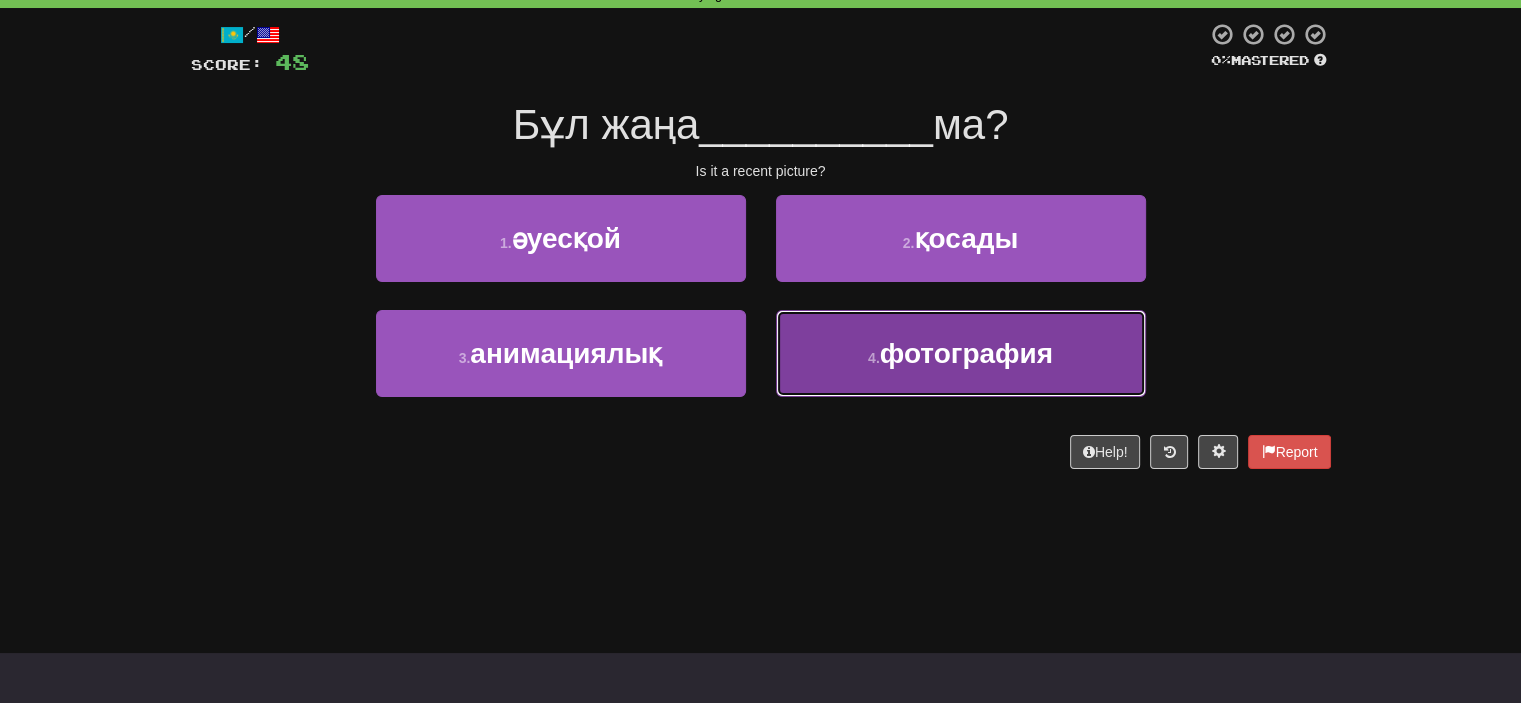 drag, startPoint x: 888, startPoint y: 379, endPoint x: 846, endPoint y: 308, distance: 82.492424 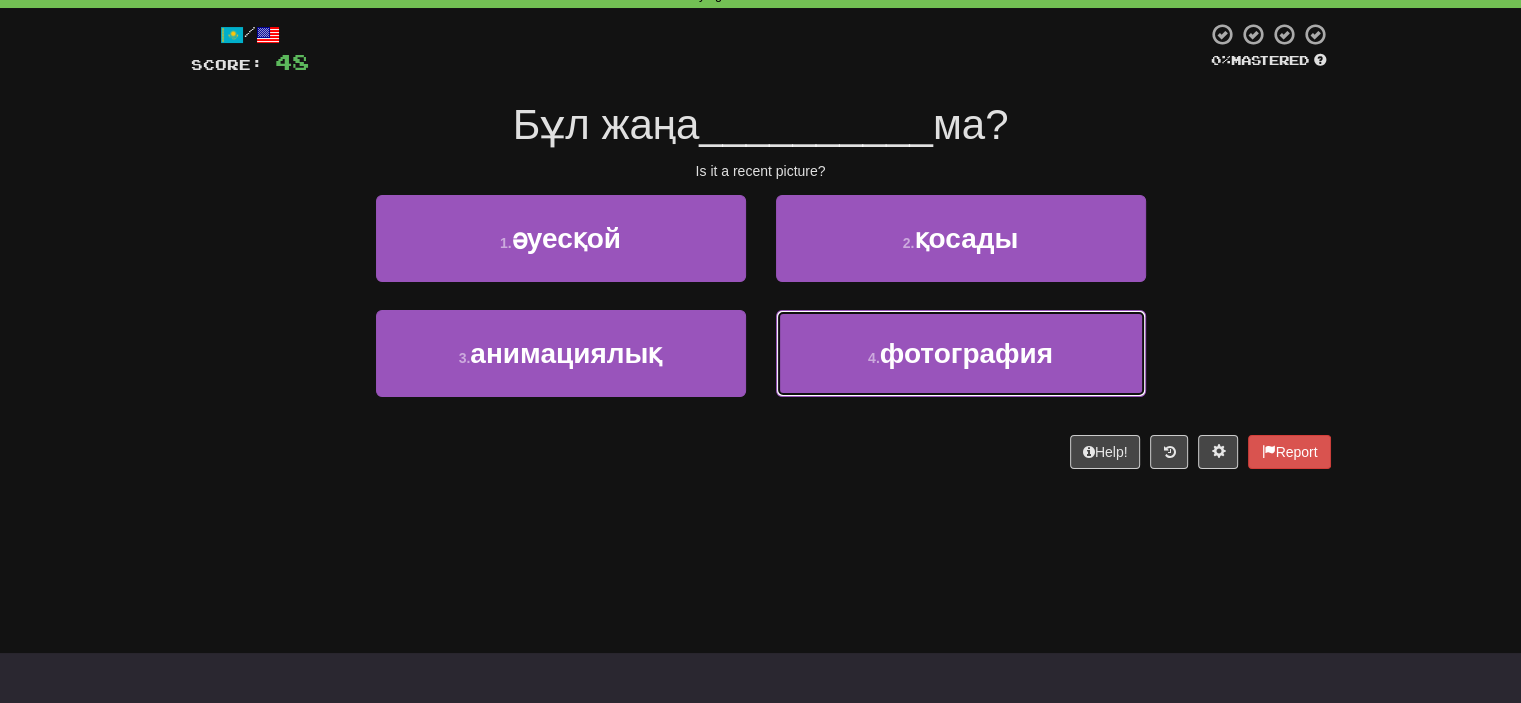 click on "4 .  фотография" at bounding box center (961, 353) 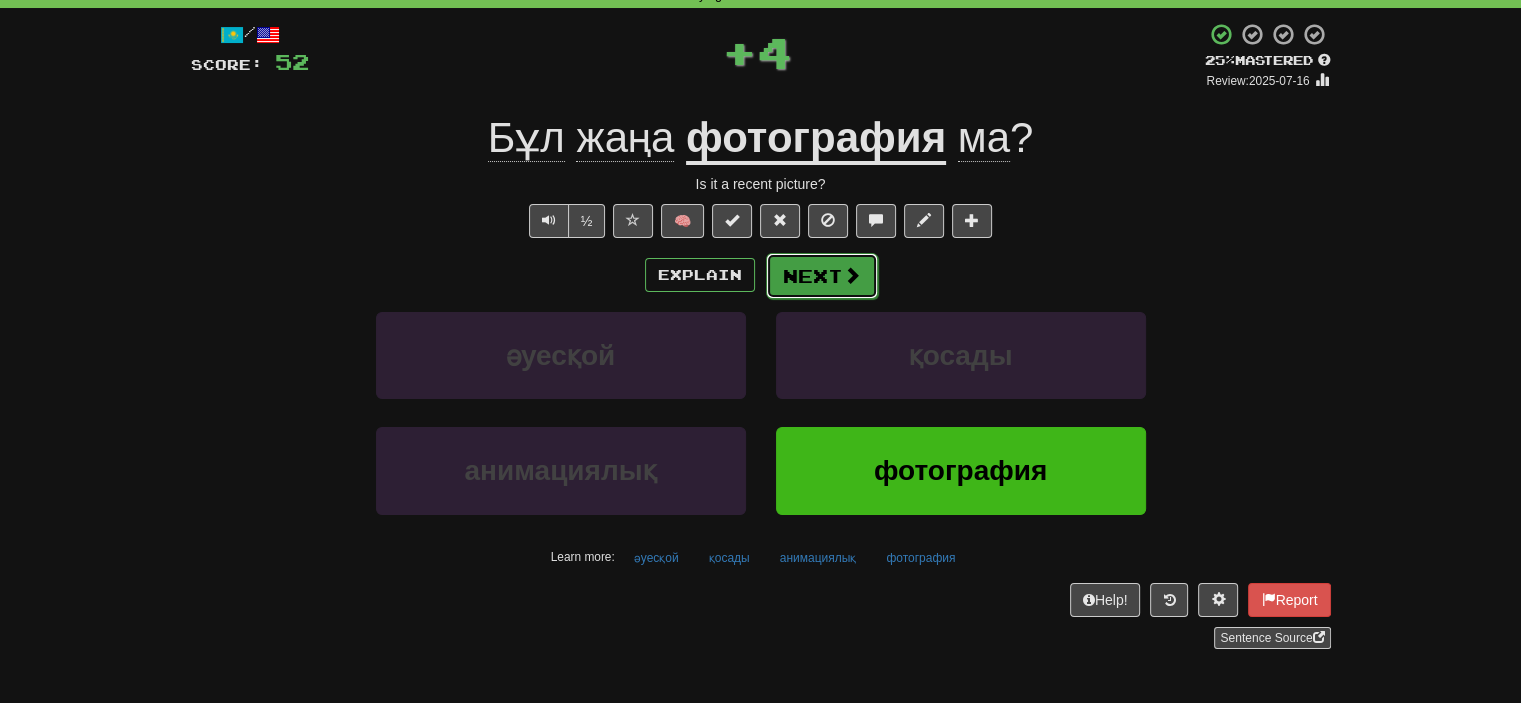 drag, startPoint x: 846, startPoint y: 308, endPoint x: 821, endPoint y: 262, distance: 52.35456 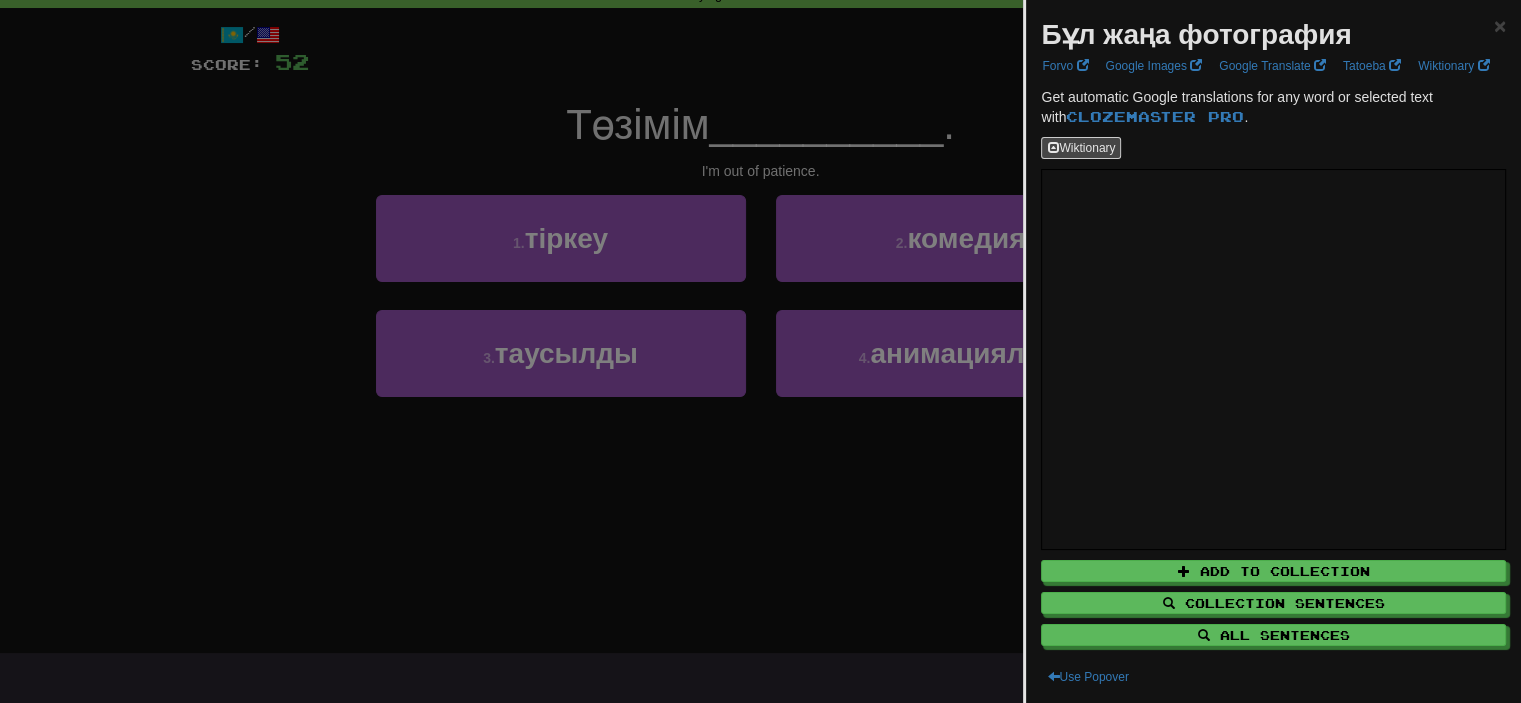 click at bounding box center [760, 351] 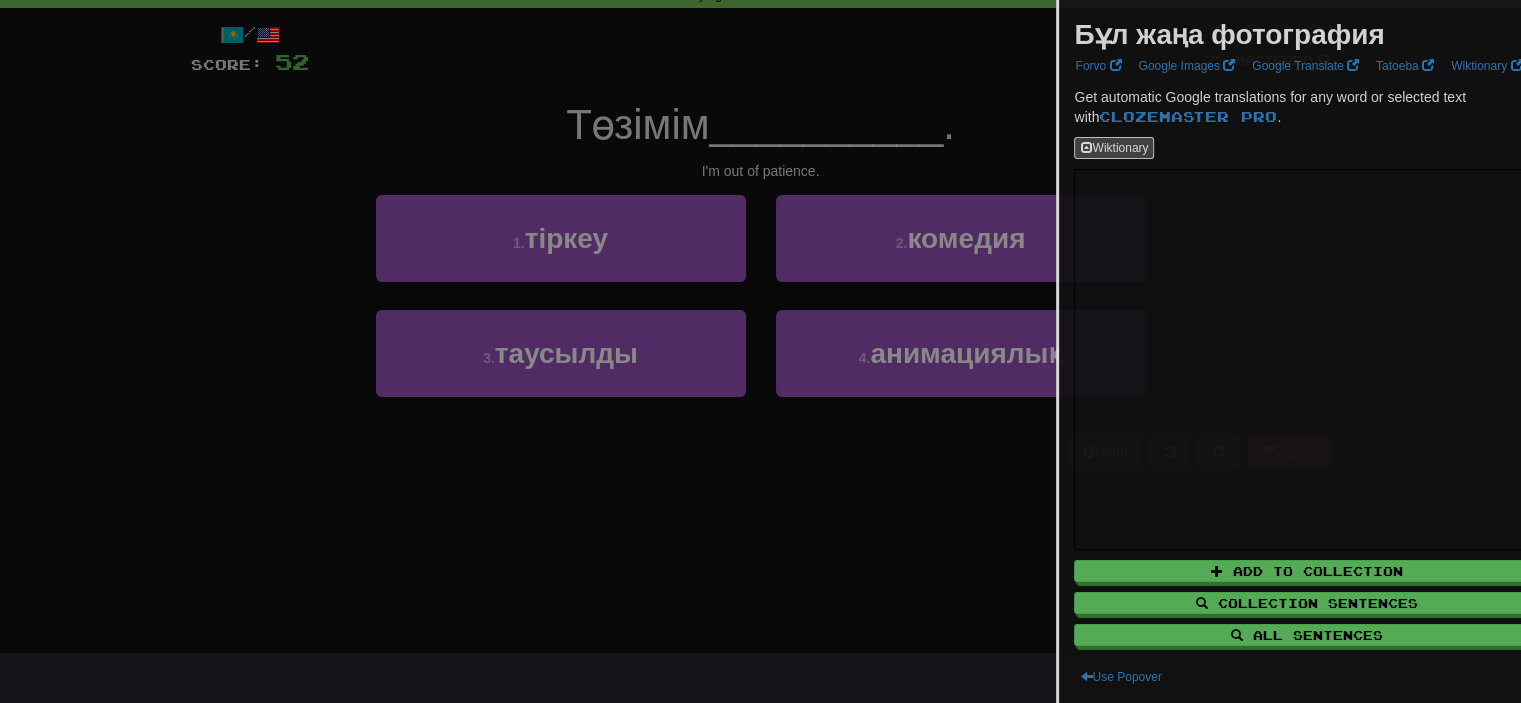 click at bounding box center (760, 351) 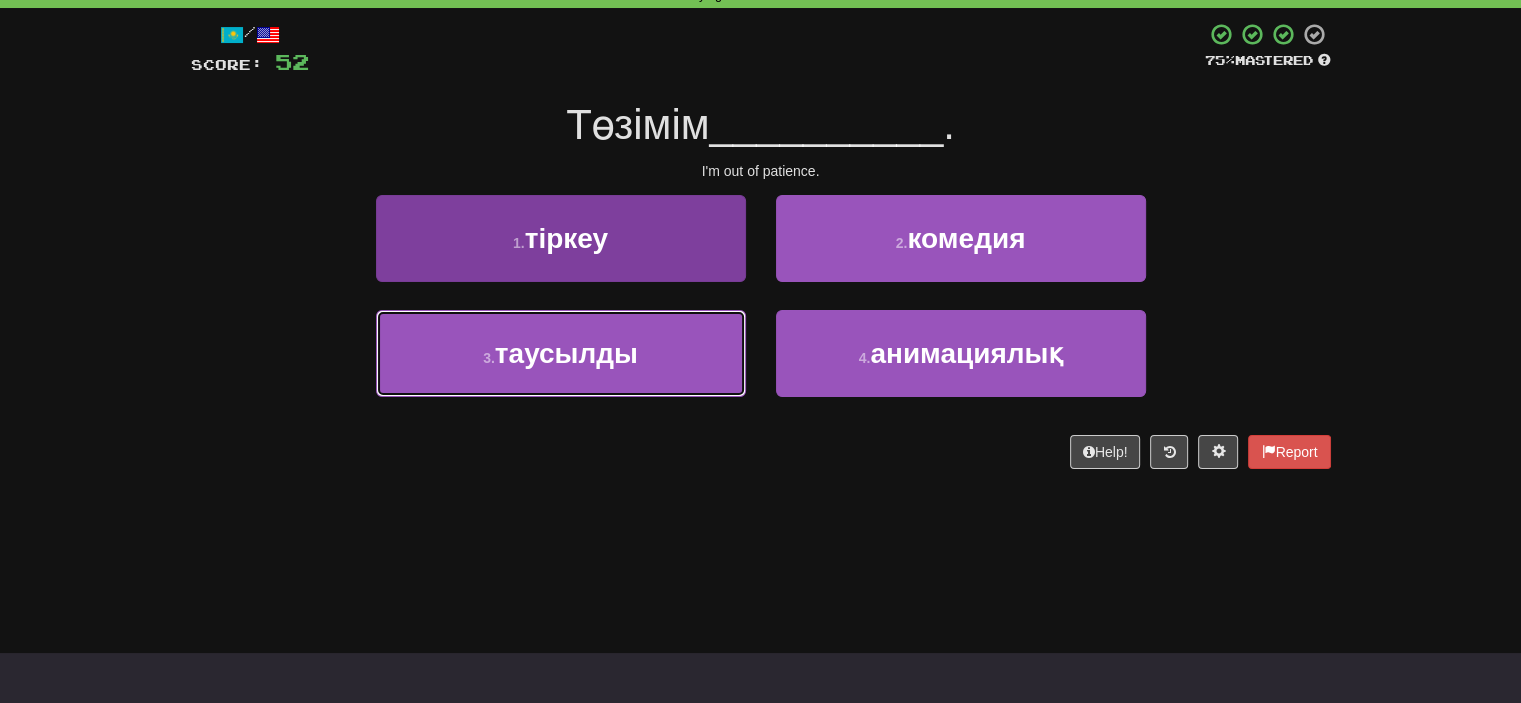click on "3 .  таусылды" at bounding box center (561, 353) 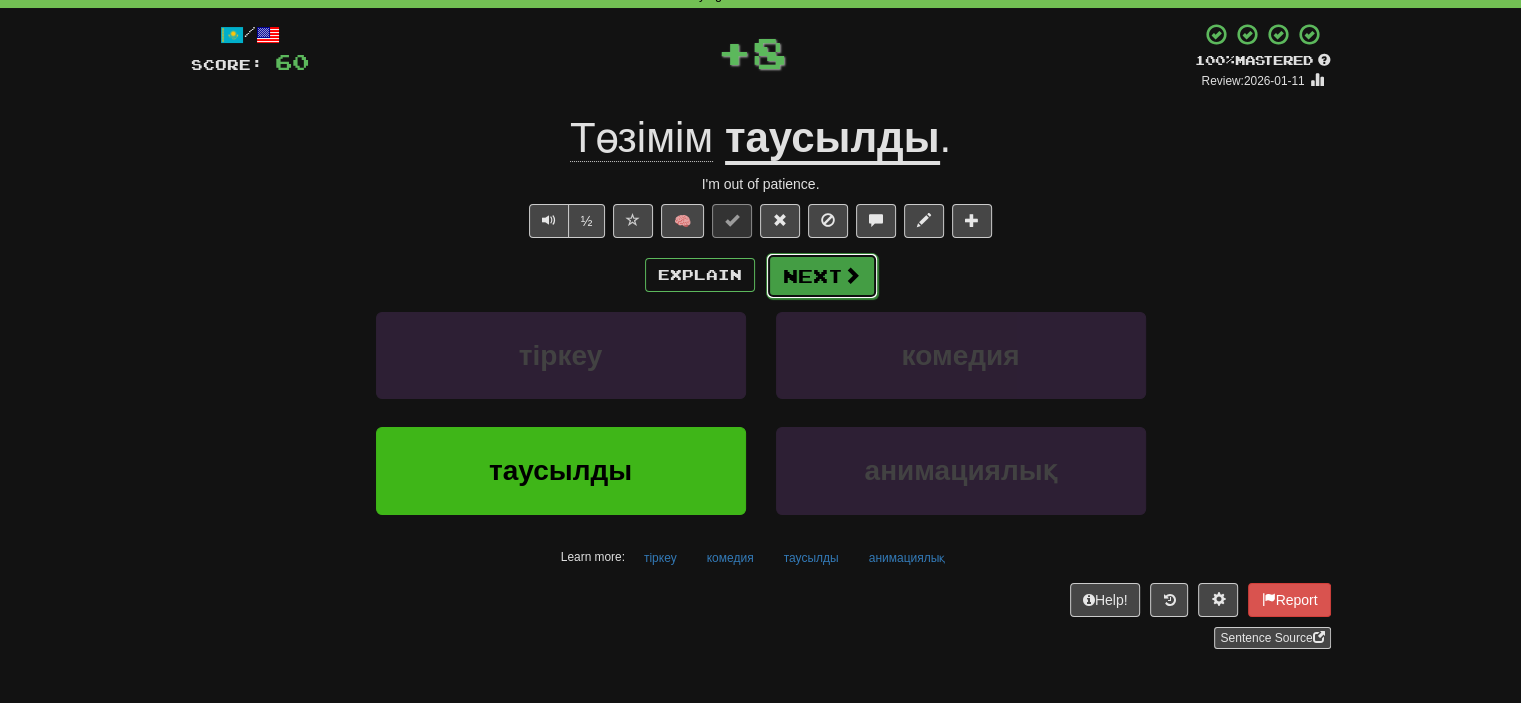 click on "Next" at bounding box center [822, 276] 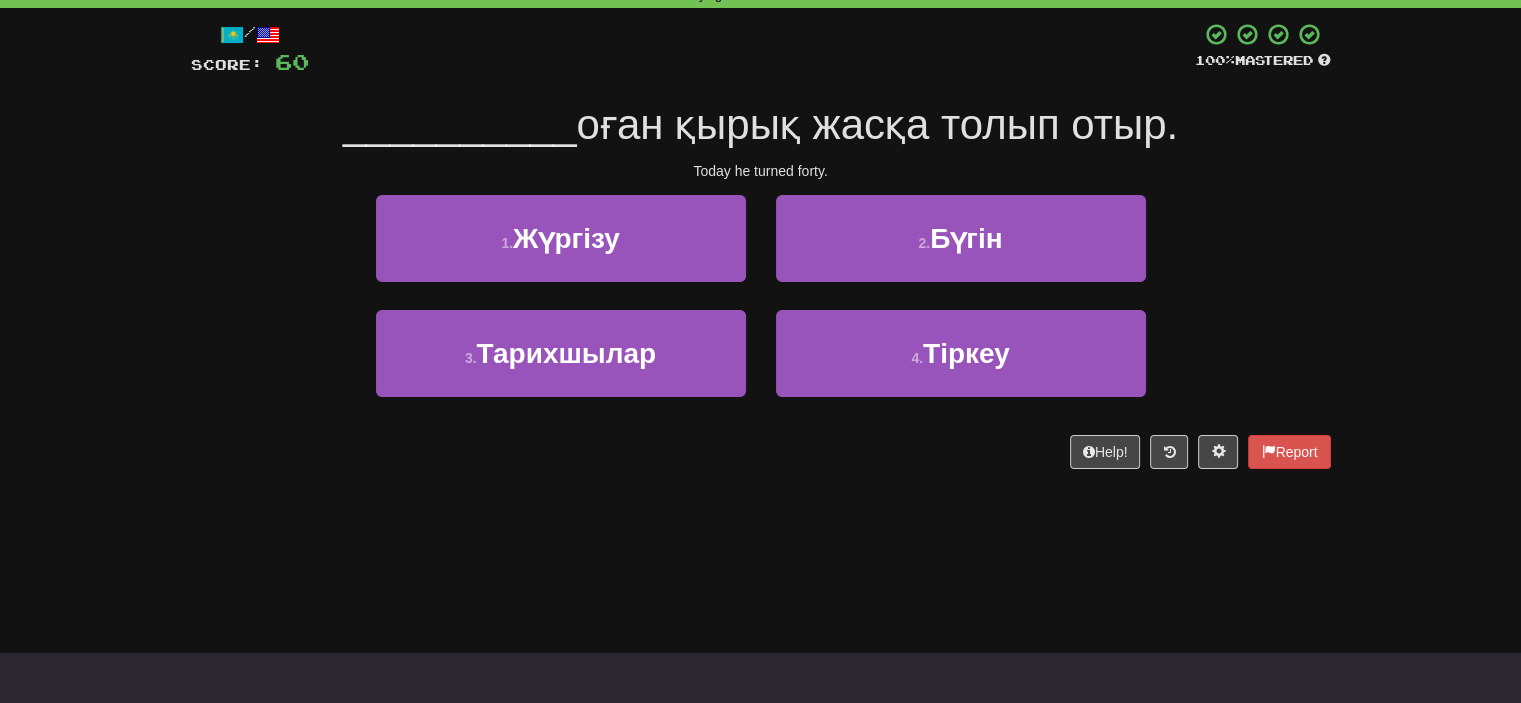 click on "Dashboard
Clozemaster
onogundur
/
Toggle Dropdown
Dashboard
Leaderboard
Activity Feed
Notifications
Profile
Discussions
Azərbaycanca
/
English
Streak:
30
Review:
2,727
Points Today: 0
Català
/
English
Streak:
0
Review:
10
Points Today: 0
Deutsch
/
English
Streak:
0
Review:
1,979
Points Today: 0
Español
/
English
Streak:
0
Review:
1,381
Points Today: 0
Esperanto
/
English
Streak:
0
Review:
1,035
Points Today: 0
Français
/
English
Streak:
0
Review:
19
Points Today: 0
Hrvatski
/
English
Streak:
0
Review:
278
Points Today: 0
Íslenska
/" at bounding box center (760, 251) 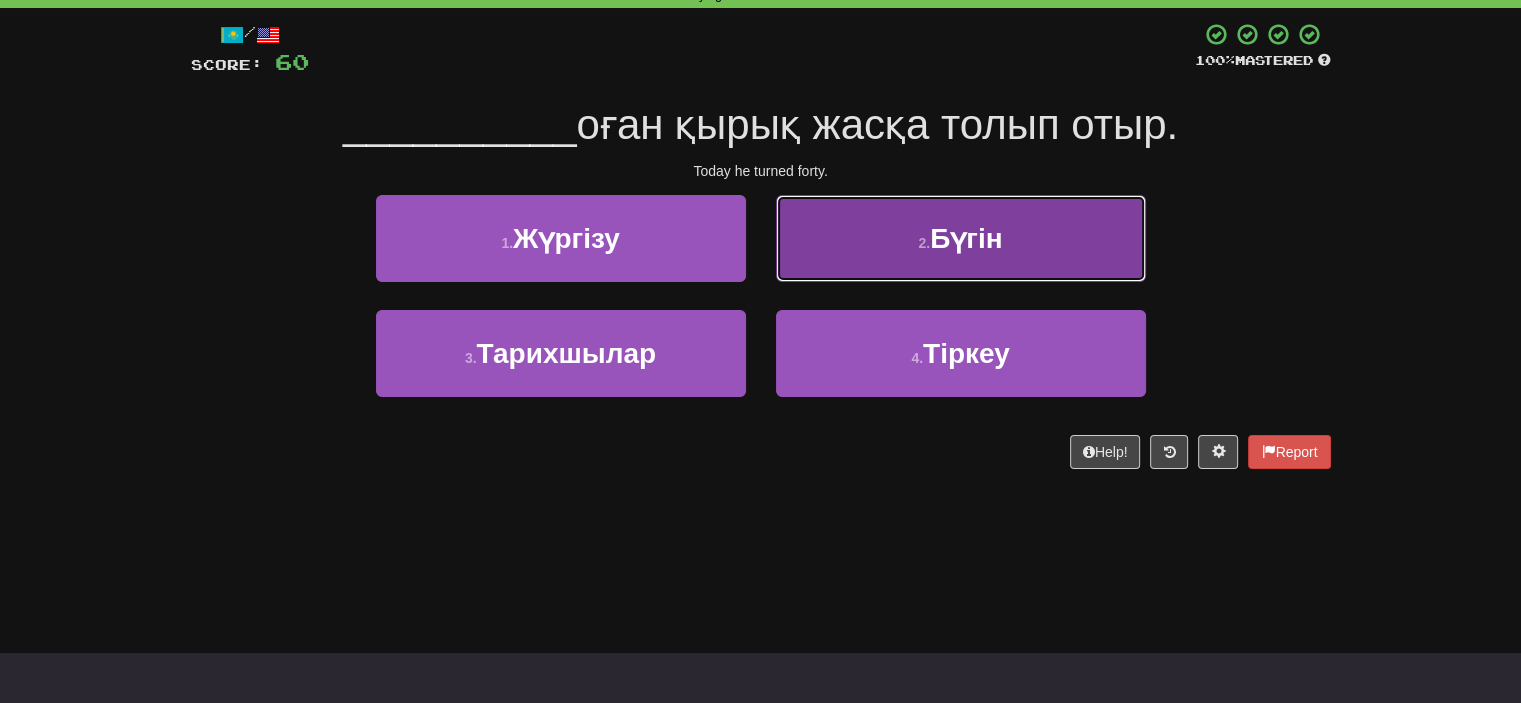 click on "2 .  Бүгін" at bounding box center [961, 238] 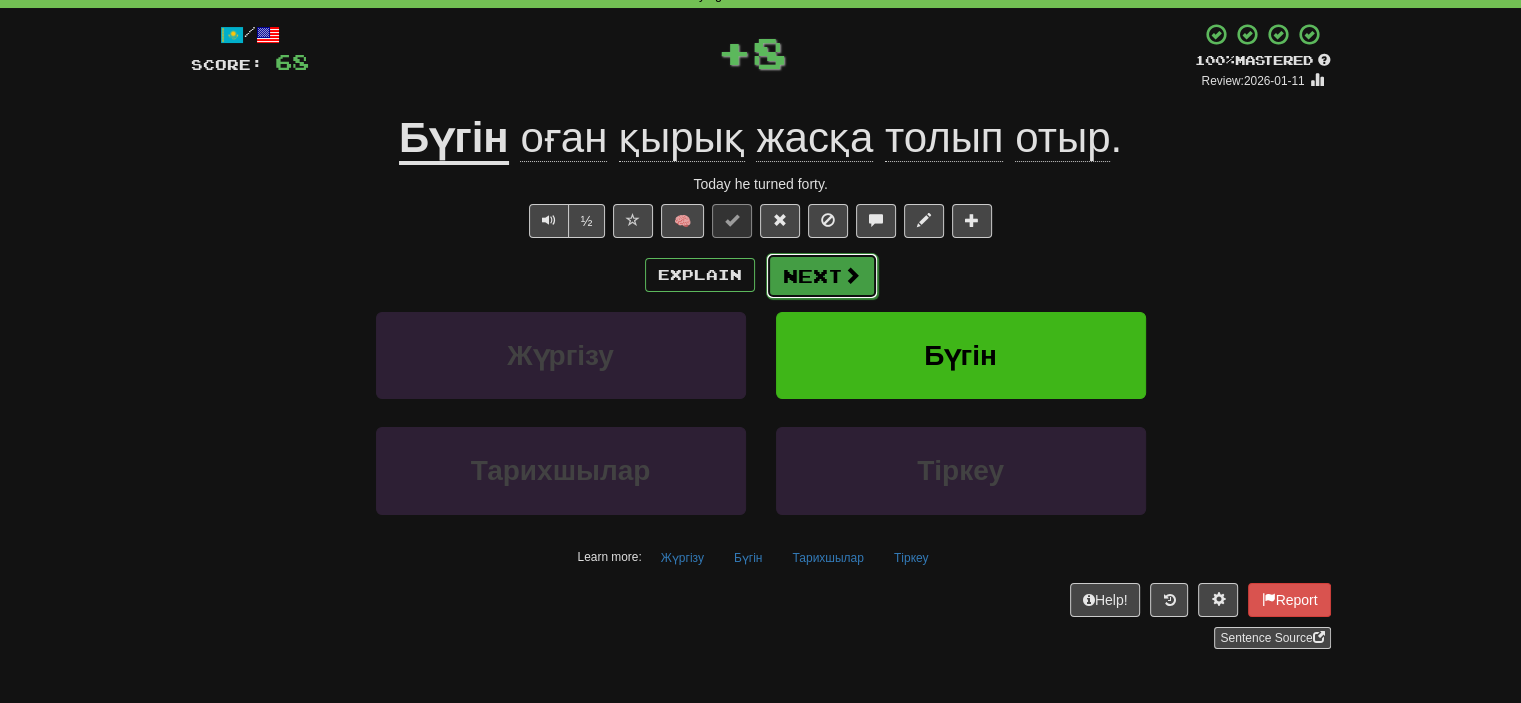 click on "Next" at bounding box center (822, 276) 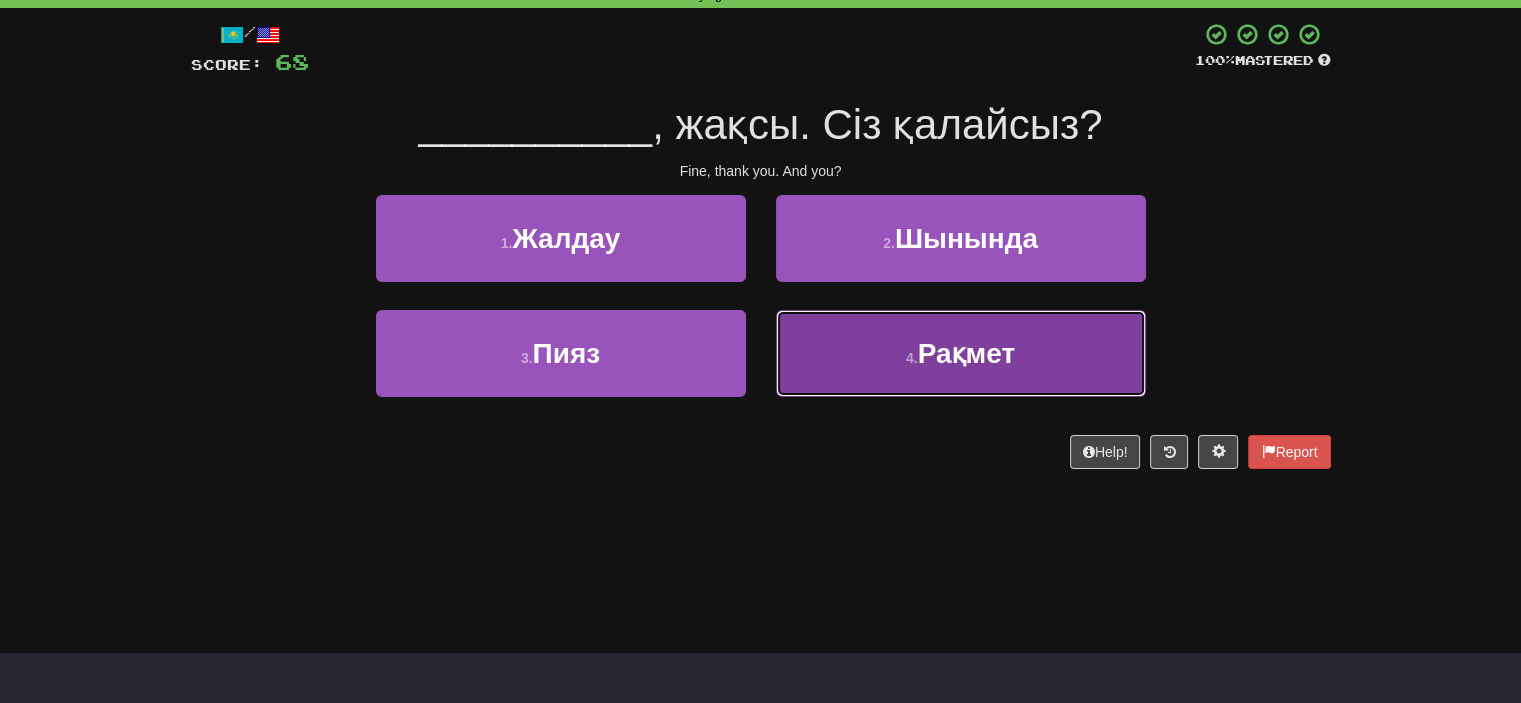 click on "4 .  Рақмет" at bounding box center [961, 353] 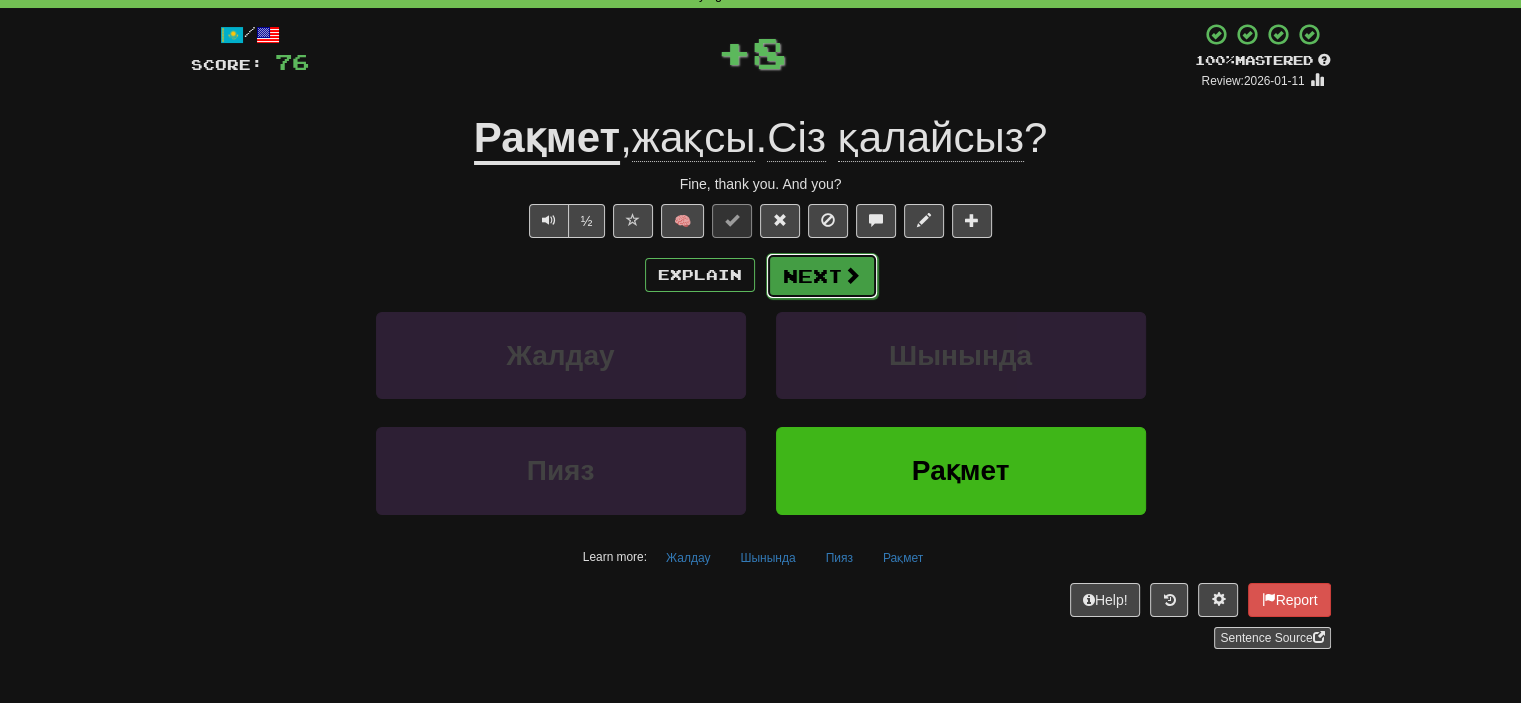 click on "Next" at bounding box center [822, 276] 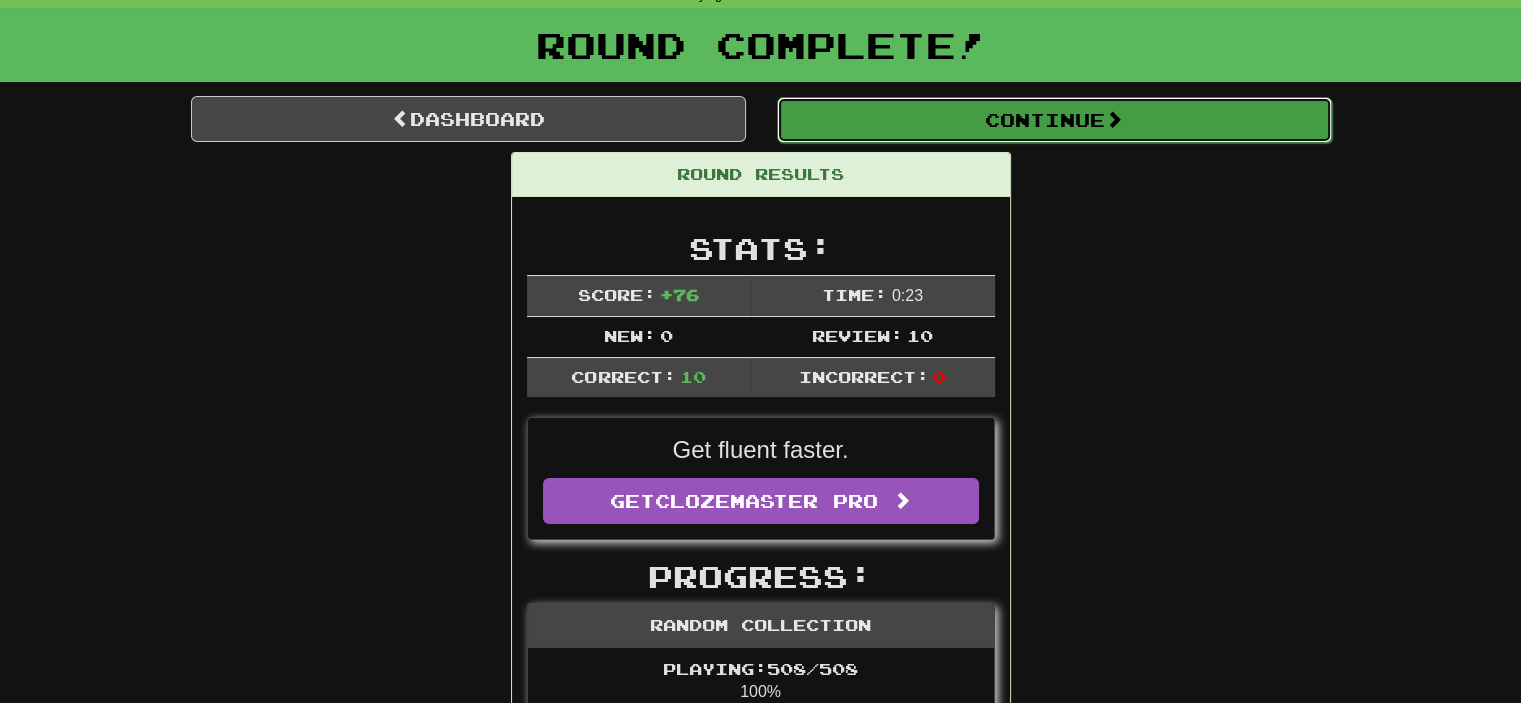 click on "Continue" at bounding box center [1054, 120] 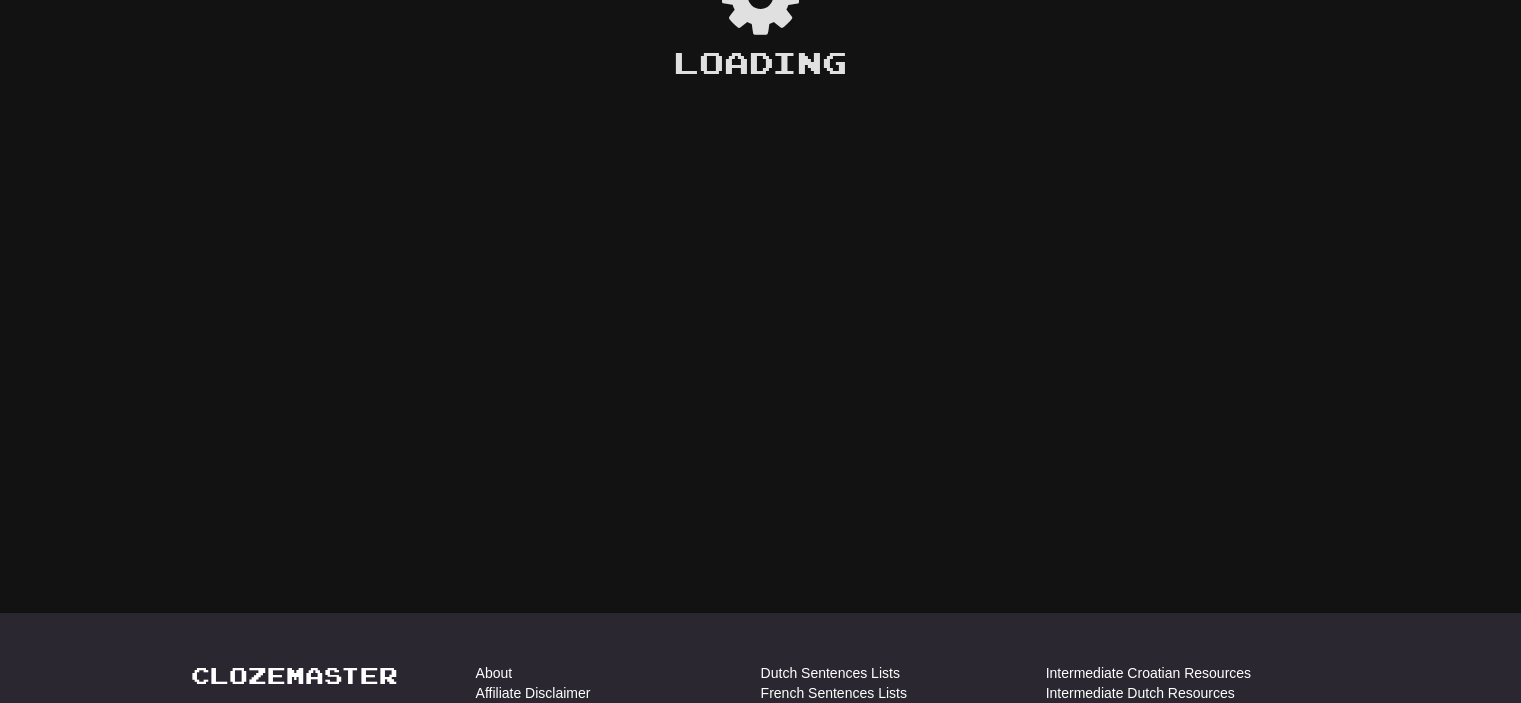 scroll, scrollTop: 100, scrollLeft: 0, axis: vertical 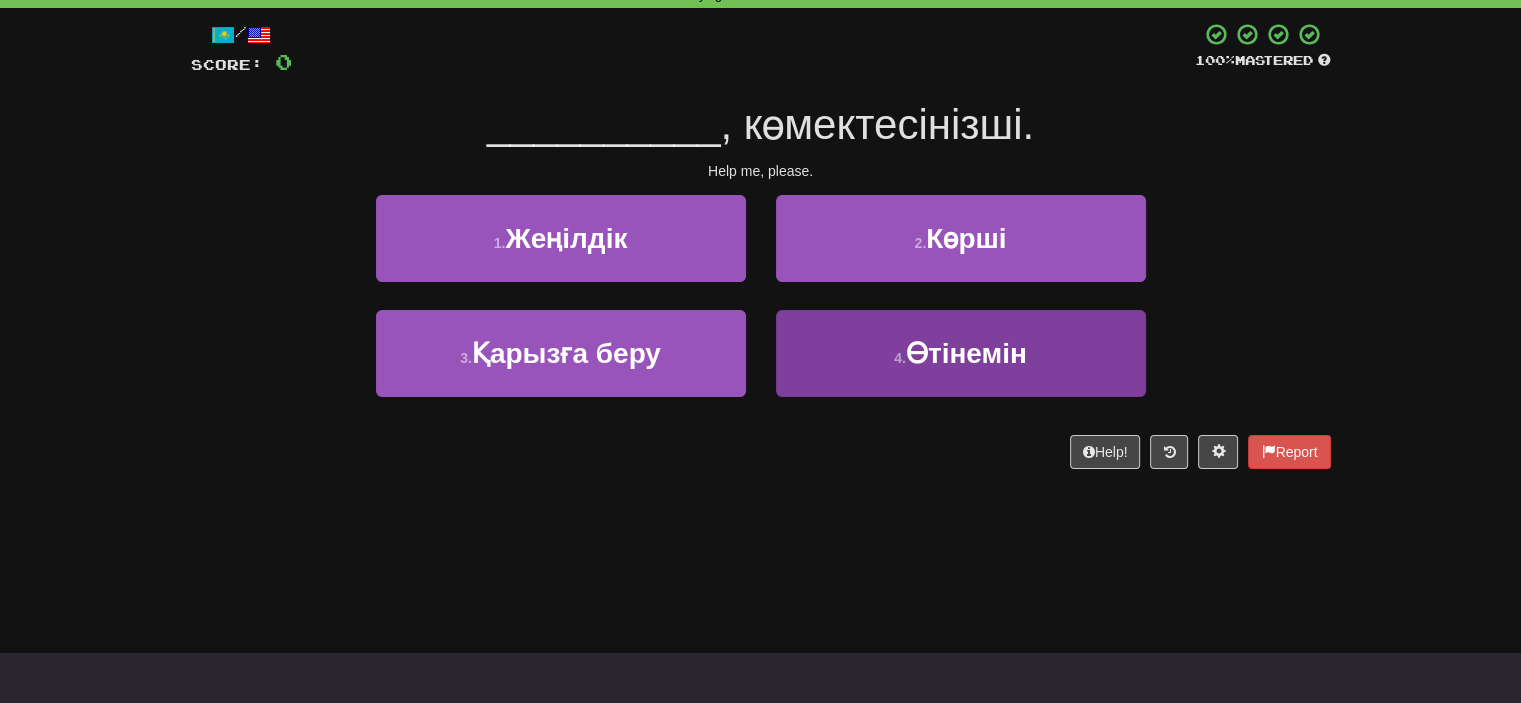 drag, startPoint x: 740, startPoint y: 603, endPoint x: 869, endPoint y: 335, distance: 297.43066 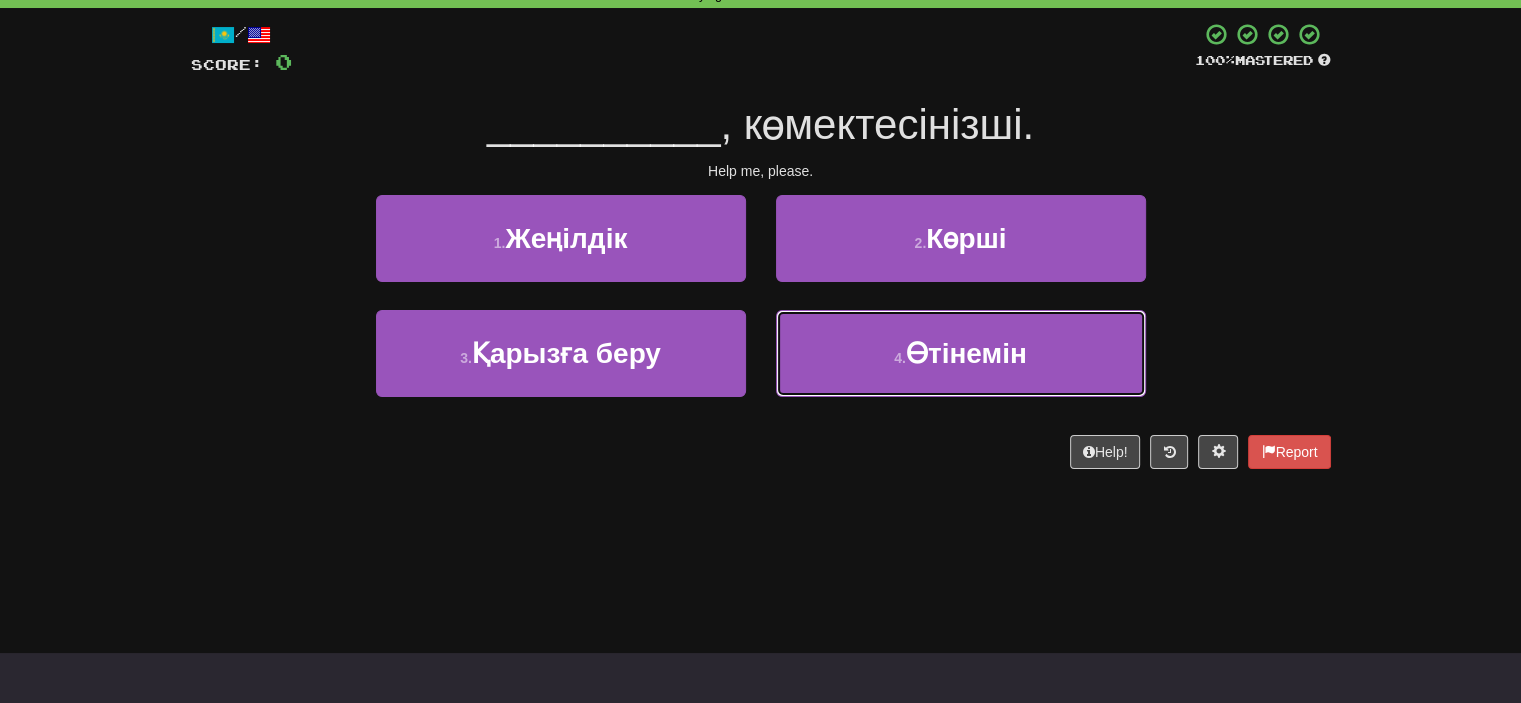 drag, startPoint x: 923, startPoint y: 372, endPoint x: 829, endPoint y: 250, distance: 154.01299 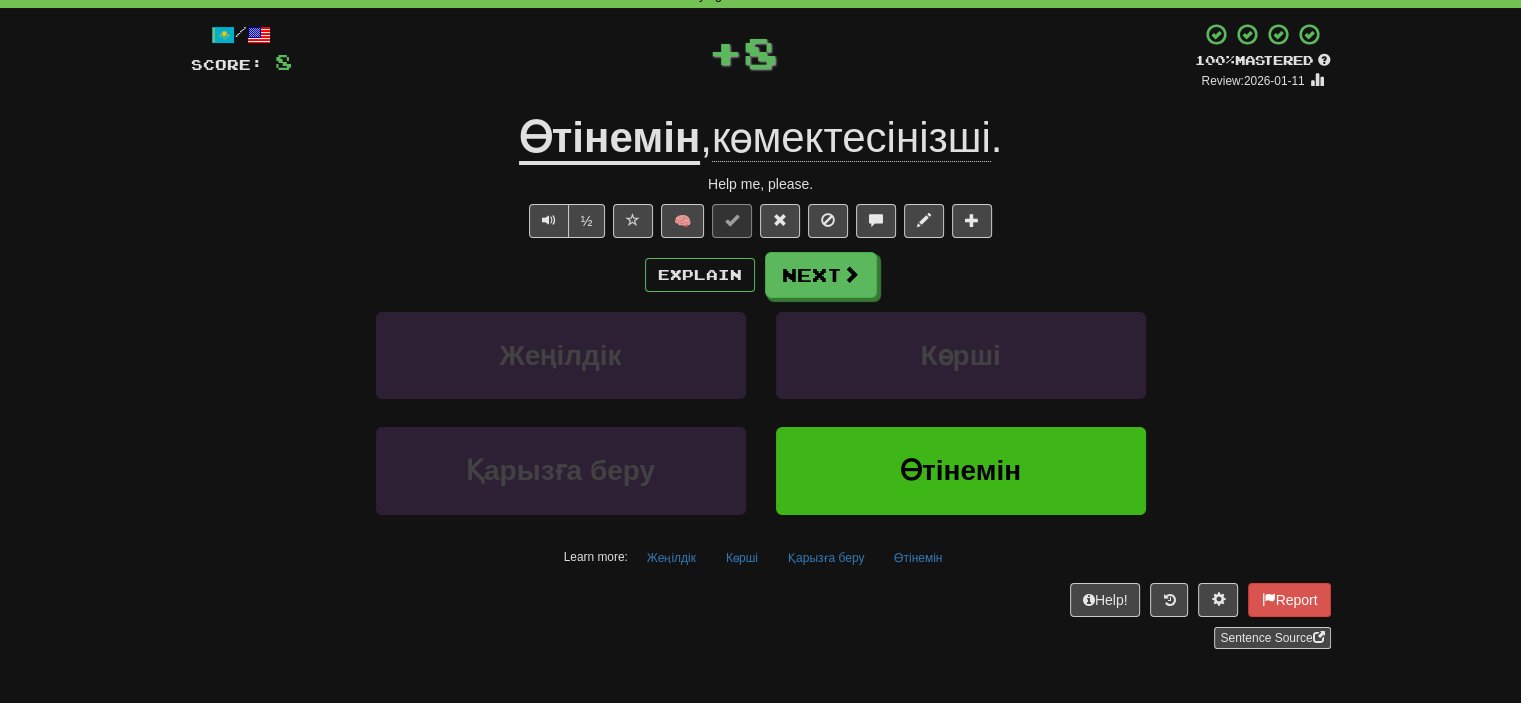 click on "/  Score:   8 + 8 100 %  Mastered Review:  2026-01-11 Өтінемін ,  көмектесінізші . Help me, please. ½ 🧠 Explain Next Жеңілдік Көрші Қарызға беру Өтінемін Learn more: Жеңілдік Көрші Қарызға беру Өтінемін  Help!  Report Sentence Source" at bounding box center (761, 335) 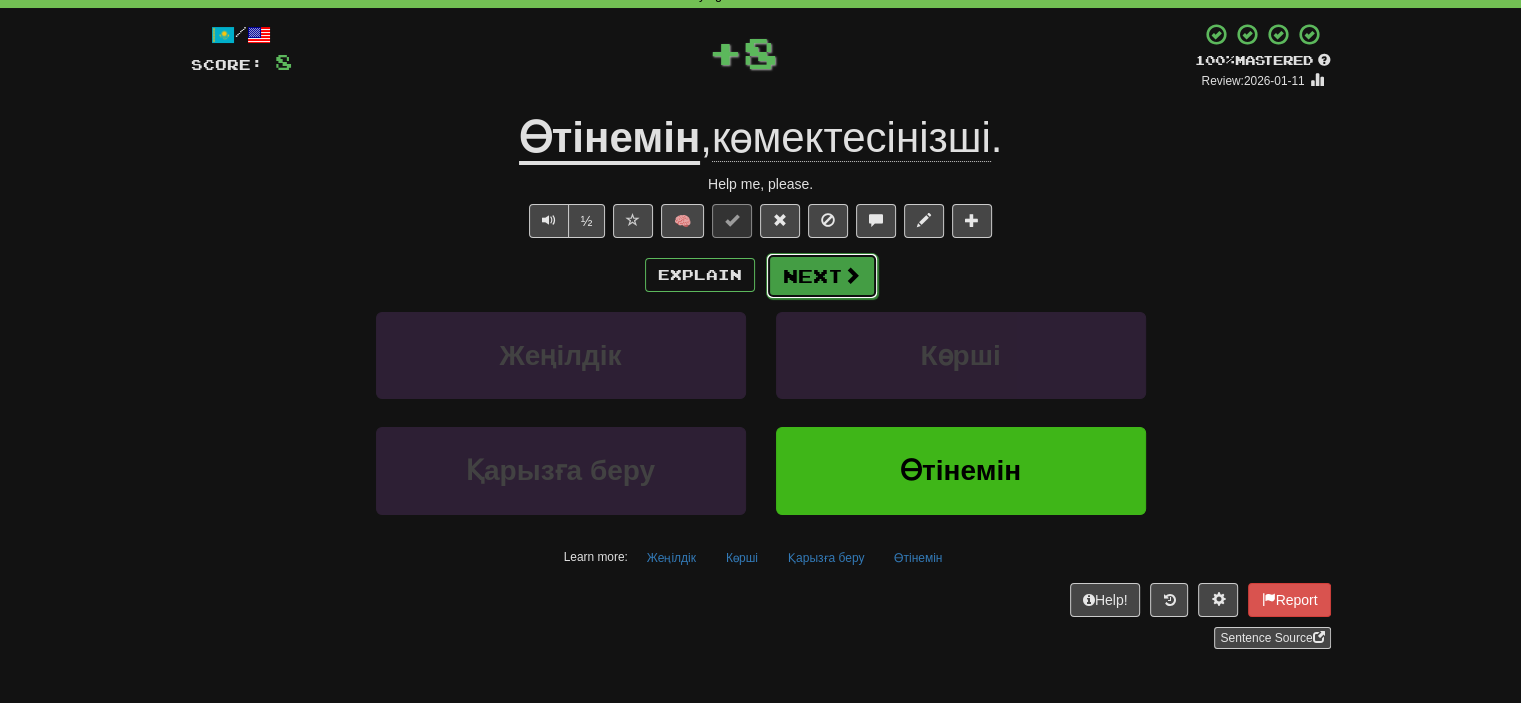 click on "Next" at bounding box center [822, 276] 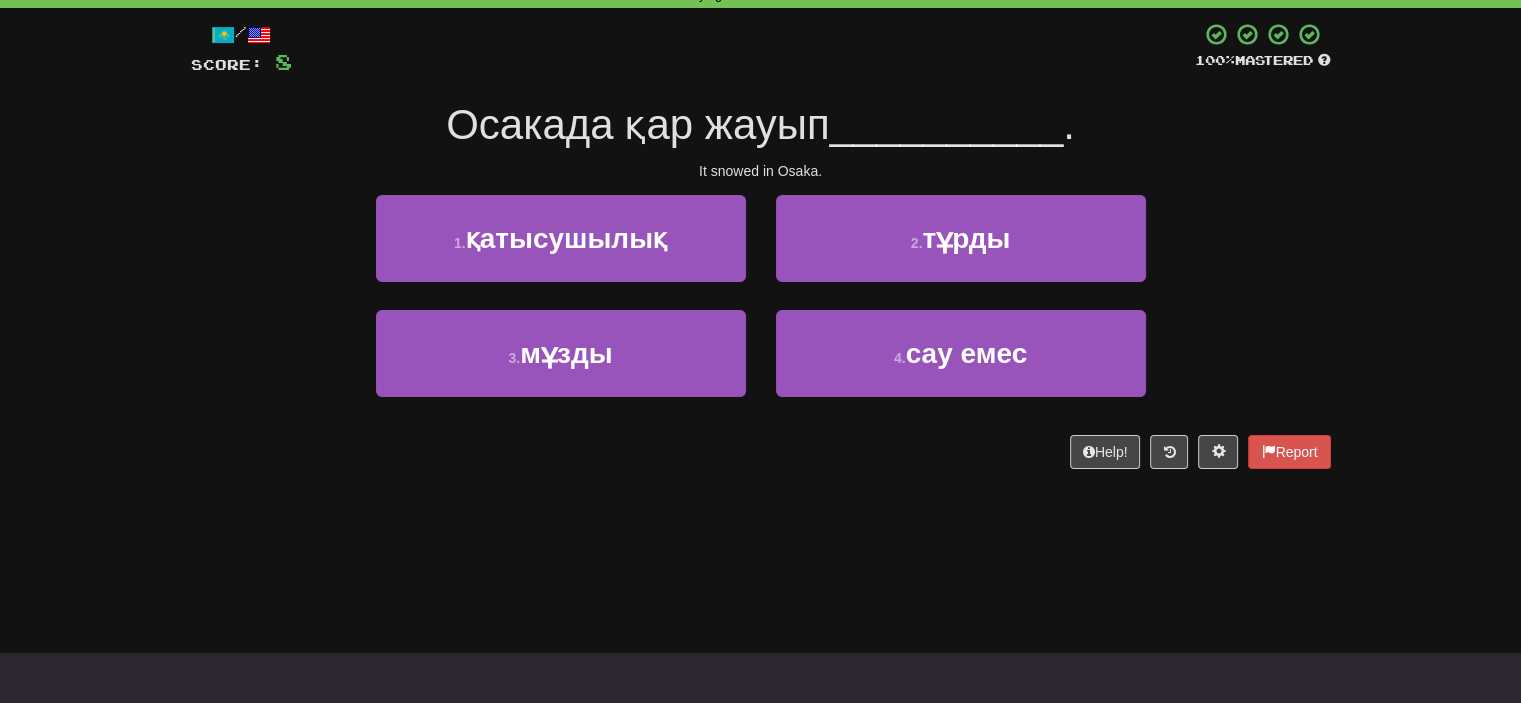 click on "/  Score:   8 100 %  Mastered Осакада қар жауып  __________ . It snowed in Osaka. 1 .  қатысушылық 2 .  тұрды 3 .  мұзды 4 .  сау емес  Help!  Report" at bounding box center (761, 252) 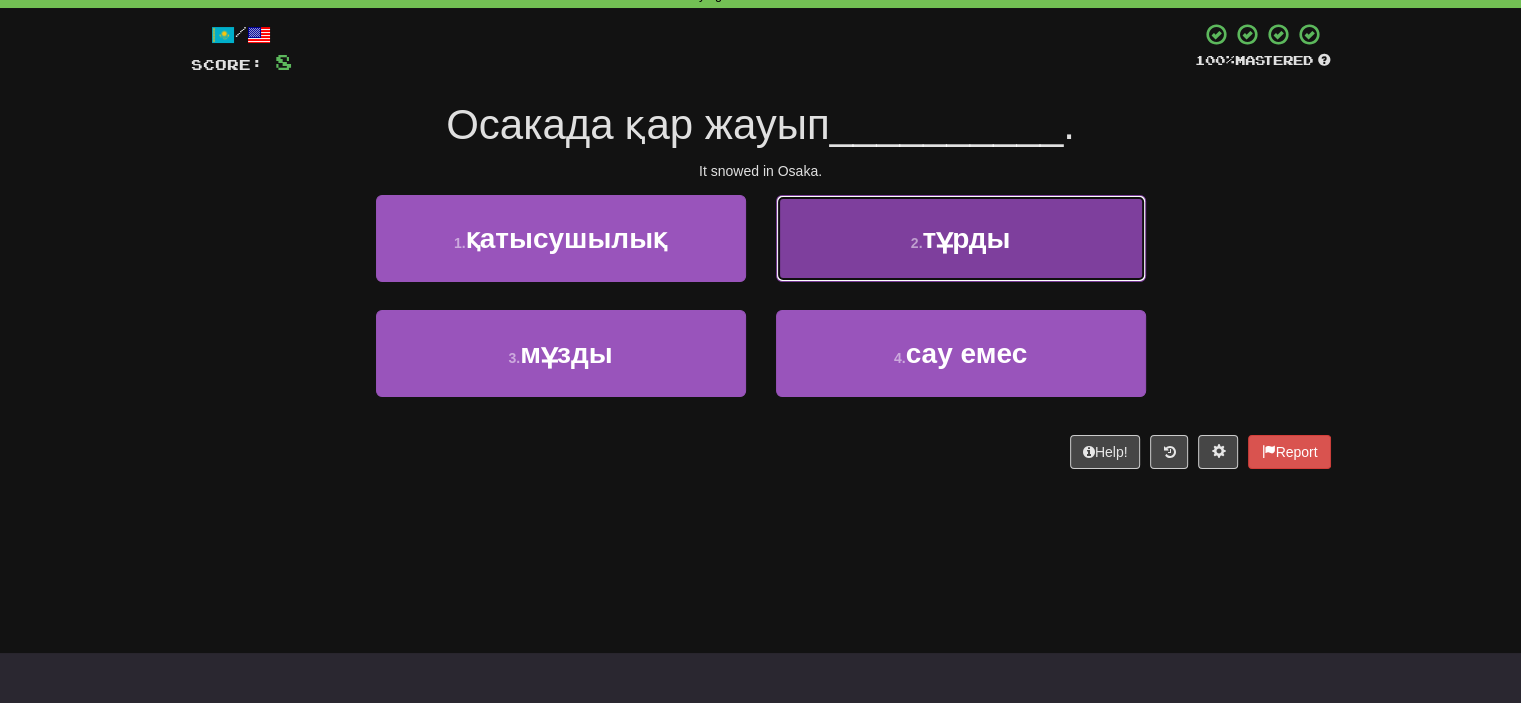 click on "2 .  тұрды" at bounding box center [961, 238] 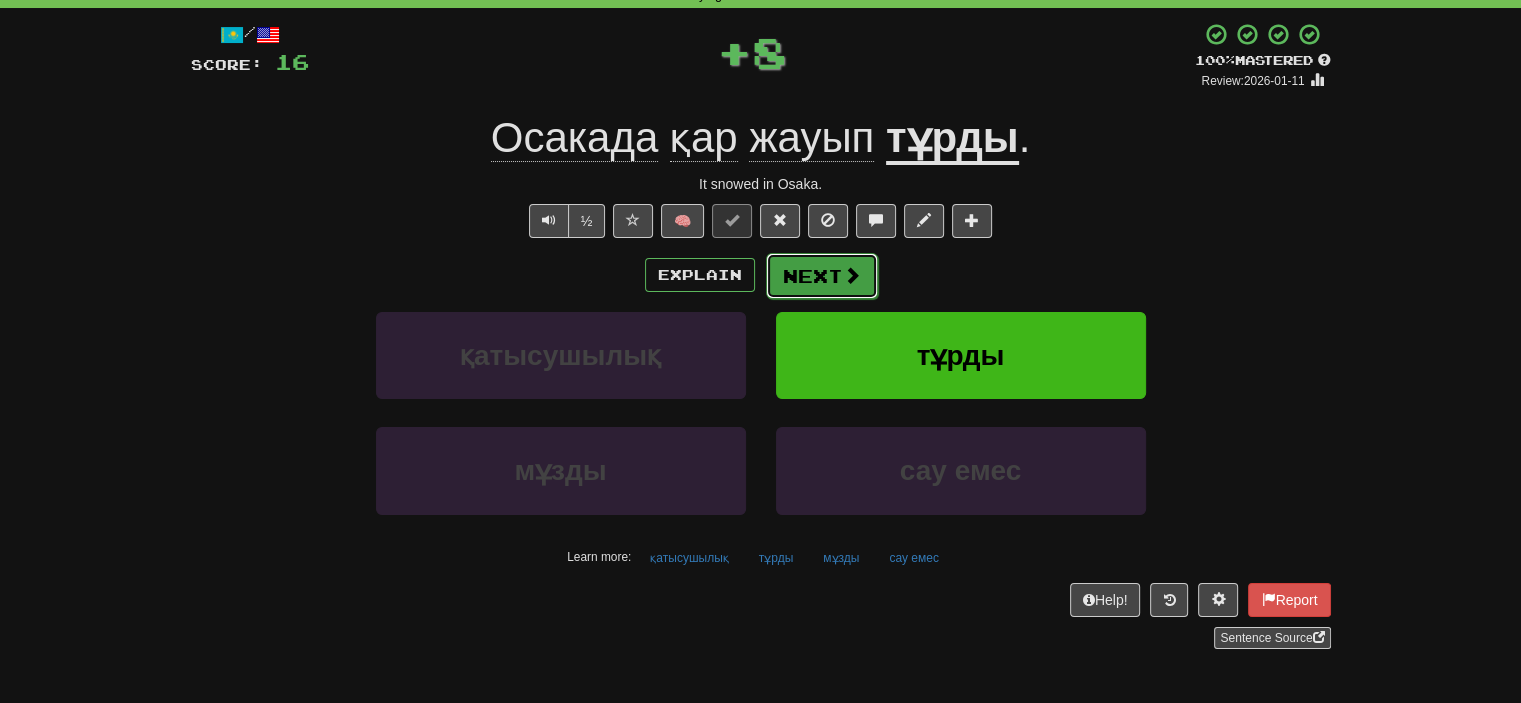 click on "Next" at bounding box center [822, 276] 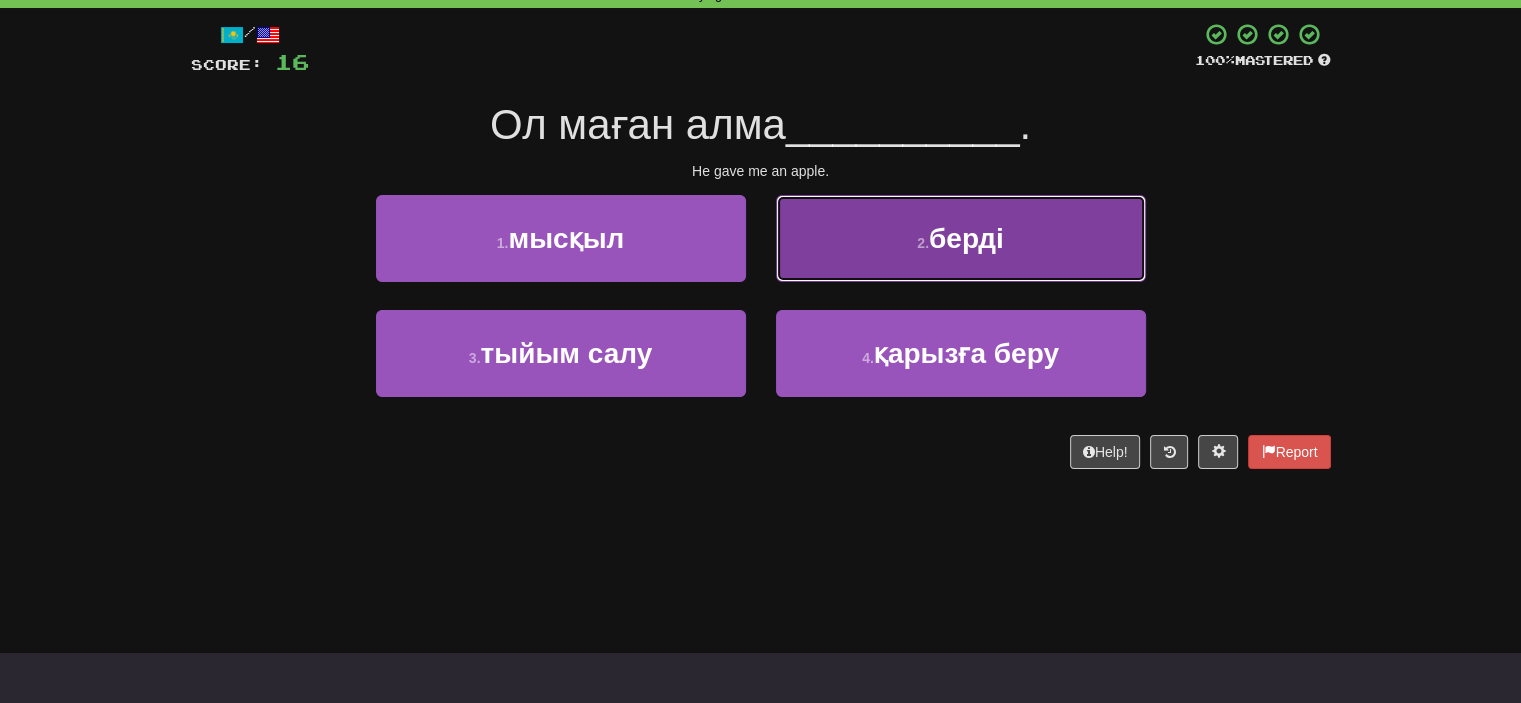 click on "2 .  берді" at bounding box center (961, 238) 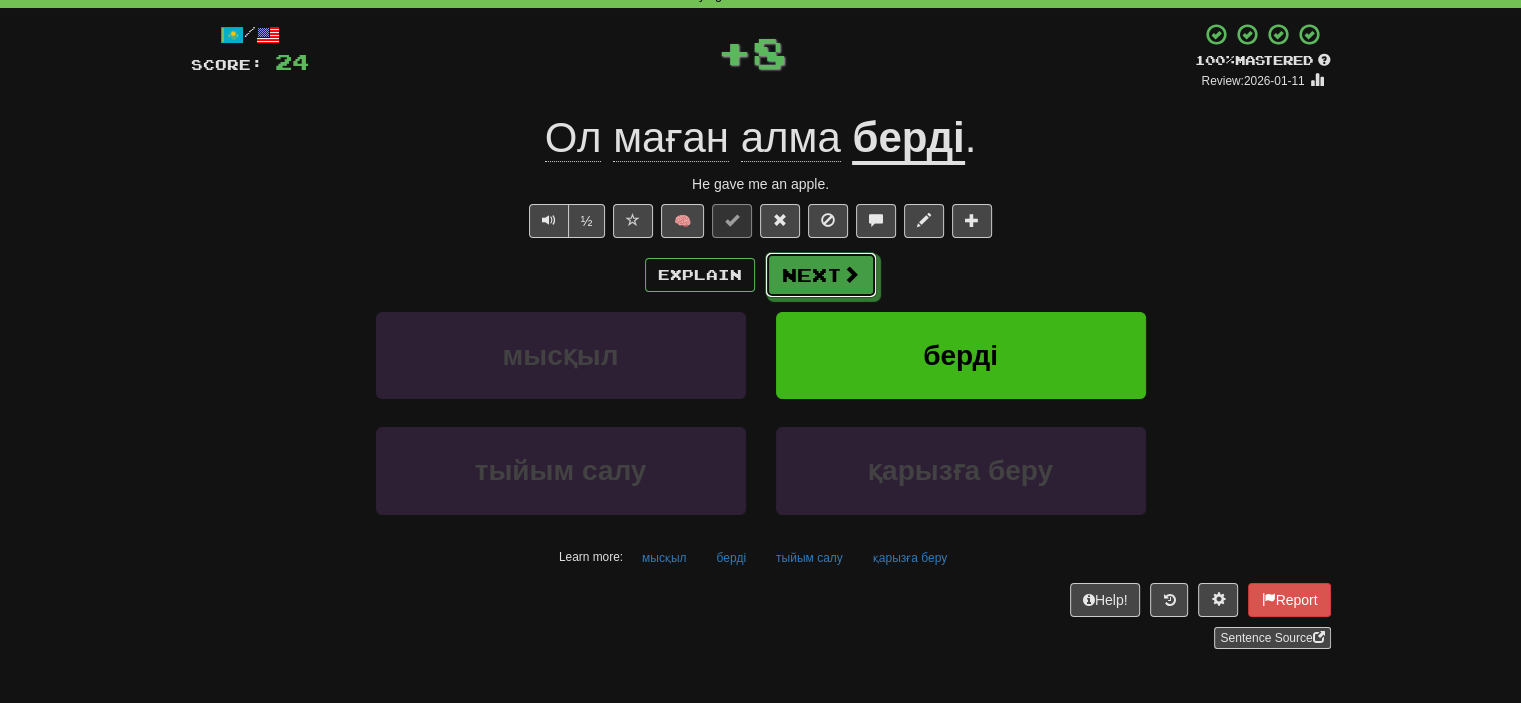click on "Next" at bounding box center [821, 275] 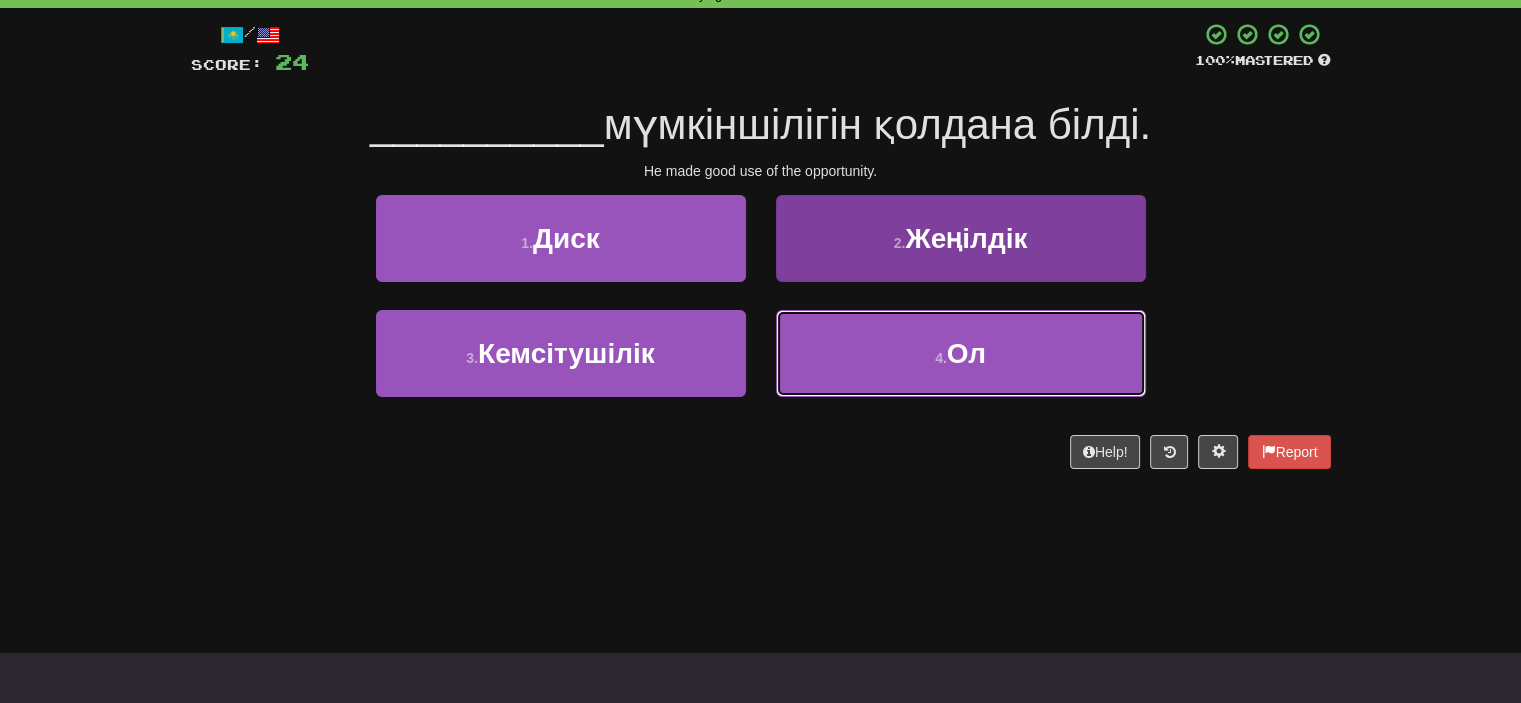 click on "4 .  Ол" at bounding box center (961, 353) 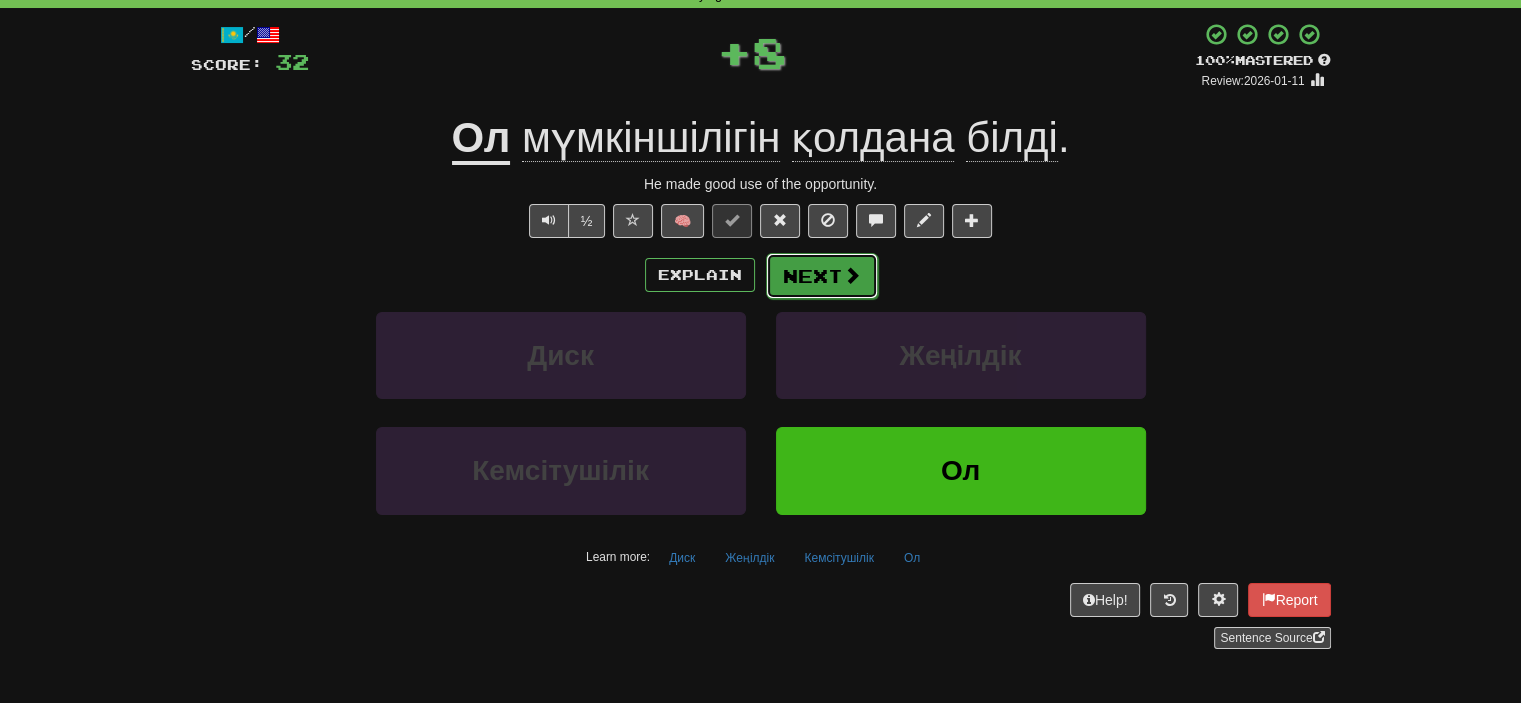 click on "Next" at bounding box center [822, 276] 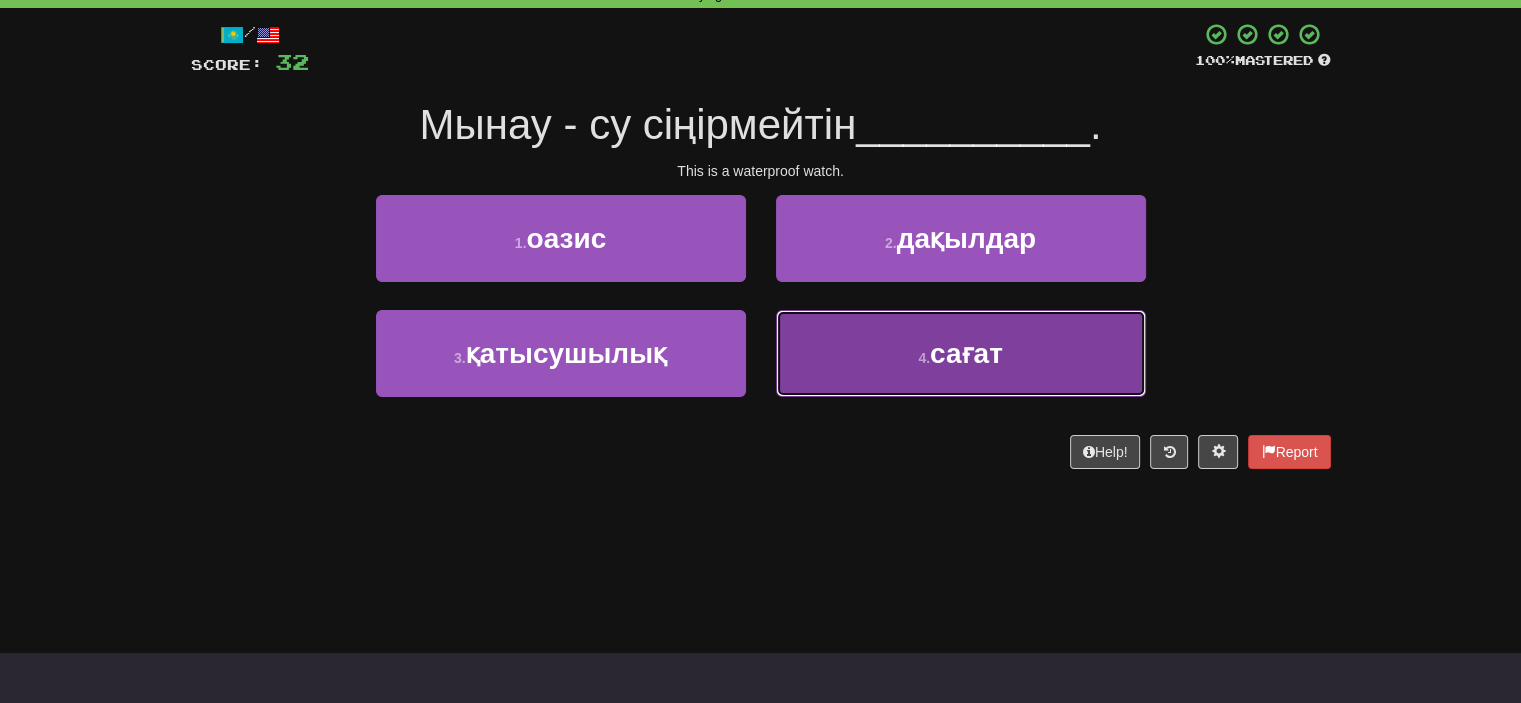click on "4 .  сағат" at bounding box center [961, 353] 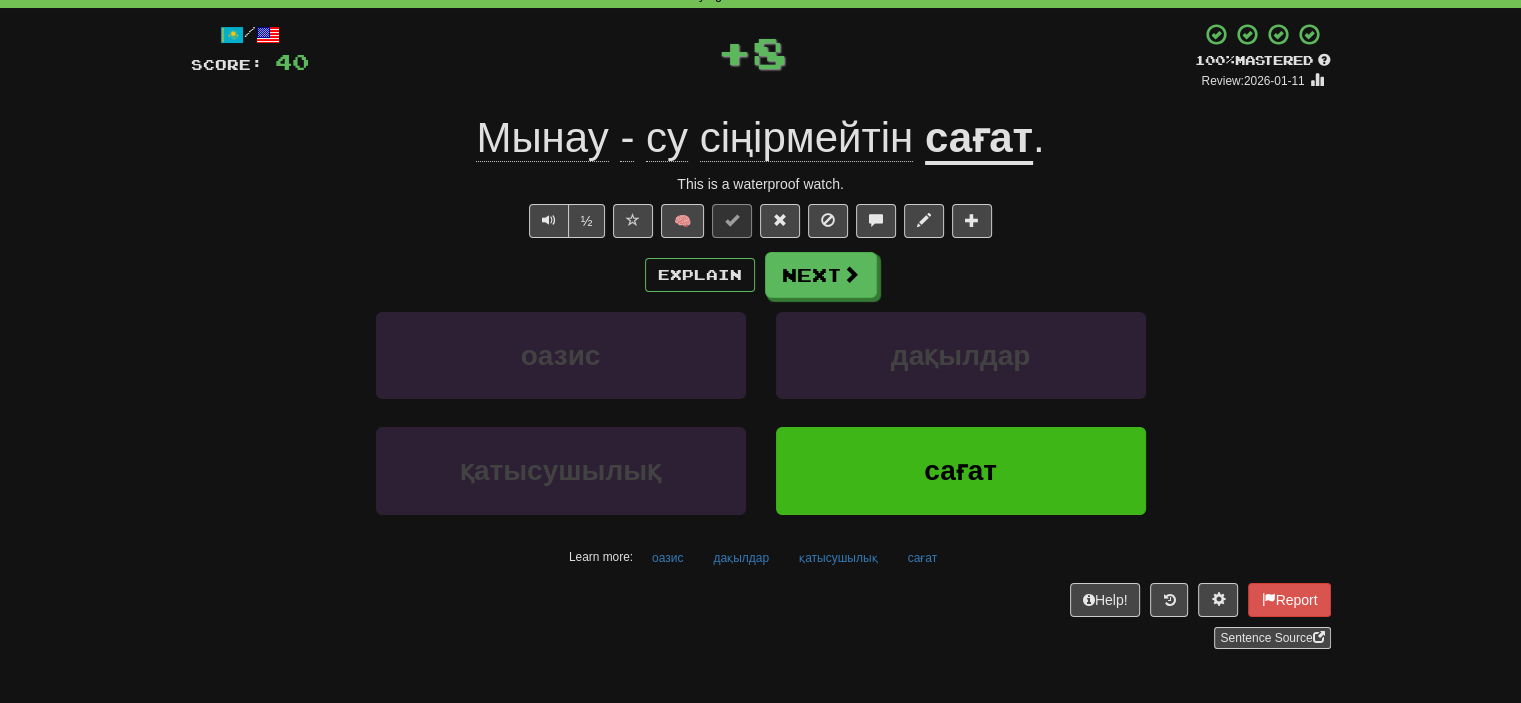 drag, startPoint x: 903, startPoint y: 310, endPoint x: 756, endPoint y: 284, distance: 149.28162 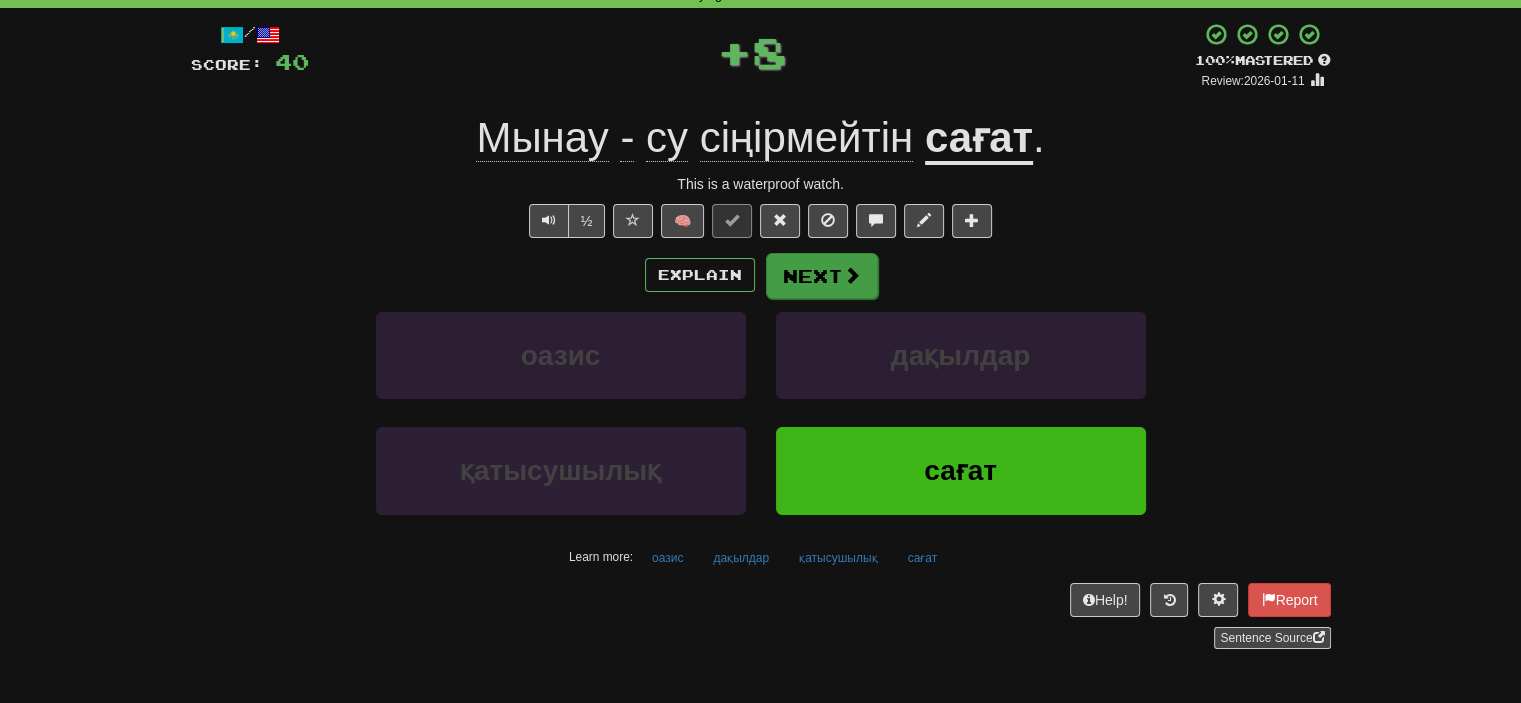 click on "Explain Next" at bounding box center (761, 275) 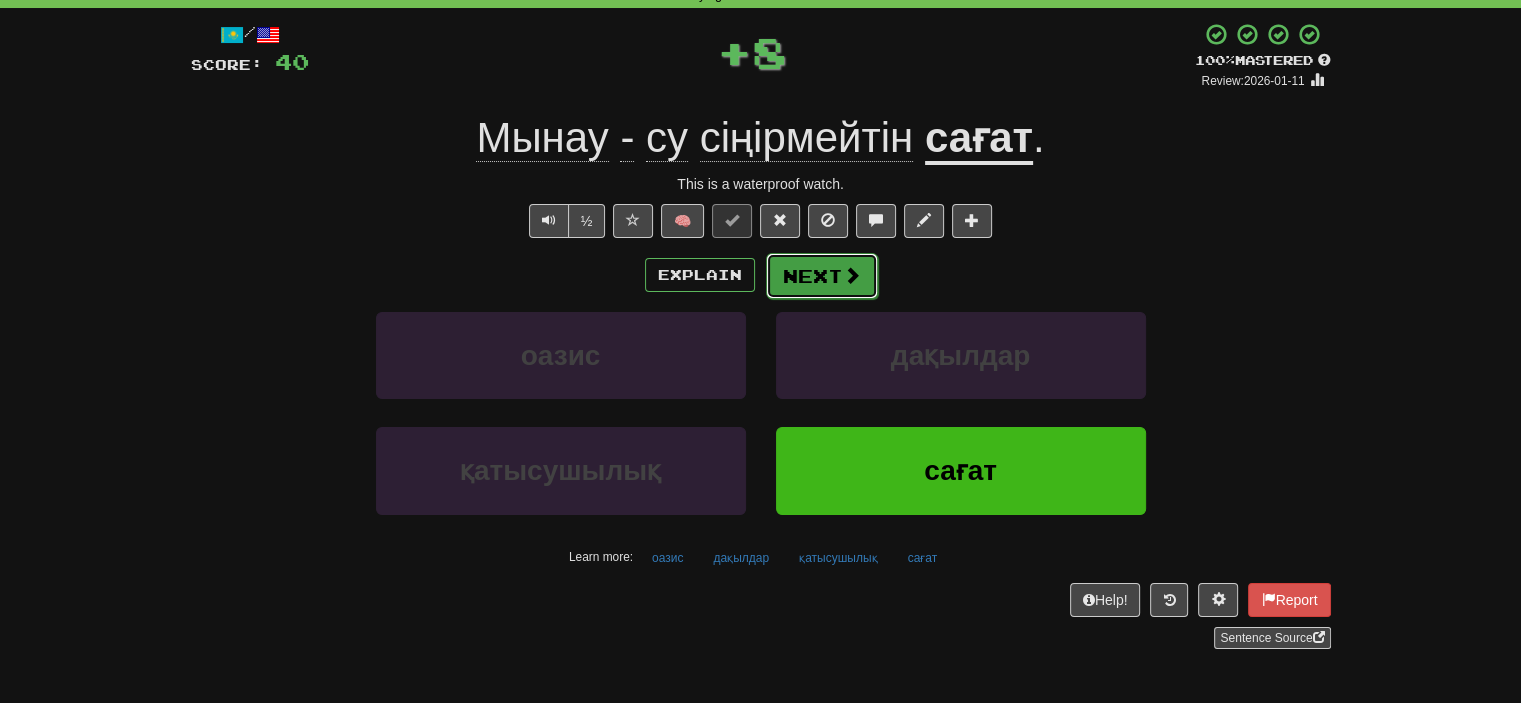 click on "Next" at bounding box center (822, 276) 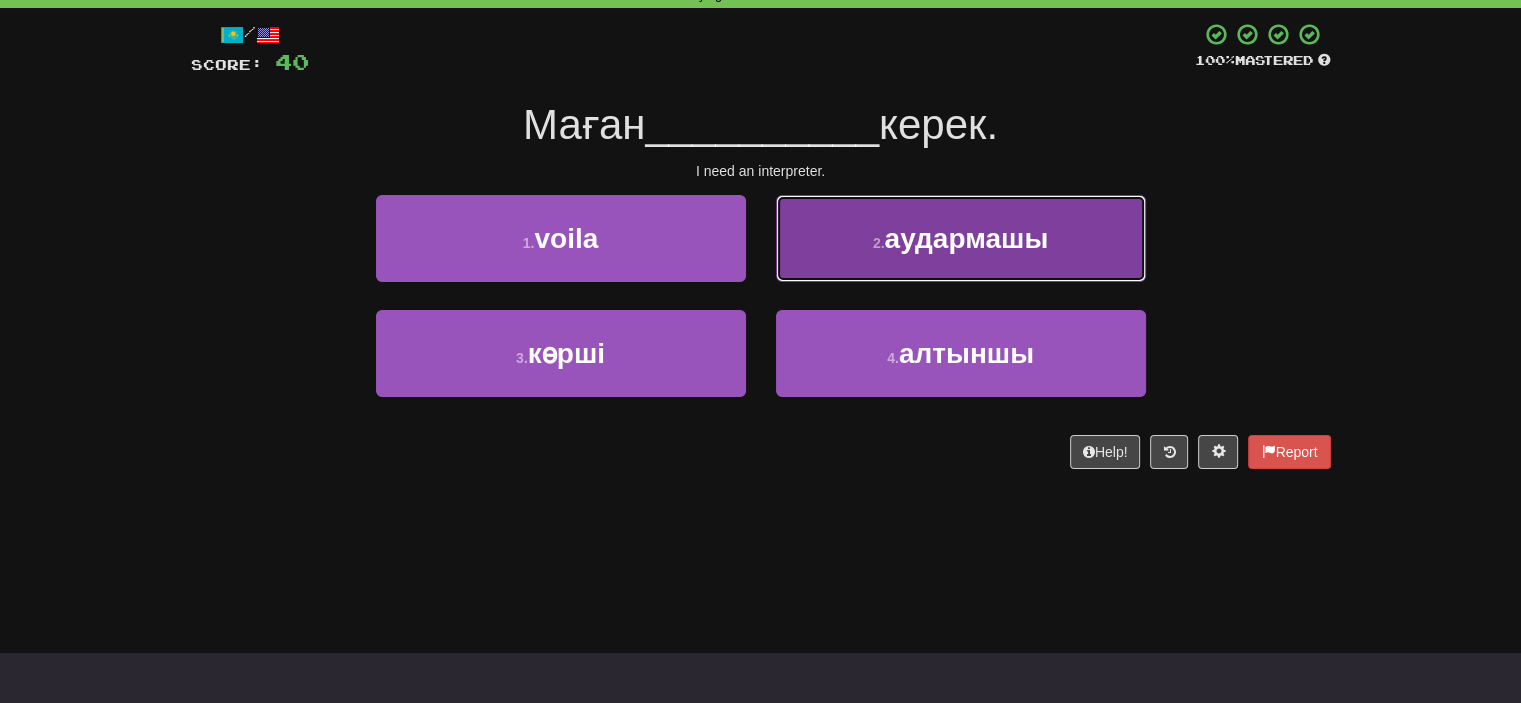 click on "2 .  аудармашы" at bounding box center (961, 238) 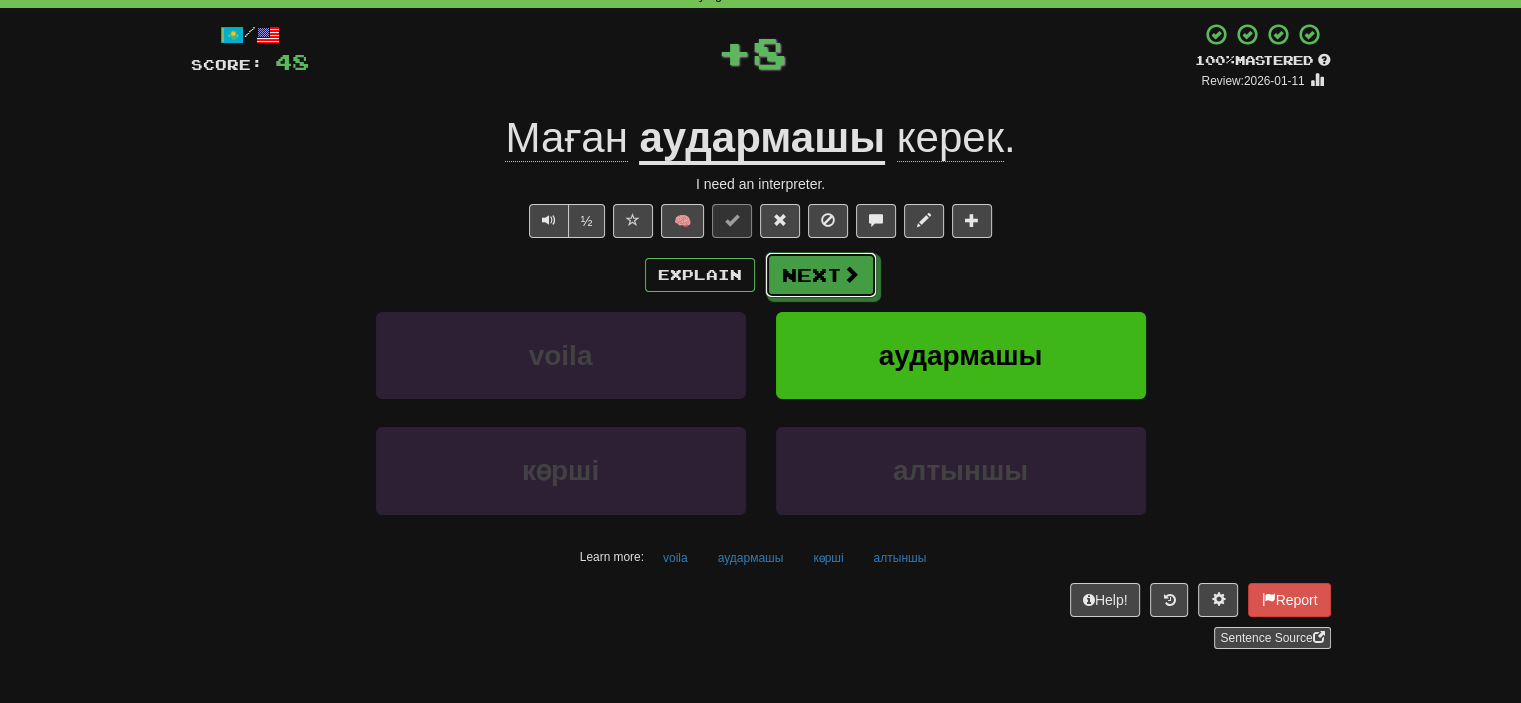 click on "Next" at bounding box center (821, 275) 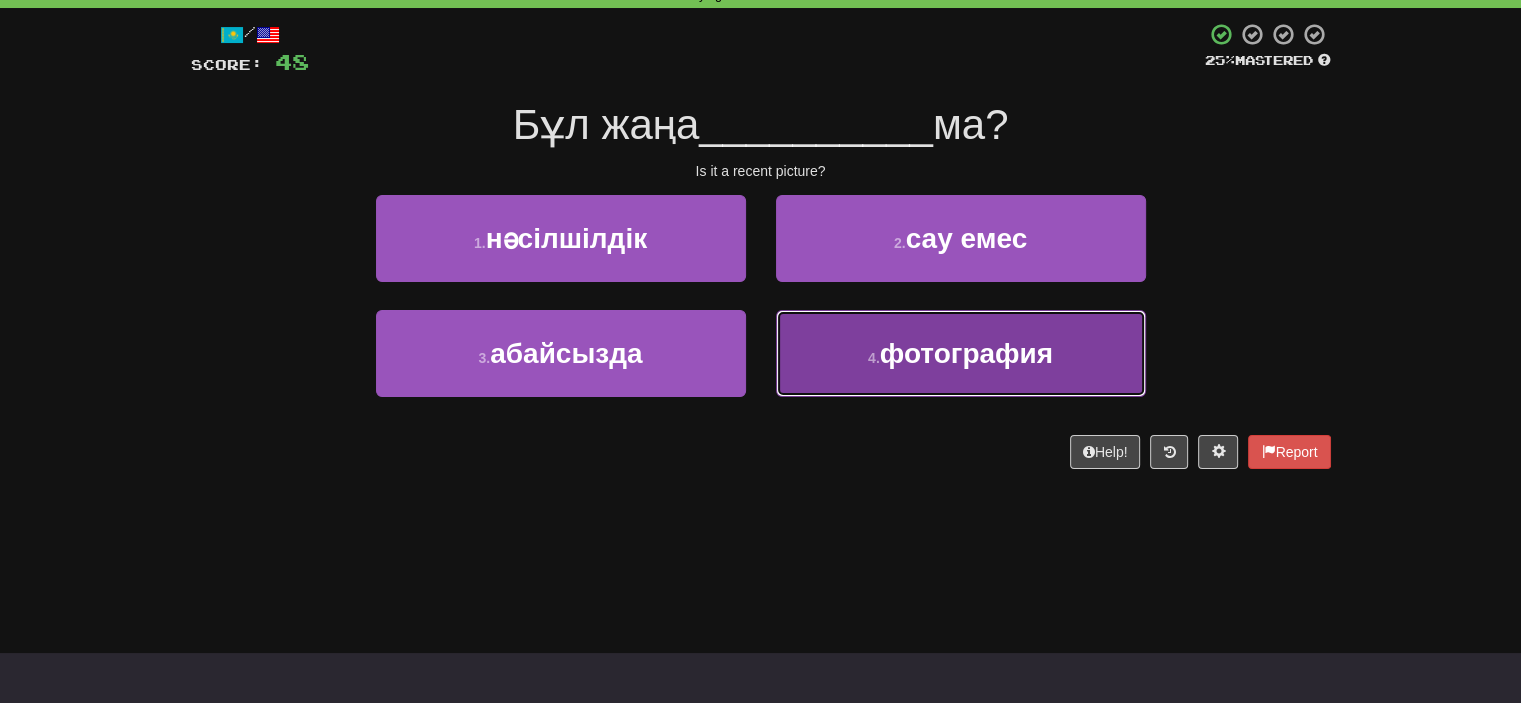click on "фотография" at bounding box center [966, 353] 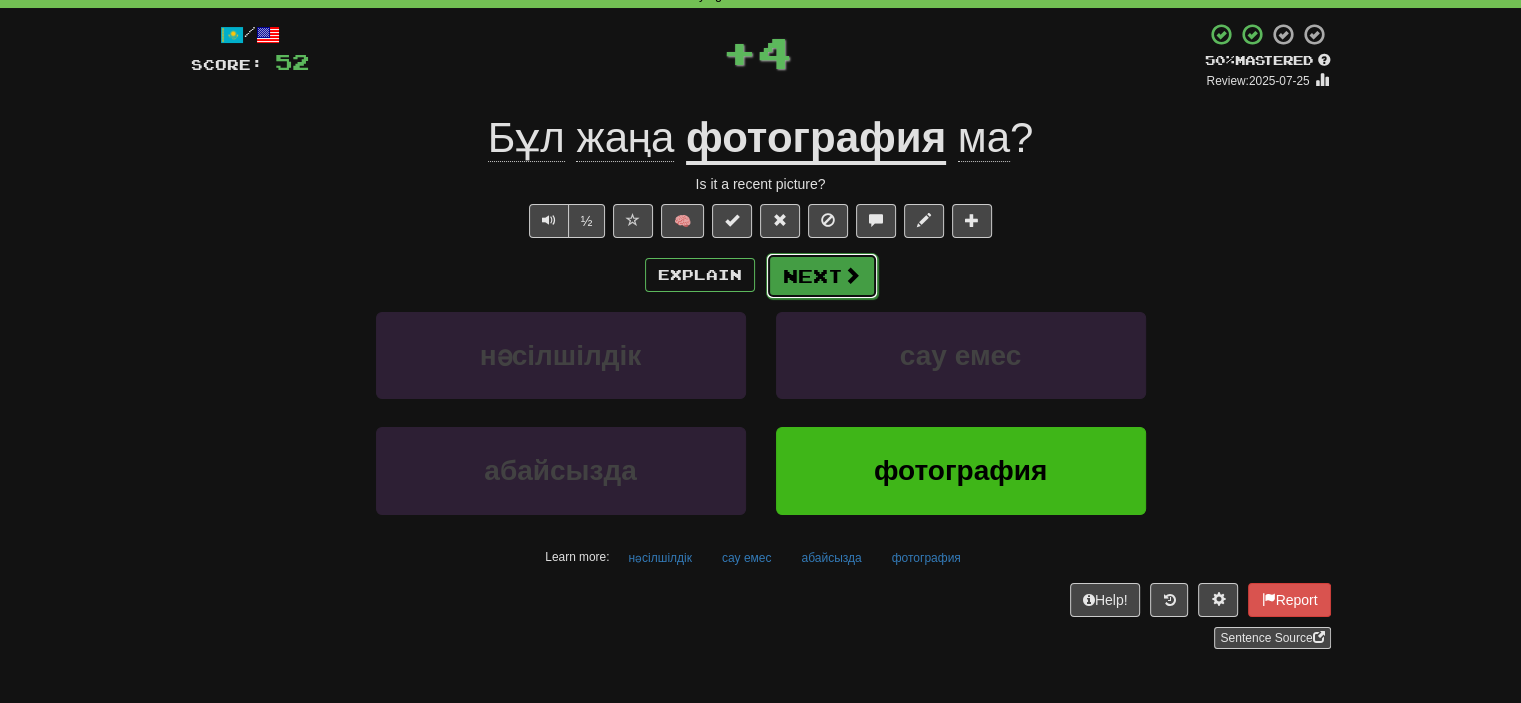 click on "Next" at bounding box center [822, 276] 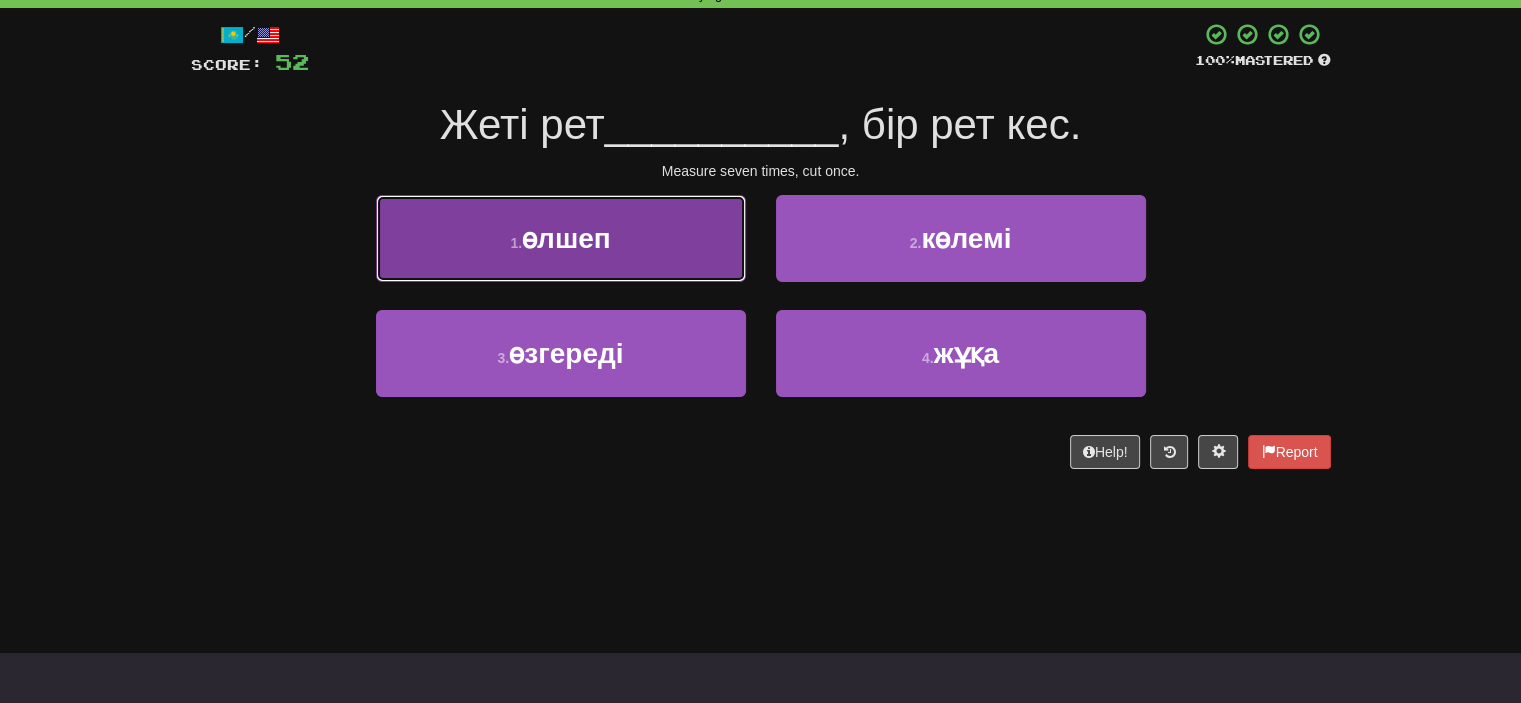 click on "1 .  өлшеп" at bounding box center [561, 238] 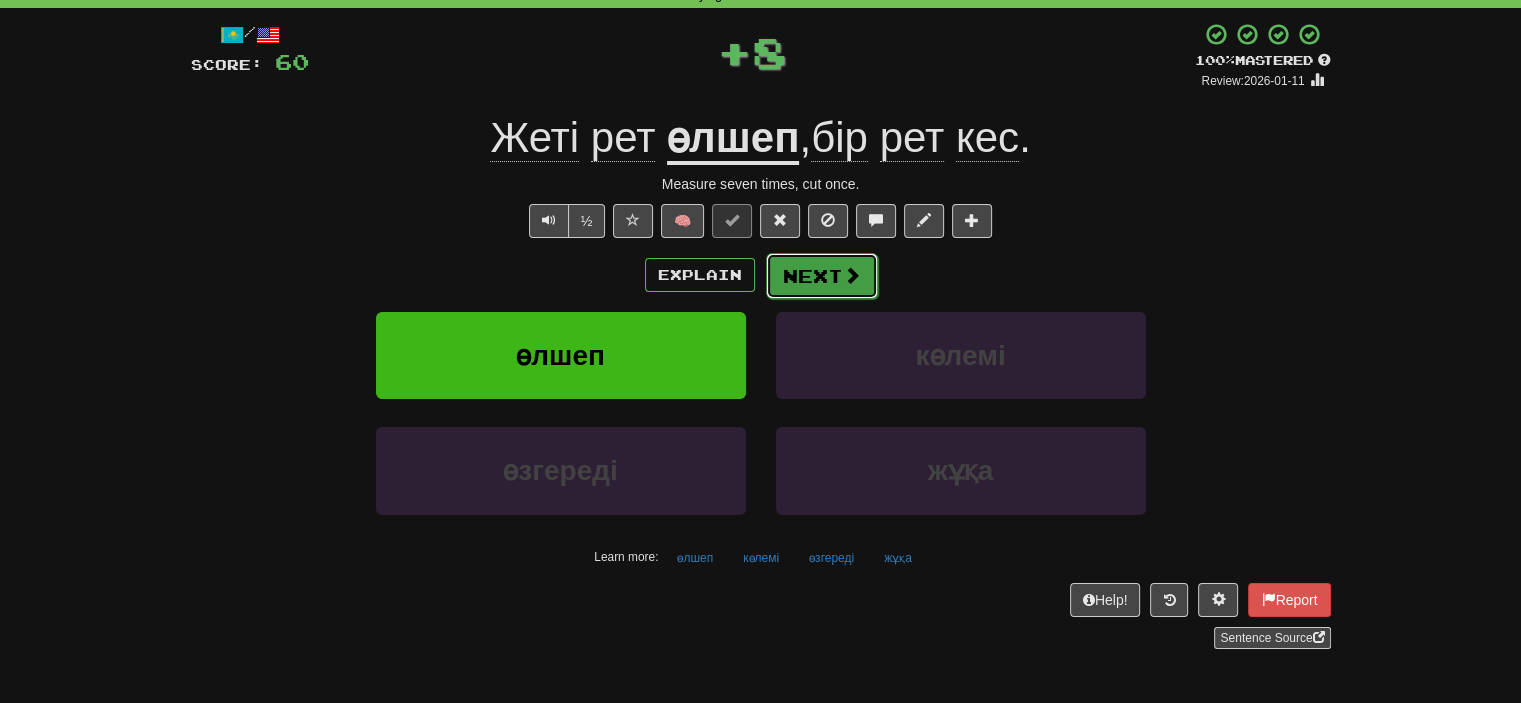 click at bounding box center [852, 275] 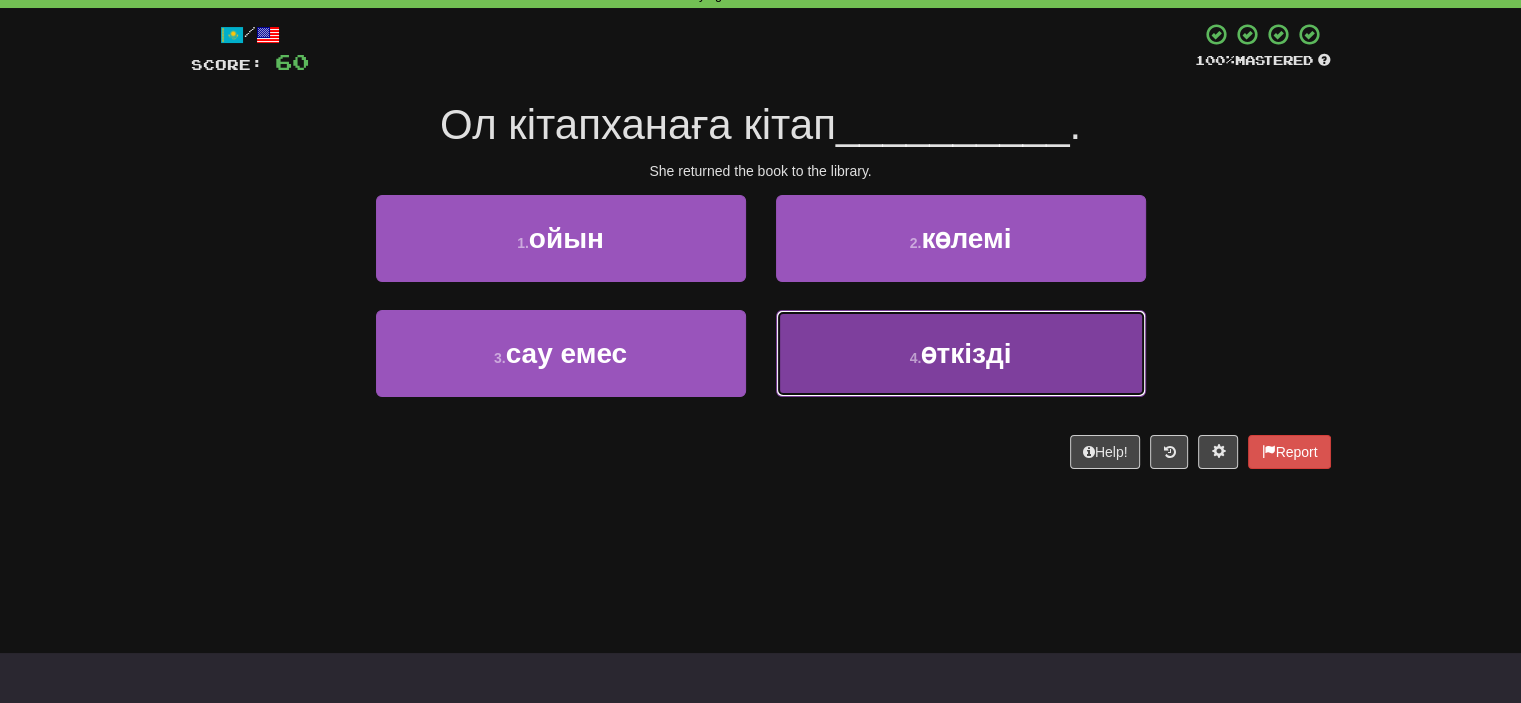 click on "4 .  өткізді" at bounding box center [961, 353] 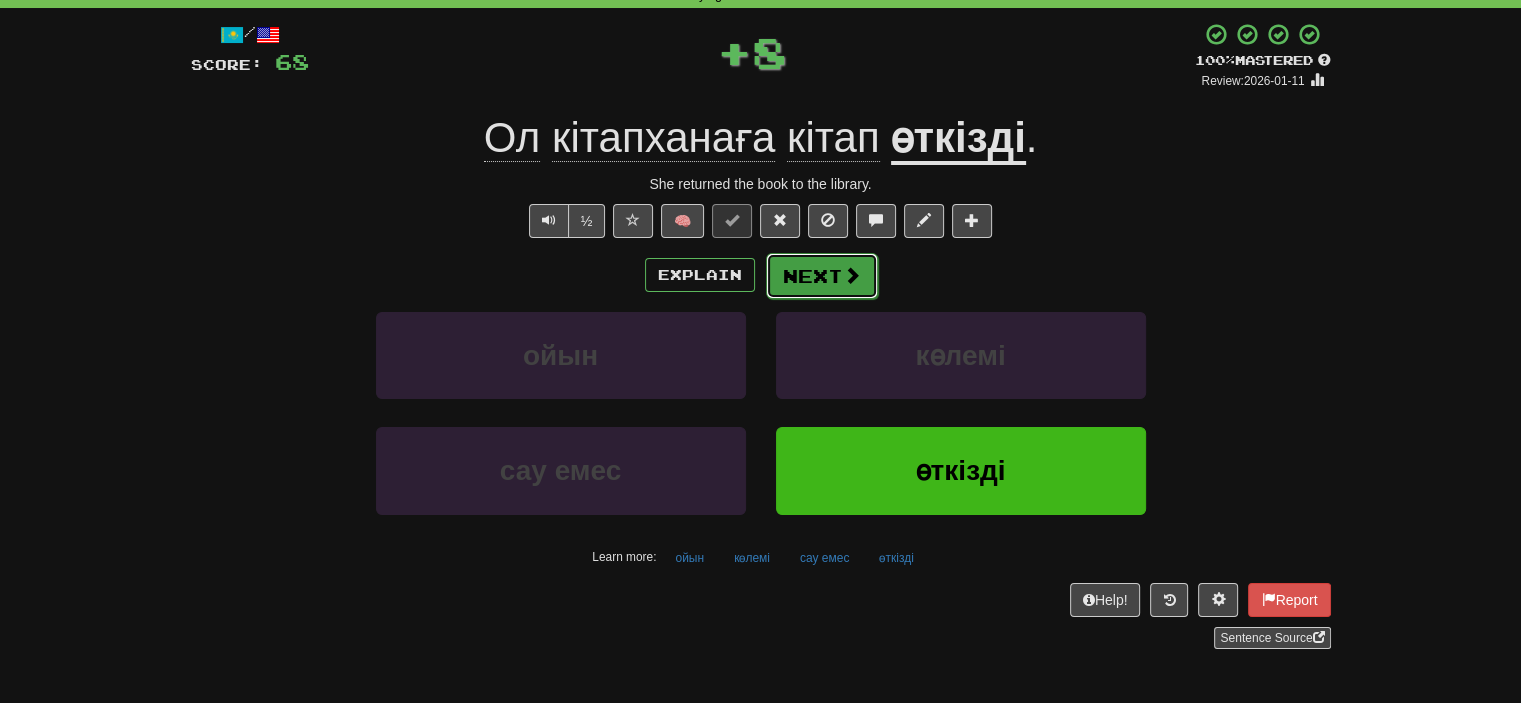click on "Next" at bounding box center (822, 276) 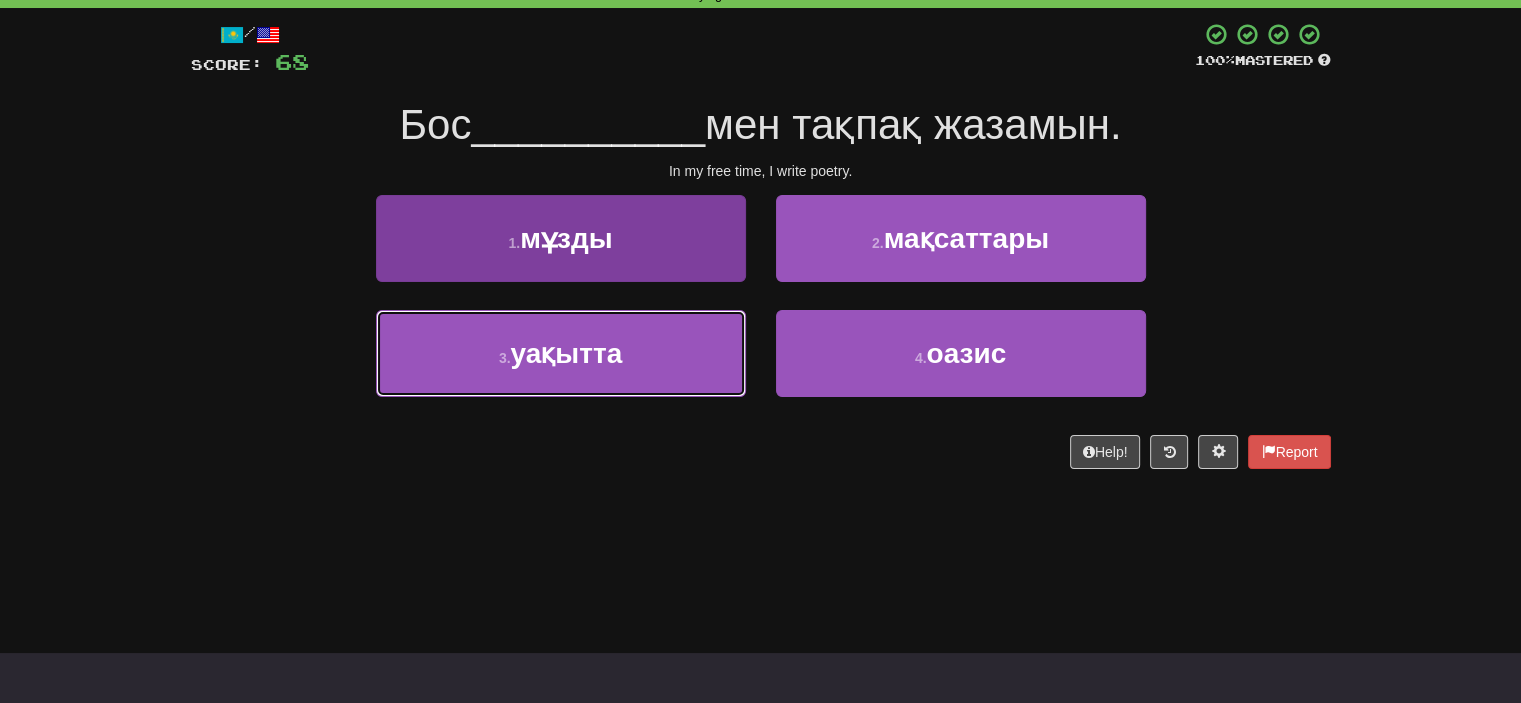 click on "3 .  уақытта" at bounding box center [561, 353] 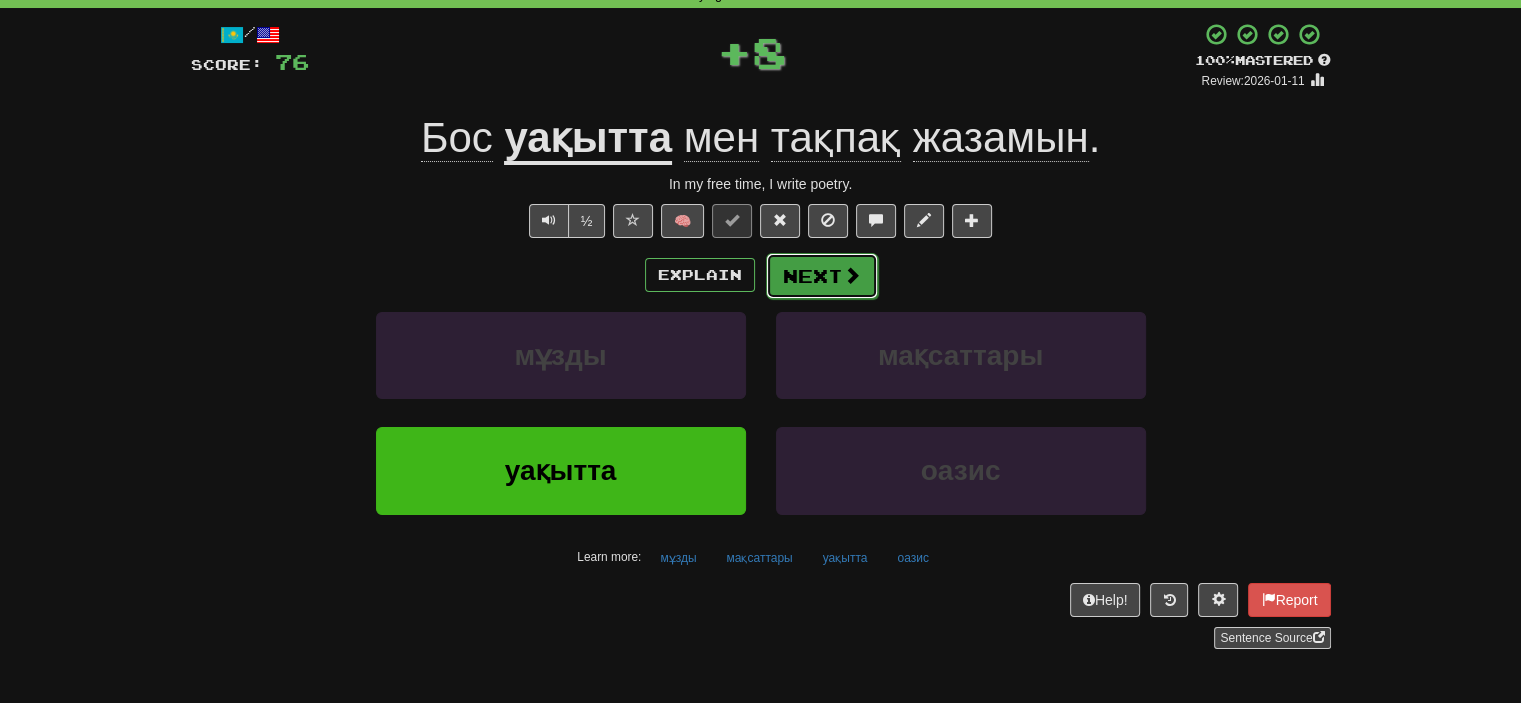 drag, startPoint x: 781, startPoint y: 280, endPoint x: 784, endPoint y: 296, distance: 16.27882 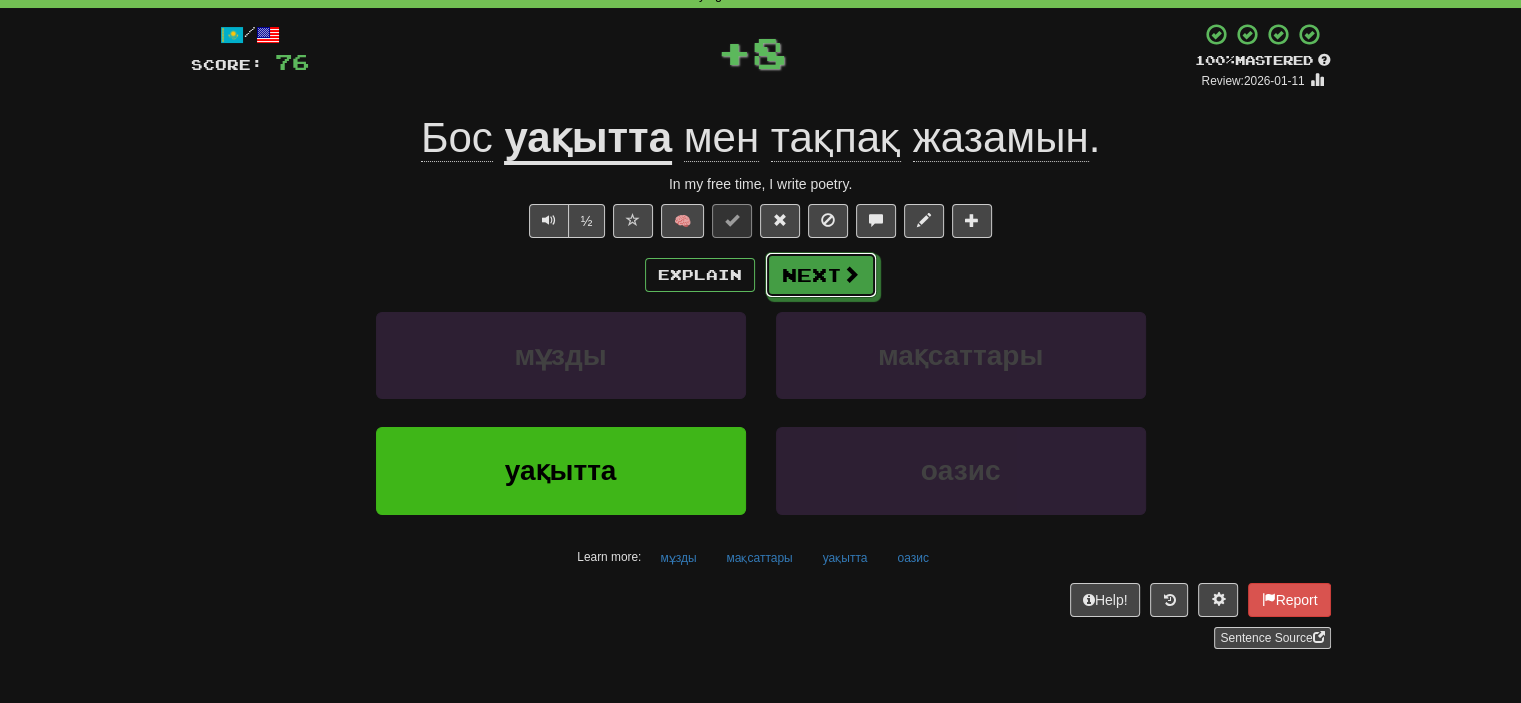 click on "Next" at bounding box center (821, 275) 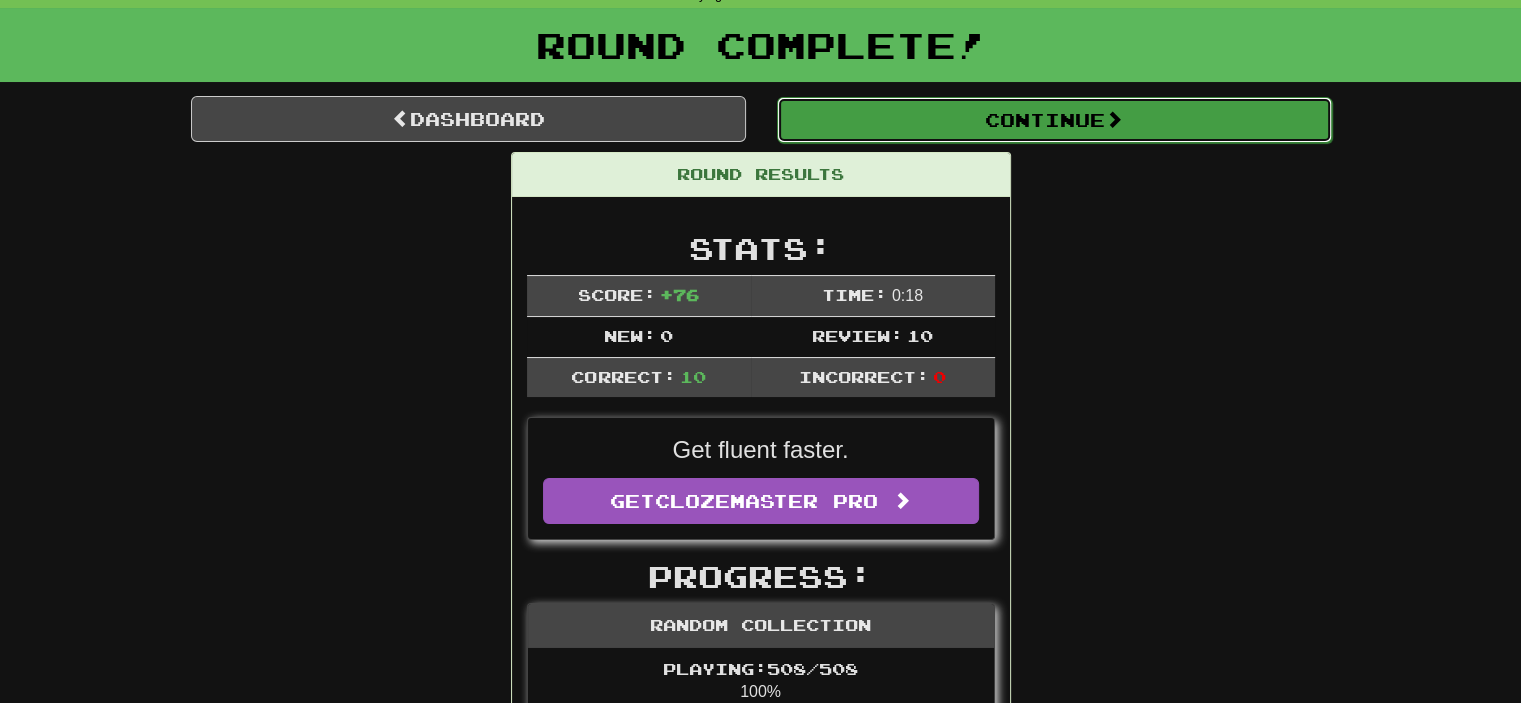 click on "Continue" at bounding box center [1054, 120] 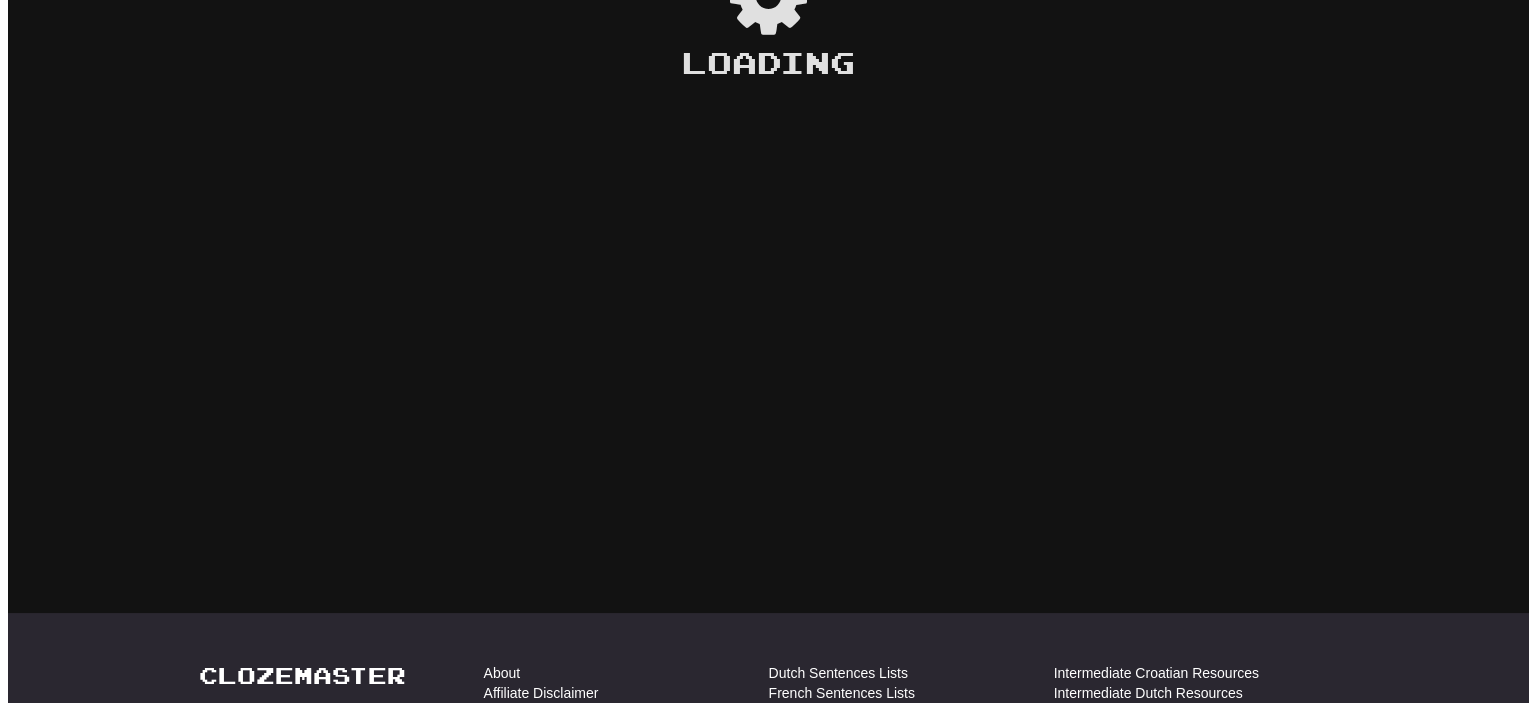 scroll, scrollTop: 100, scrollLeft: 0, axis: vertical 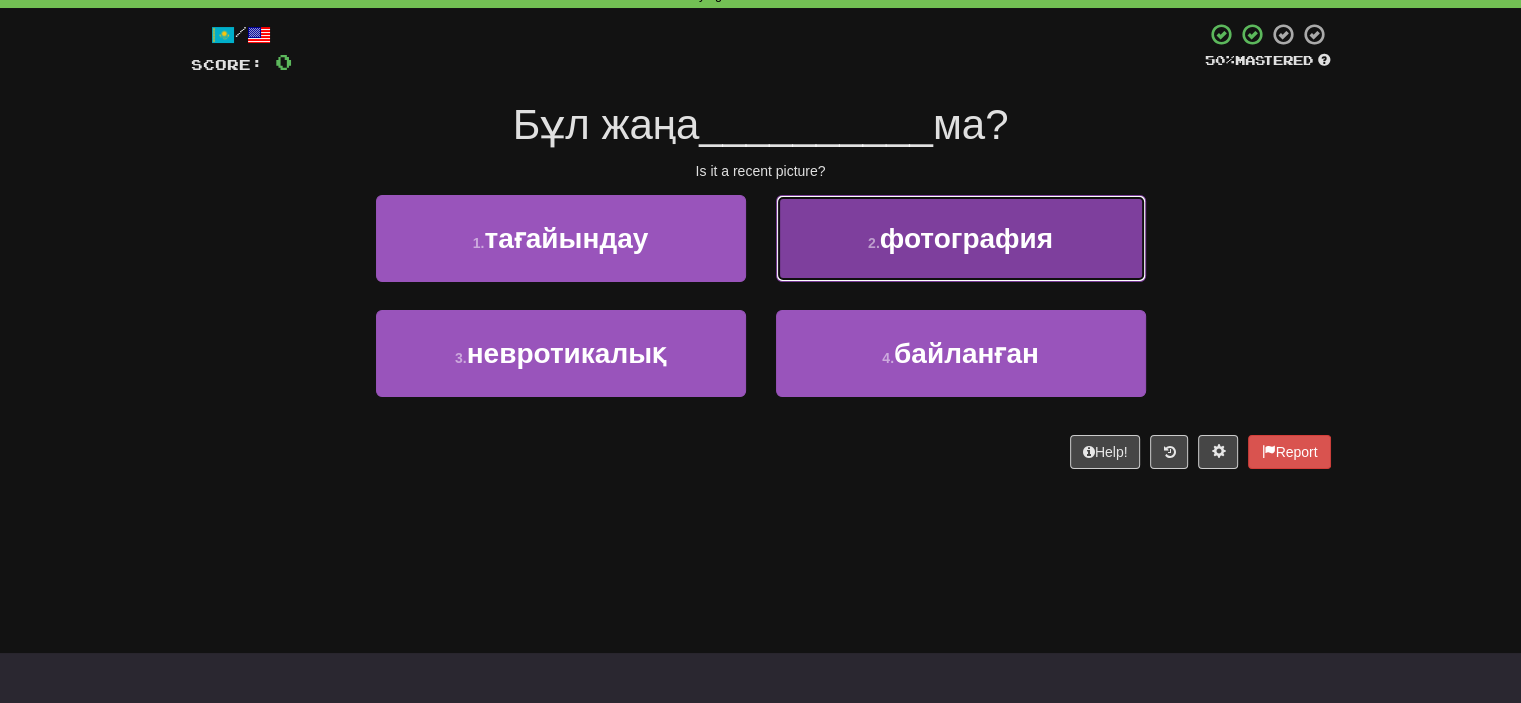 click on "2 .  фотография" at bounding box center [961, 238] 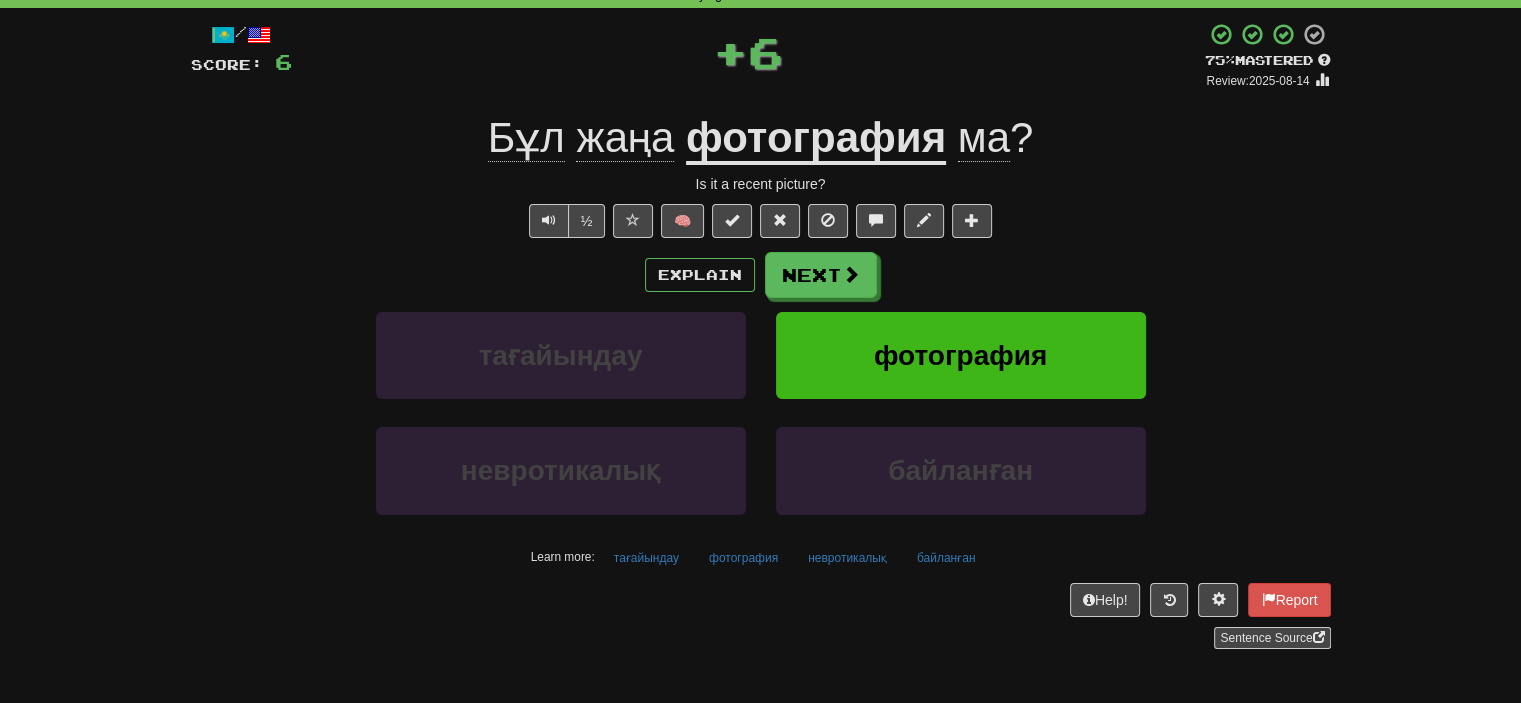 click on "Explain Next тағайындау фотография невротикалық байланған Learn more: тағайындау фотография невротикалық байланған" at bounding box center [761, 412] 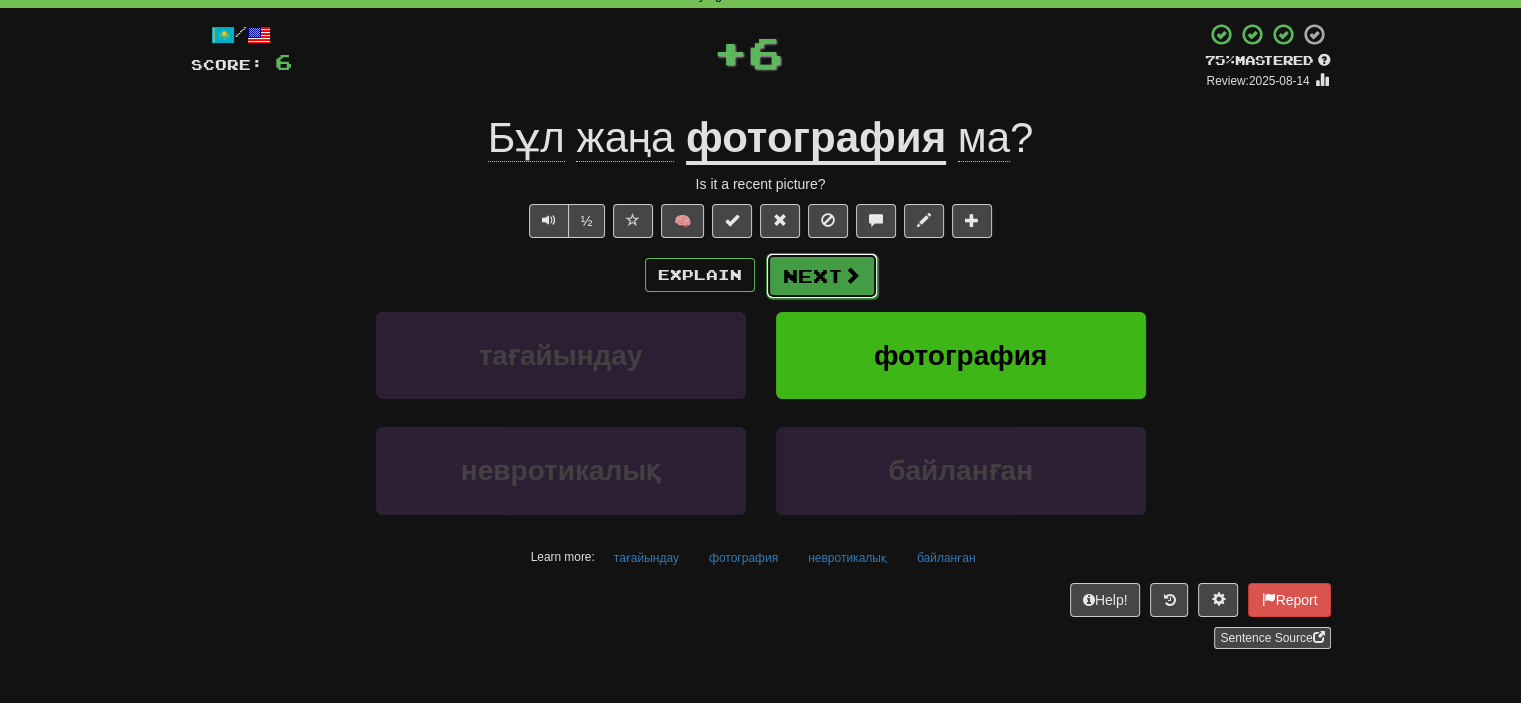 click on "Next" at bounding box center [822, 276] 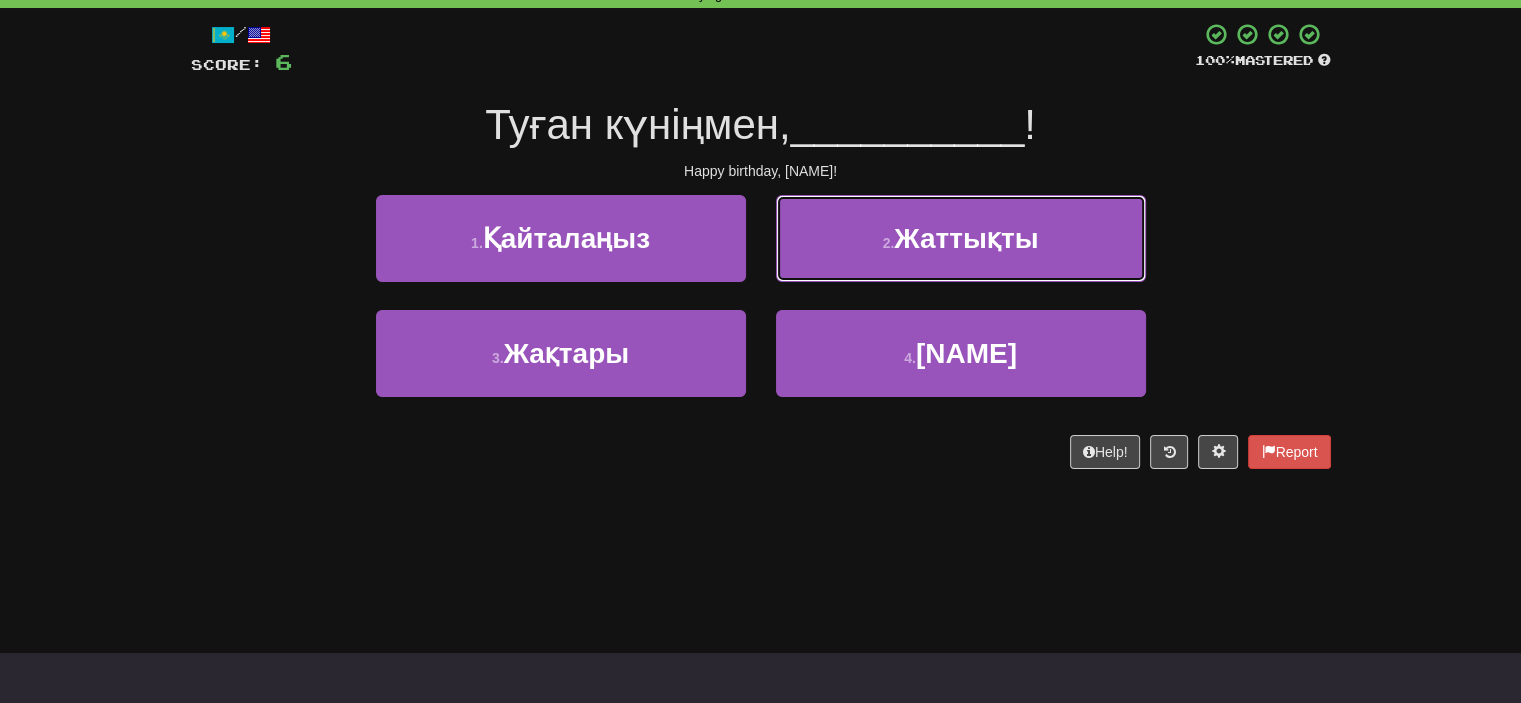 drag, startPoint x: 913, startPoint y: 243, endPoint x: 866, endPoint y: 247, distance: 47.169907 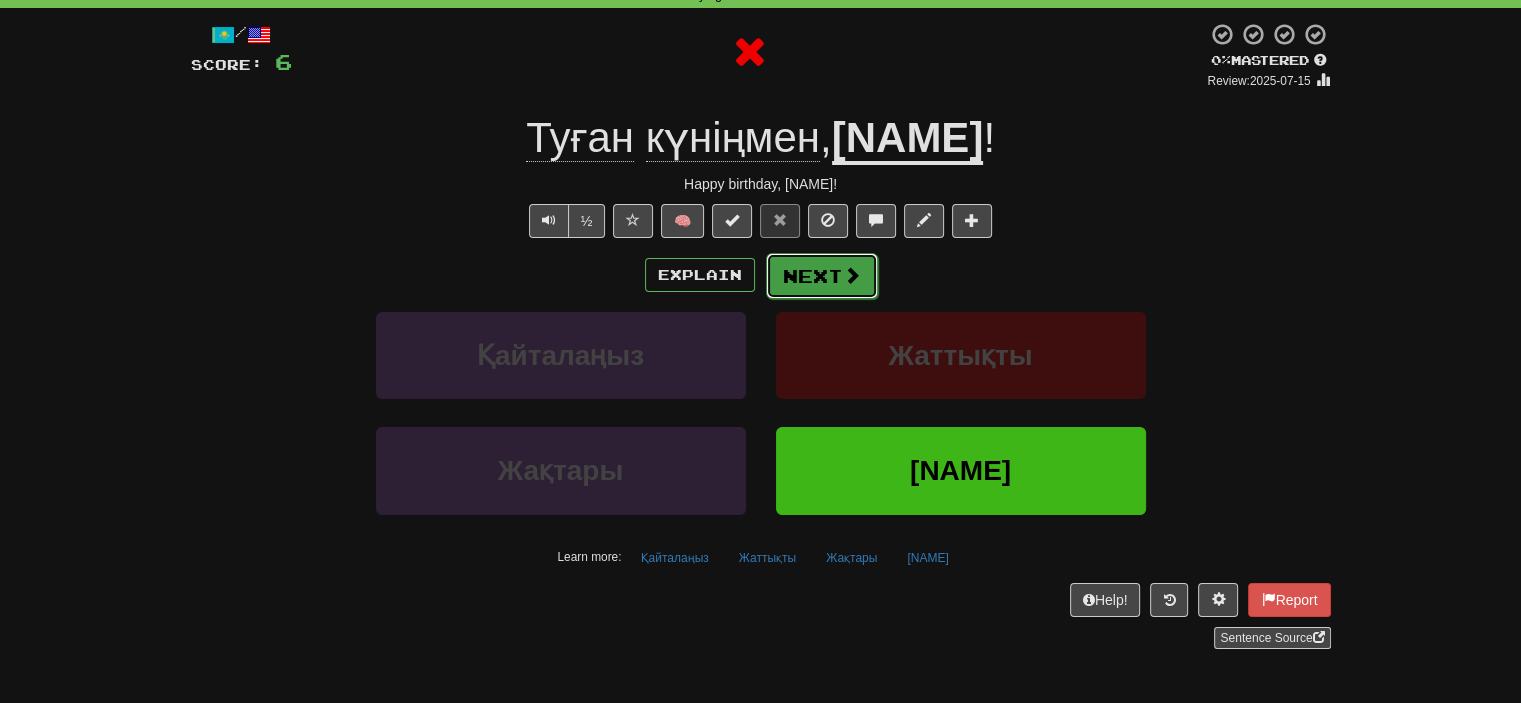 click on "Next" at bounding box center (822, 276) 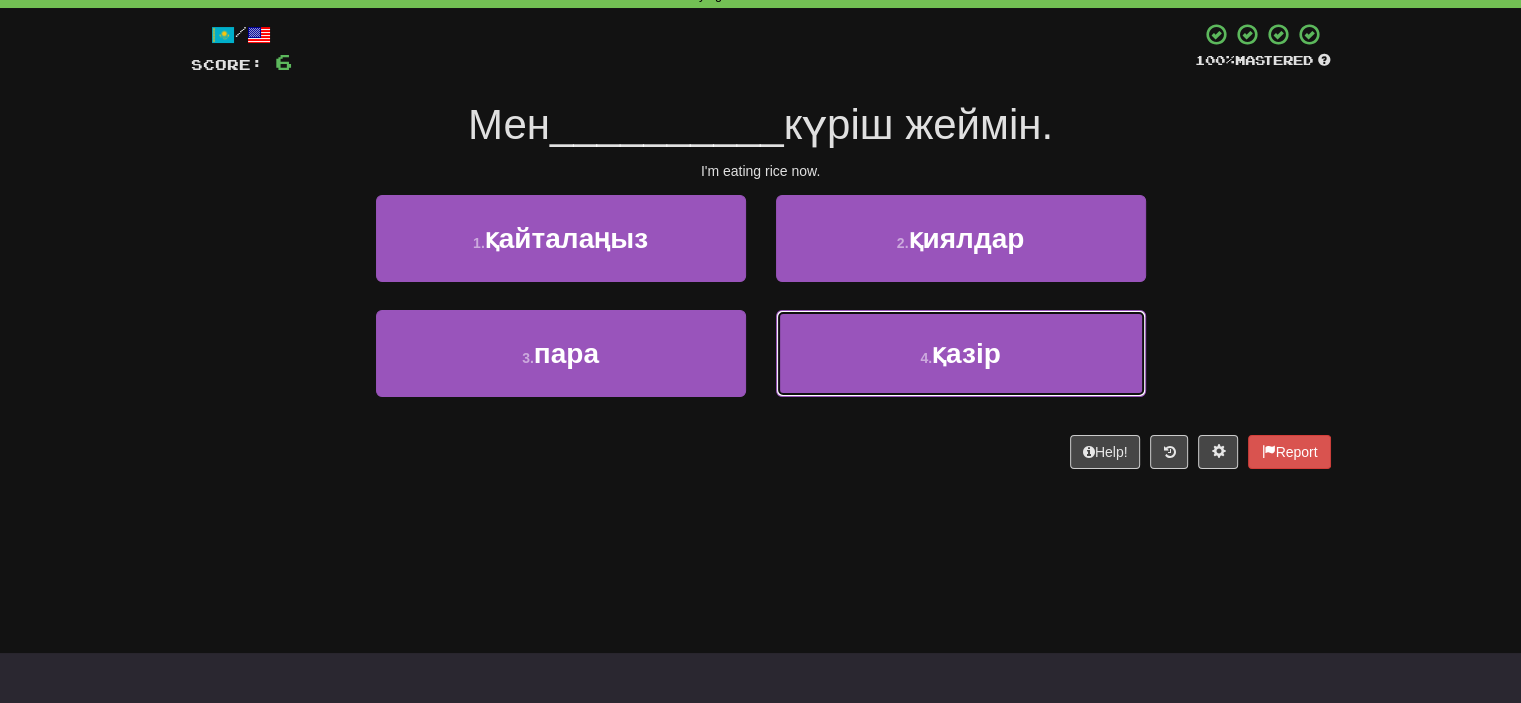 drag, startPoint x: 902, startPoint y: 371, endPoint x: 858, endPoint y: 307, distance: 77.665955 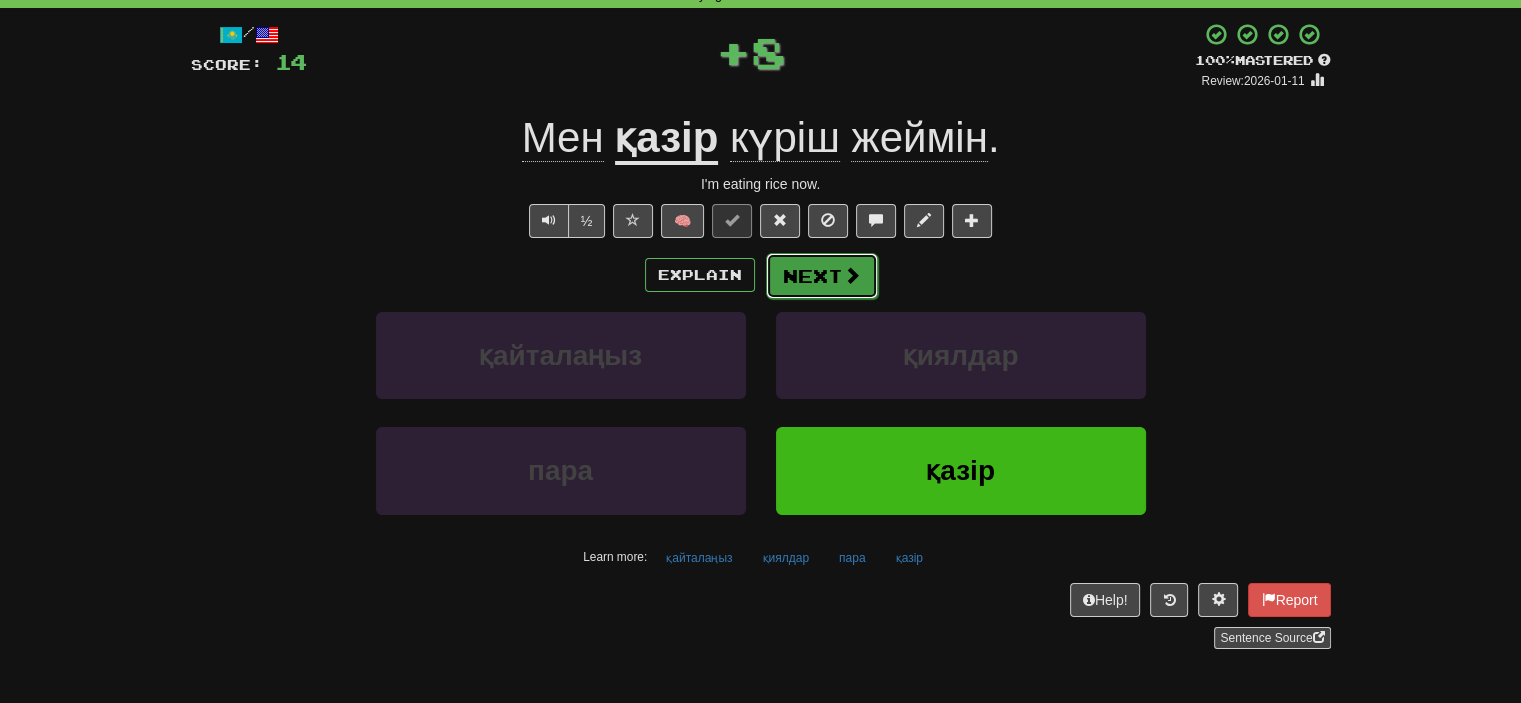 click on "Next" at bounding box center [822, 276] 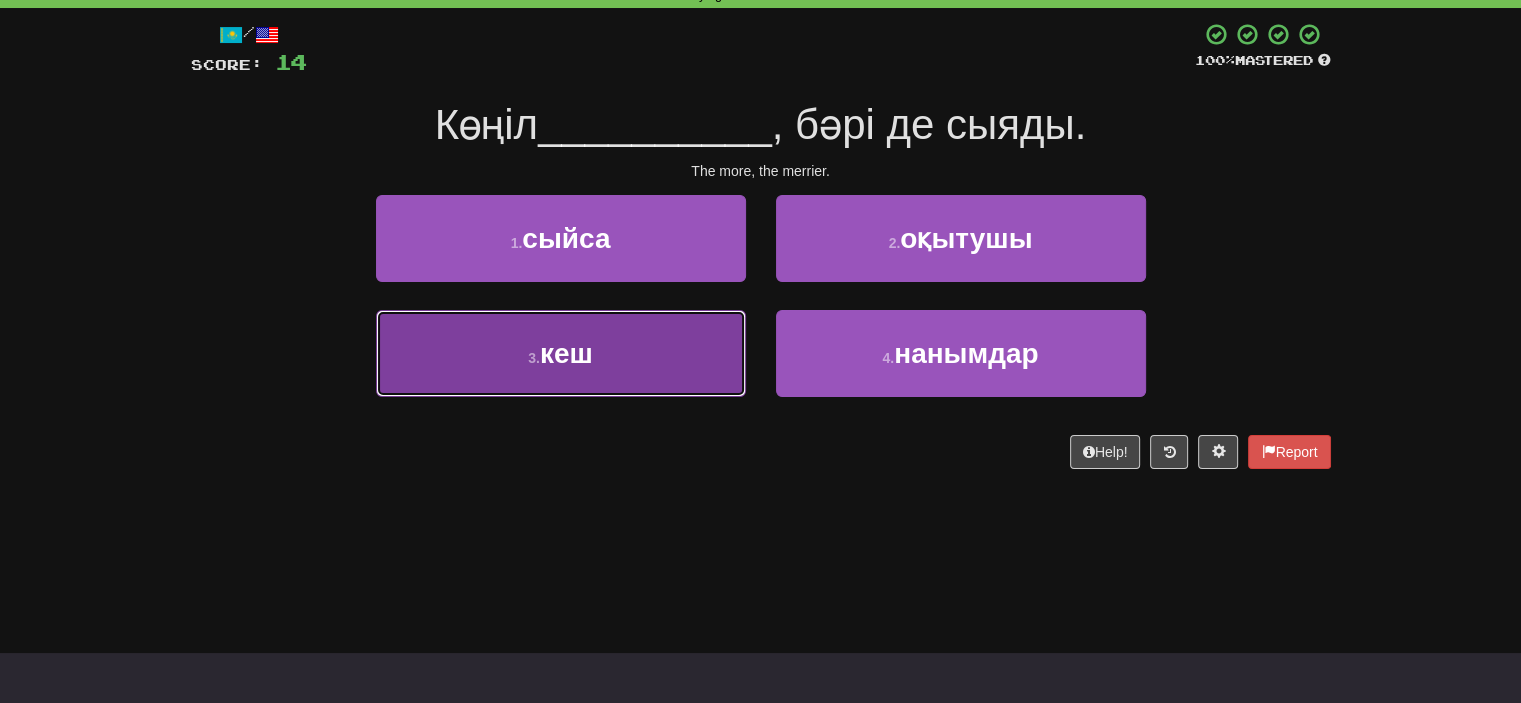 click on "3 .  кеш" at bounding box center (561, 353) 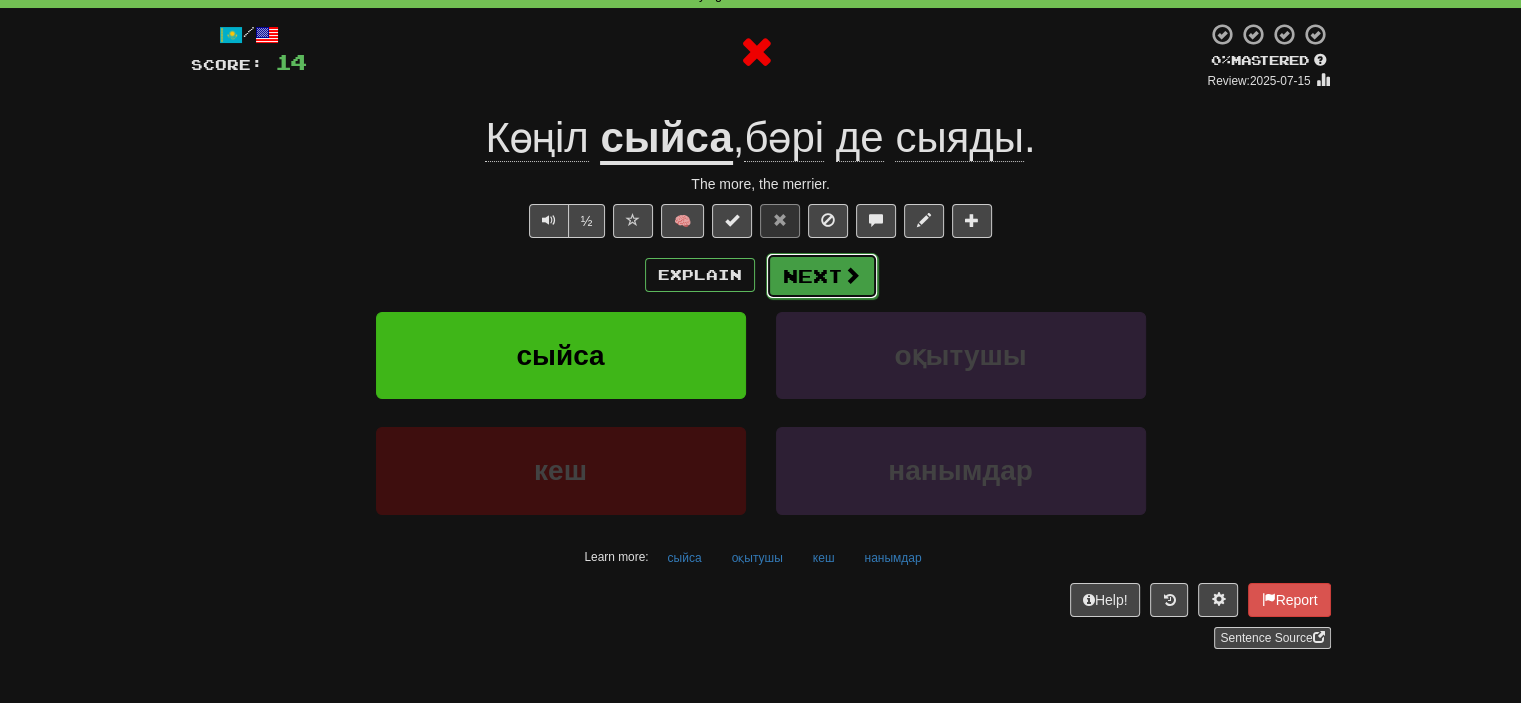 click on "Next" at bounding box center [822, 276] 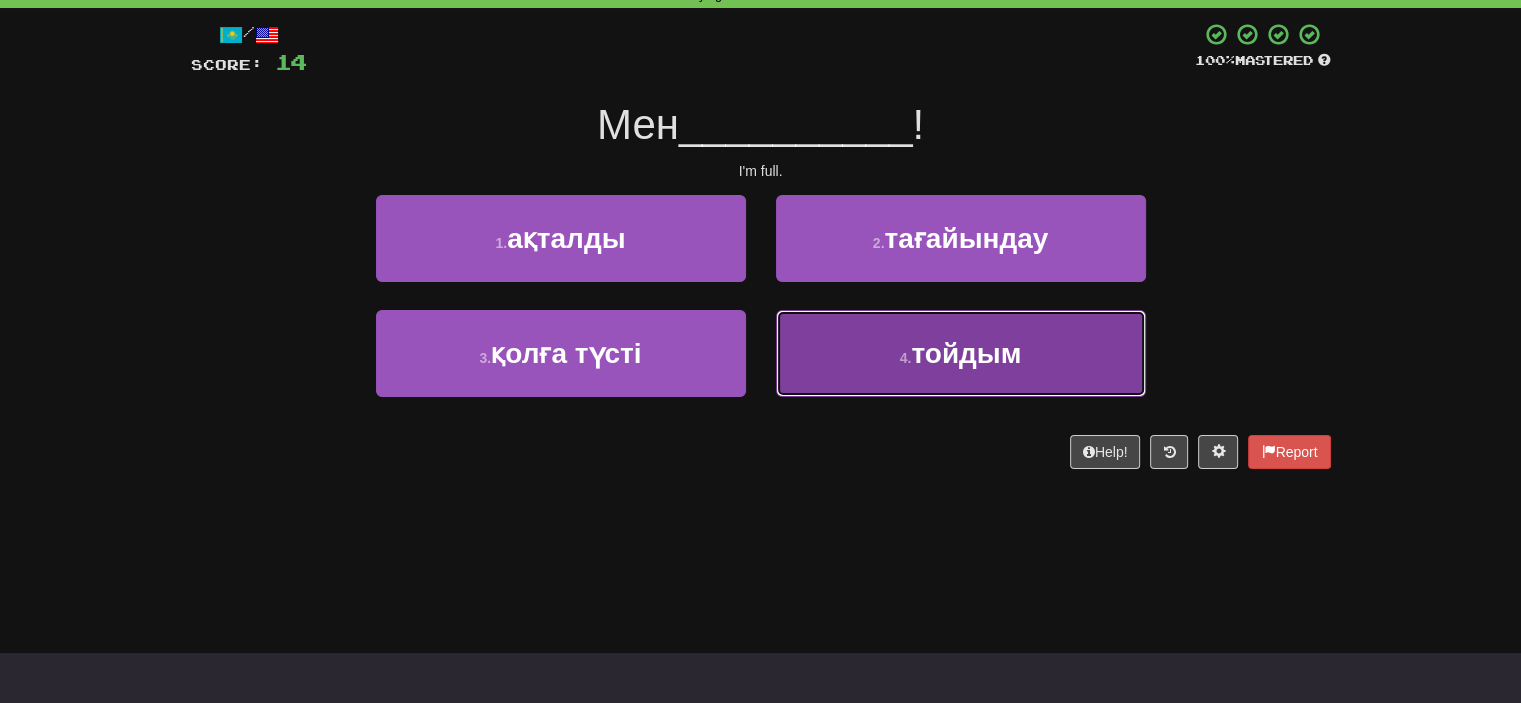 click on "4 .  тойдым" at bounding box center [961, 353] 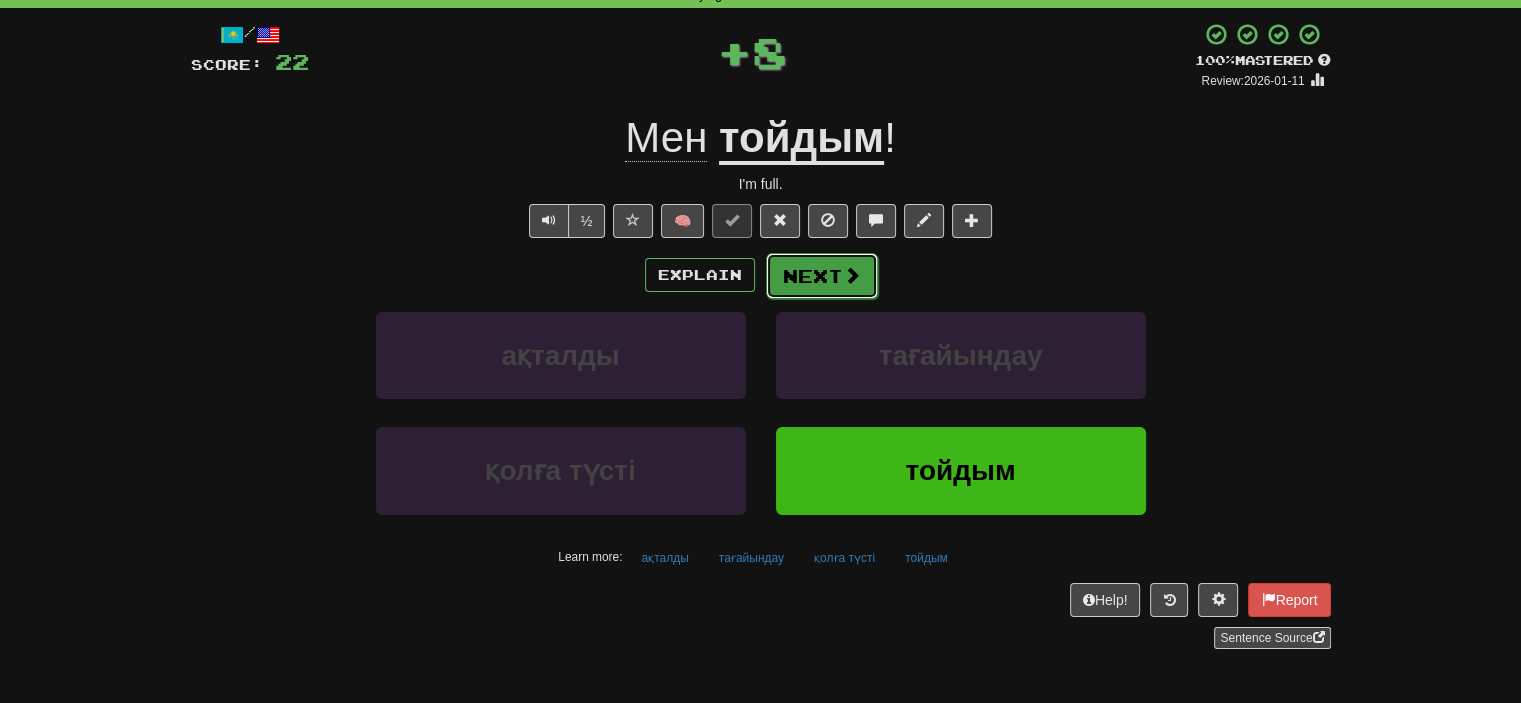 drag, startPoint x: 848, startPoint y: 305, endPoint x: 820, endPoint y: 272, distance: 43.27817 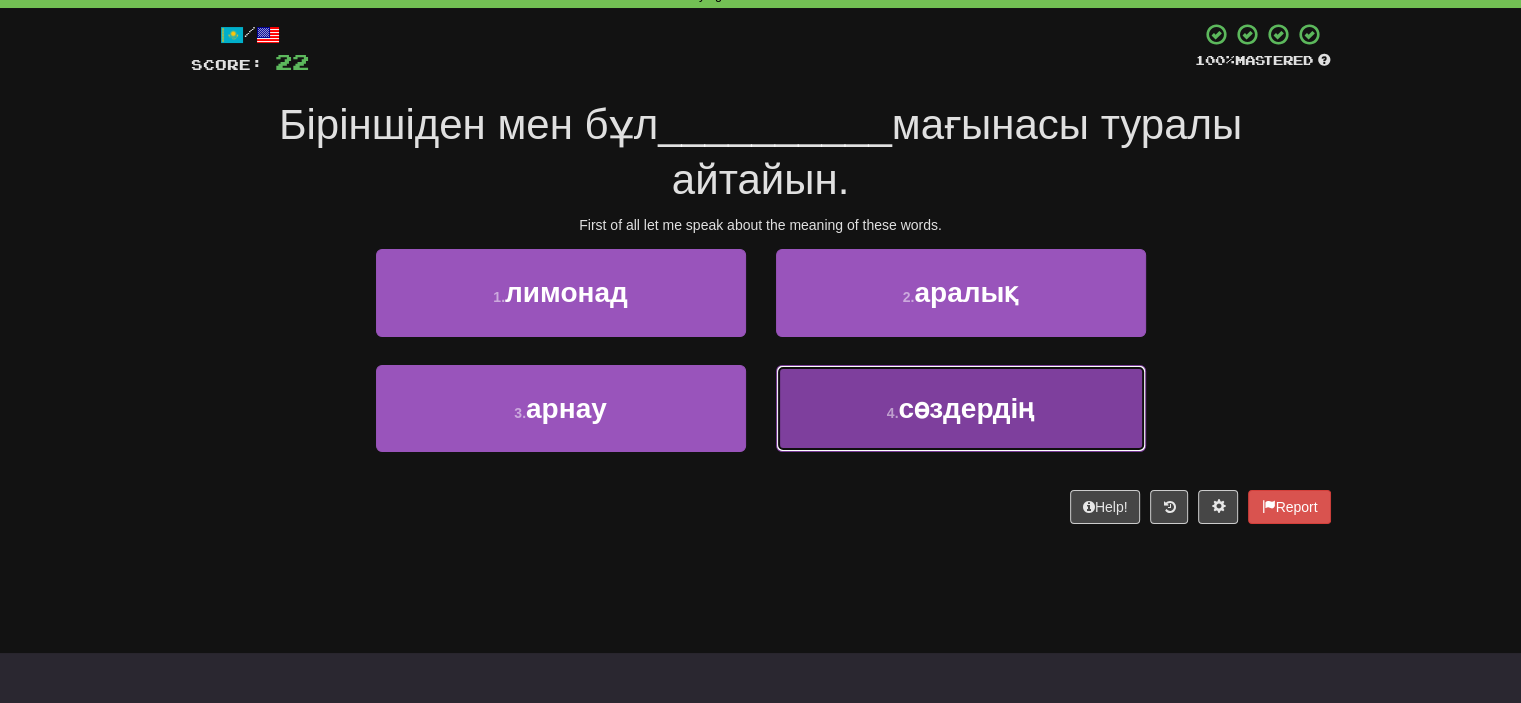 click on "4 .  сөздердiң" at bounding box center (961, 408) 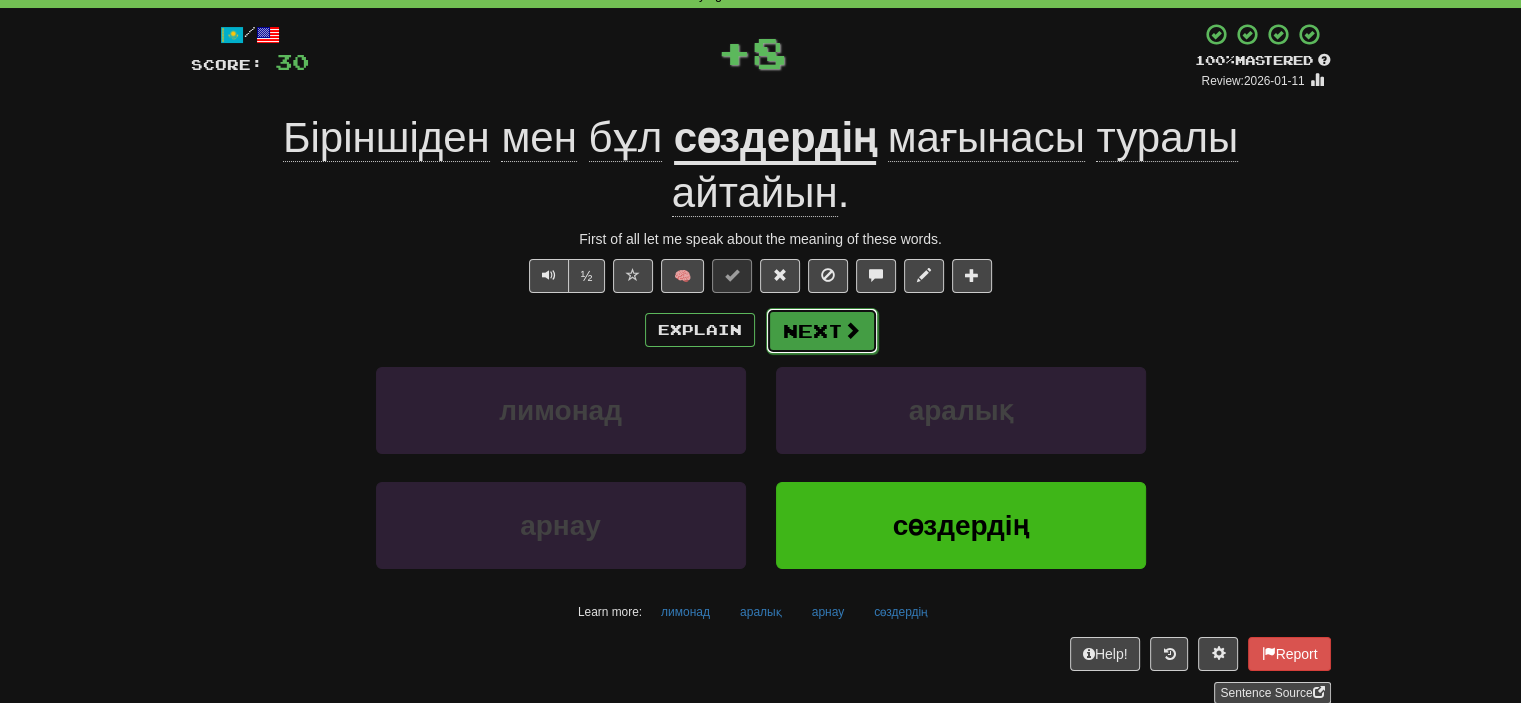 click on "Next" at bounding box center [822, 331] 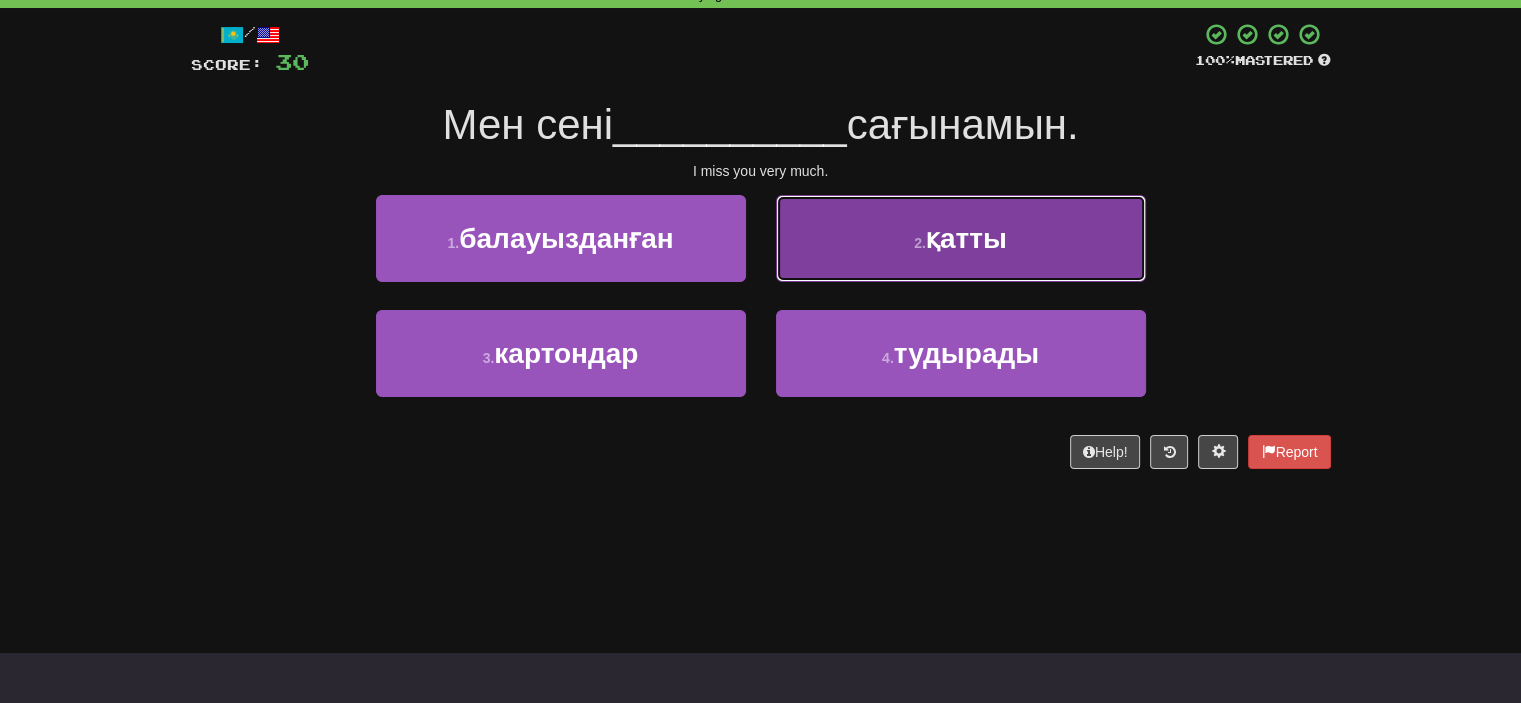 click on "2 .  қатты" at bounding box center (961, 238) 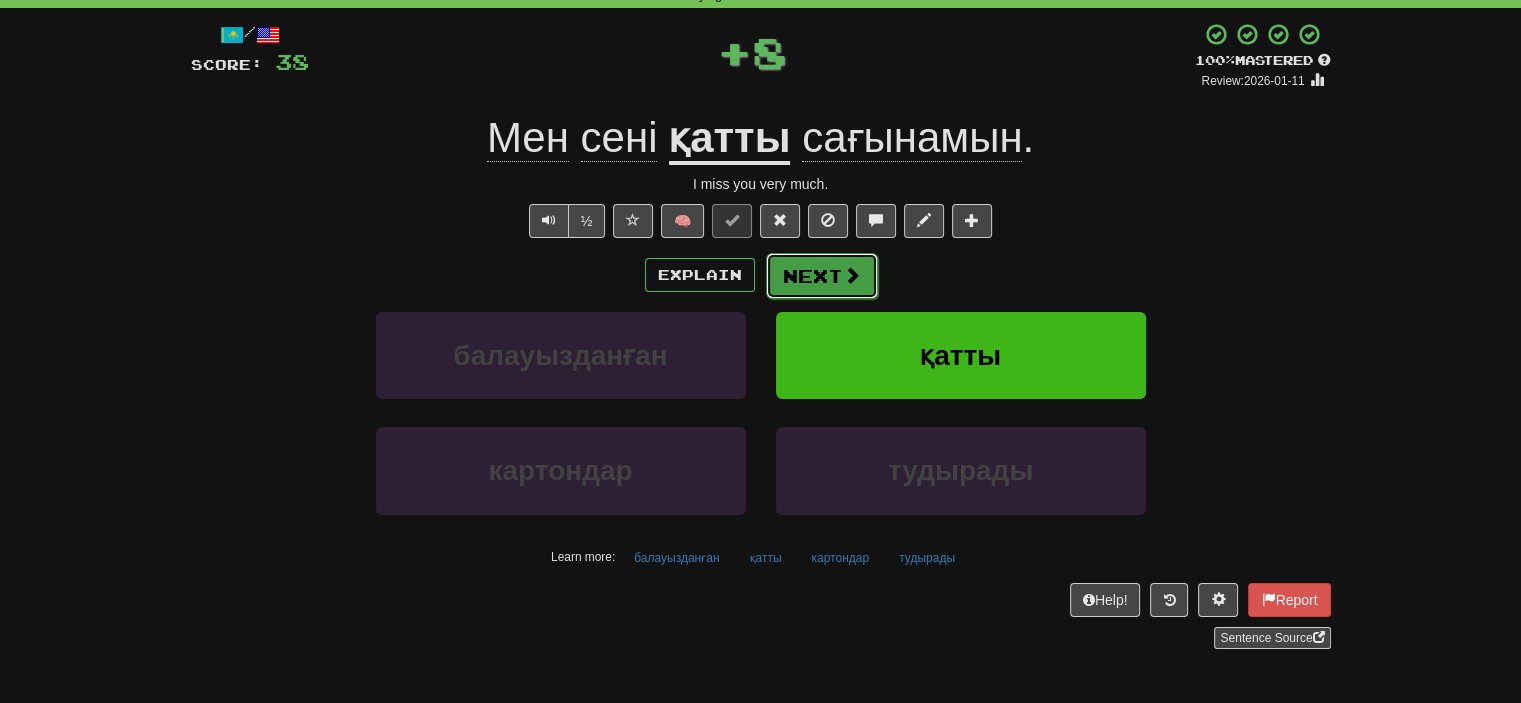click at bounding box center [852, 275] 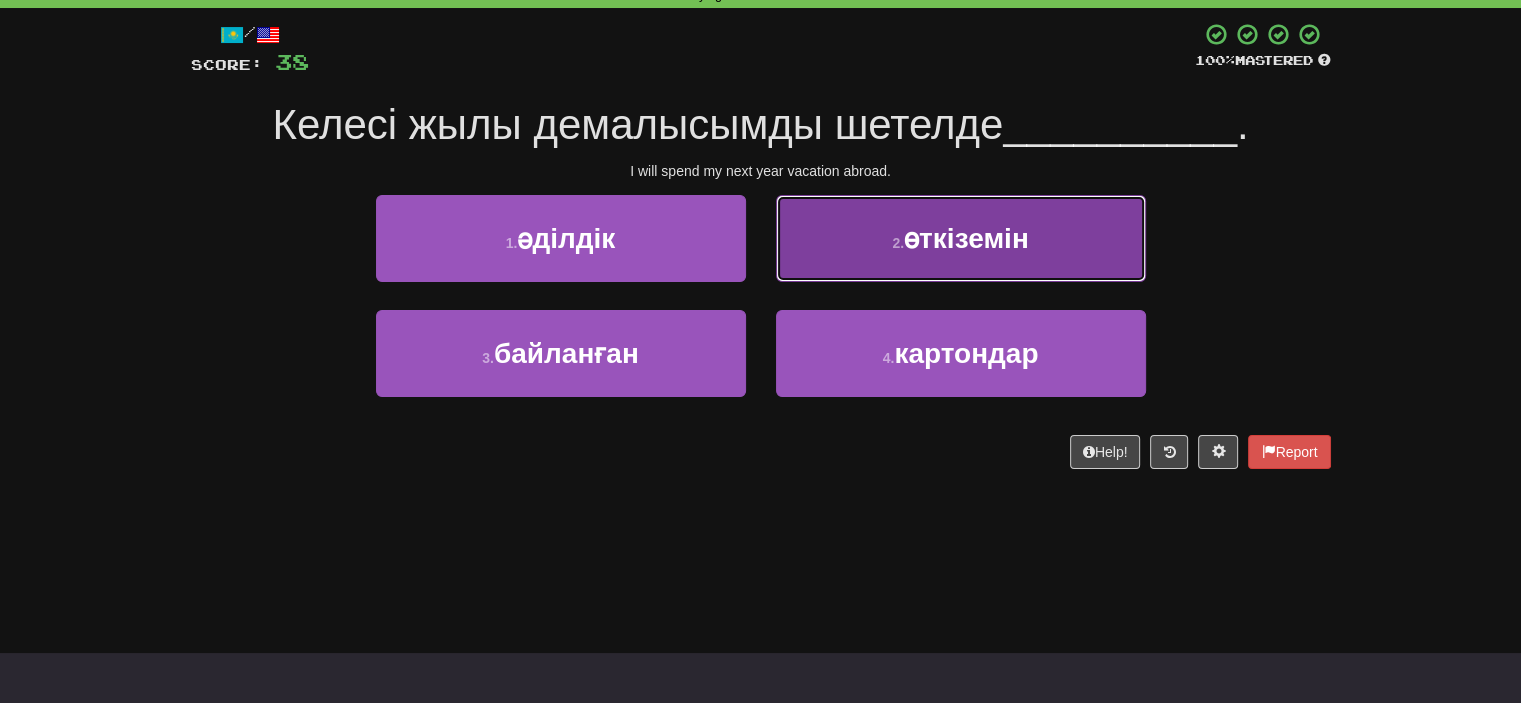 click on "2 .  өткіземін" at bounding box center (961, 238) 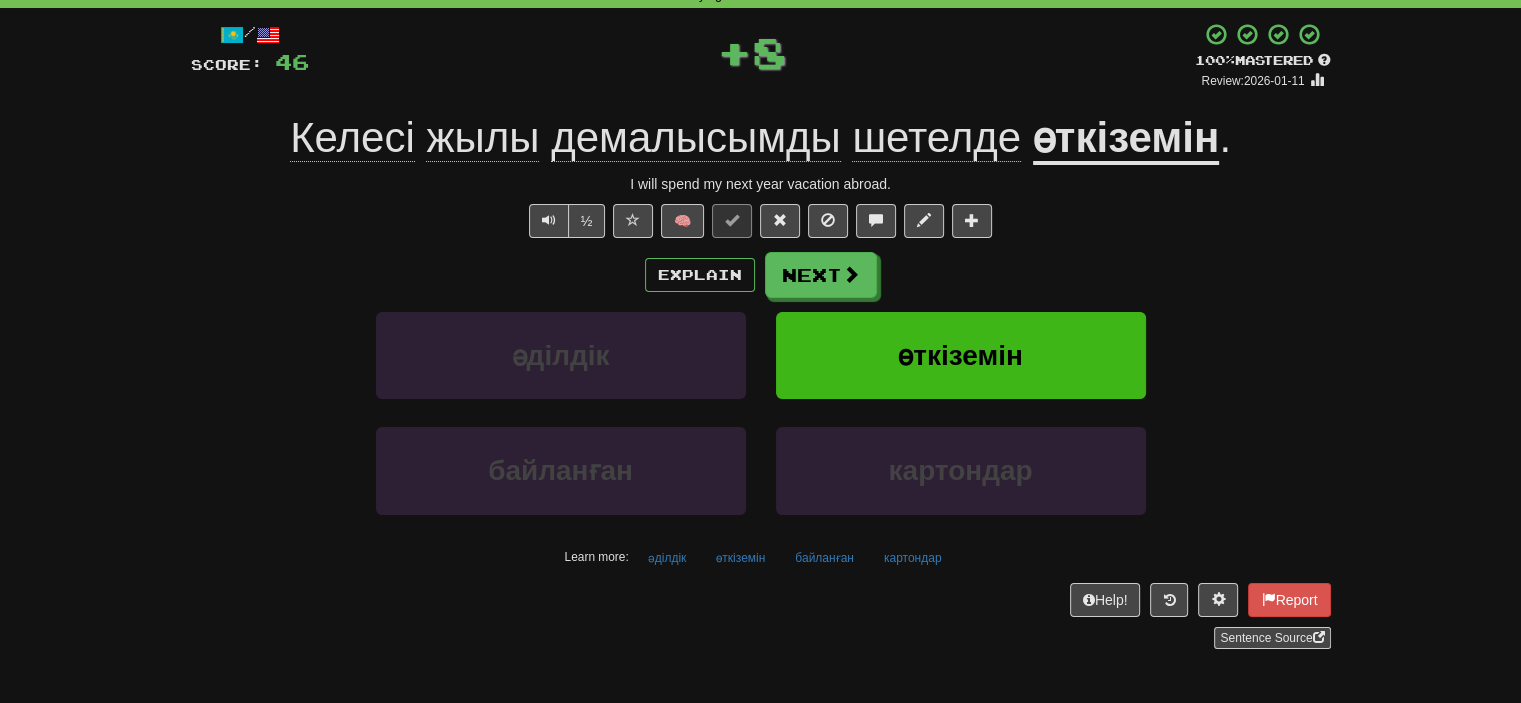 click at bounding box center (851, 274) 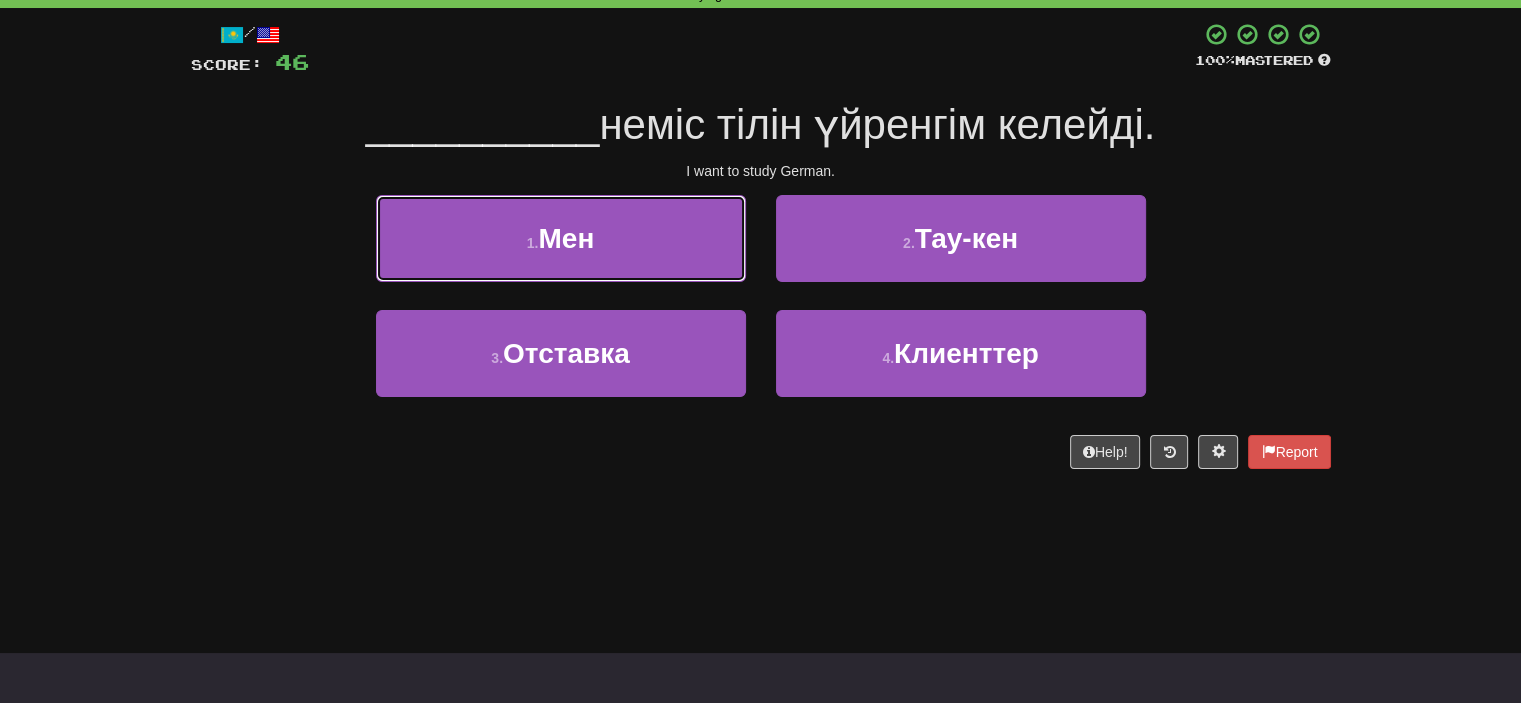 drag, startPoint x: 674, startPoint y: 246, endPoint x: 685, endPoint y: 249, distance: 11.401754 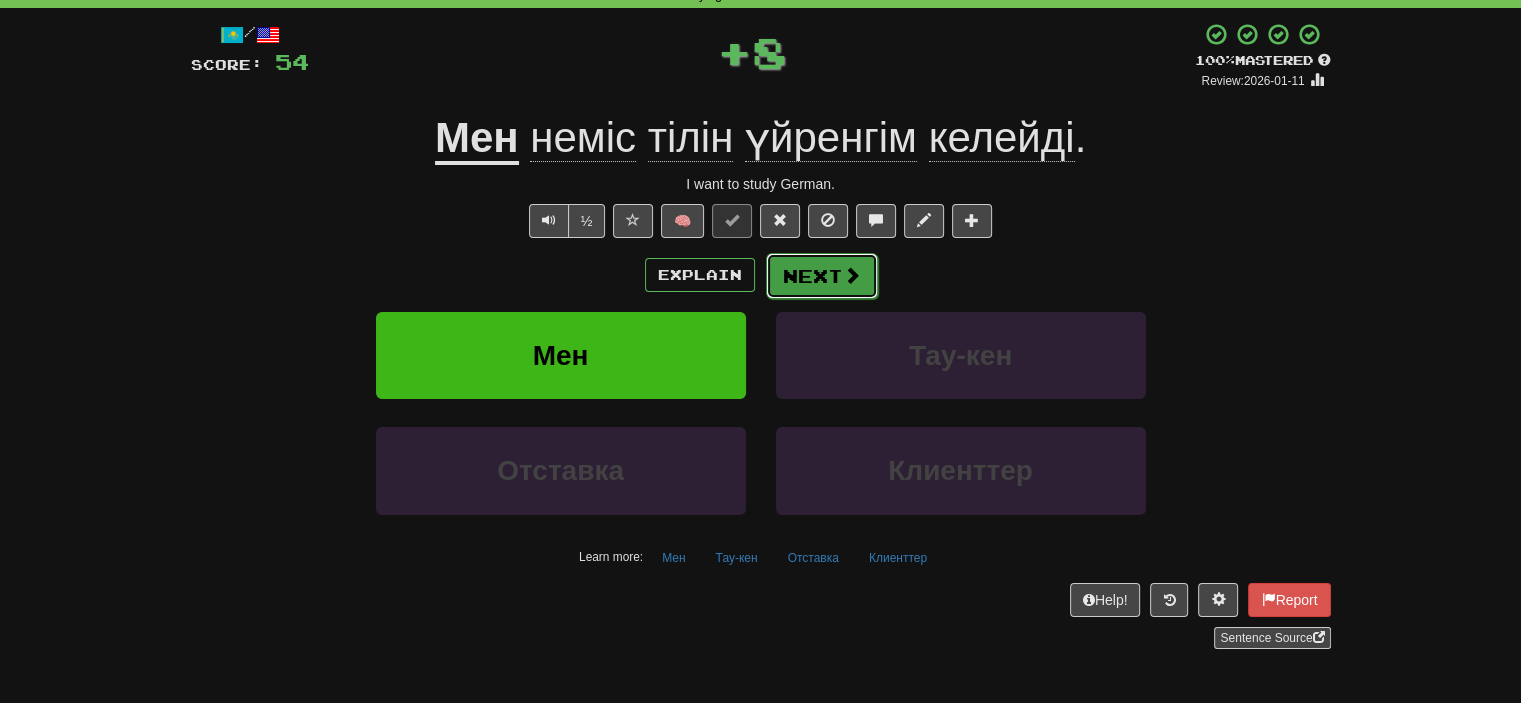 click on "Next" at bounding box center (822, 276) 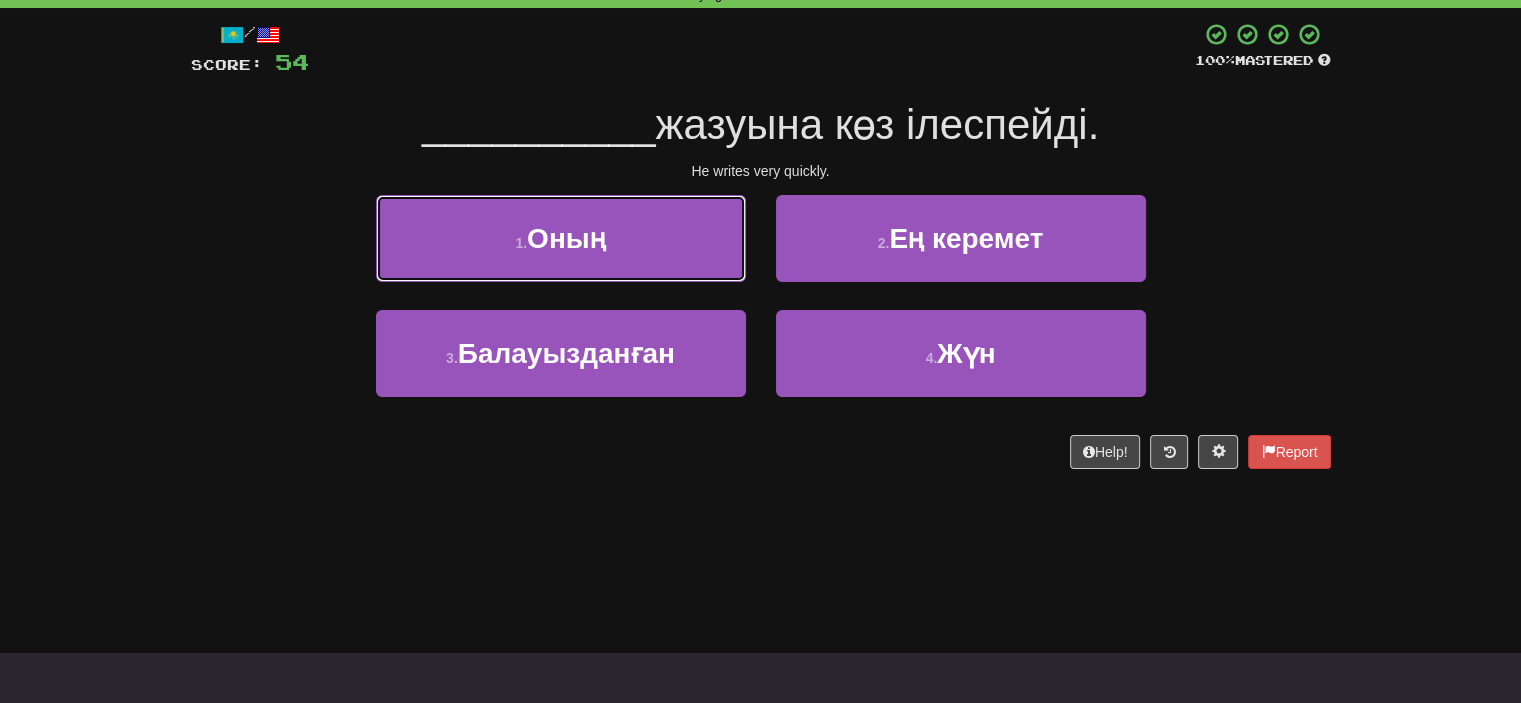 click on "1 .  Оның" at bounding box center [561, 238] 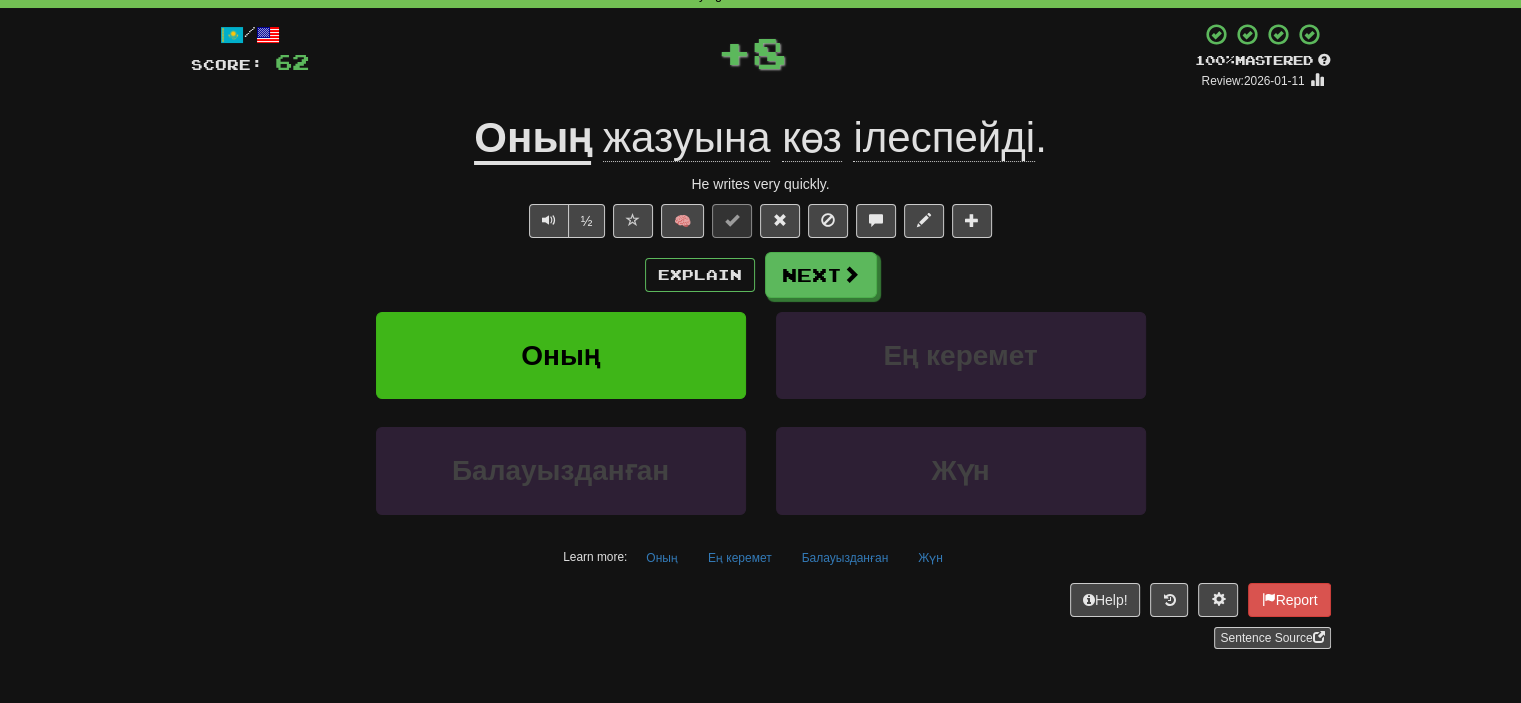 click on "Next" at bounding box center [821, 275] 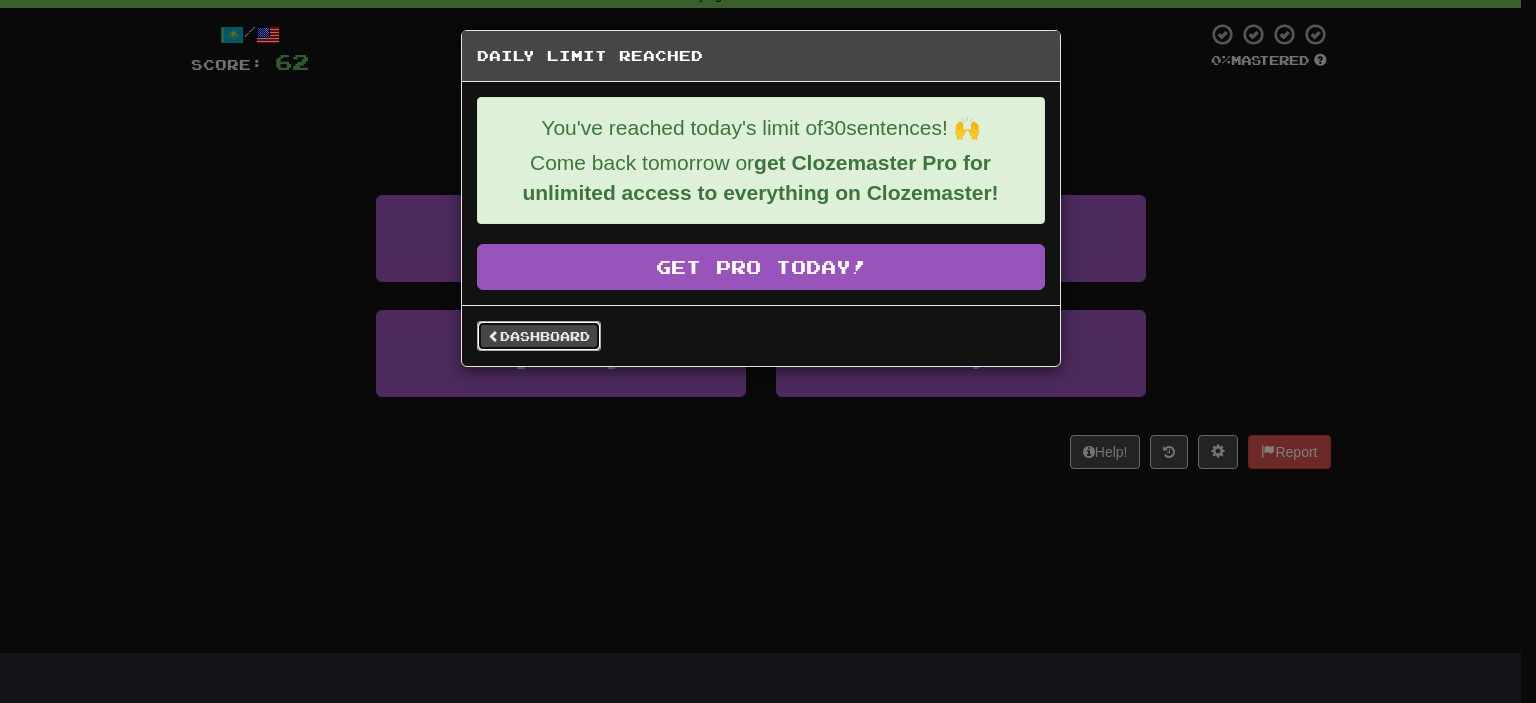 click on "Dashboard" at bounding box center (539, 336) 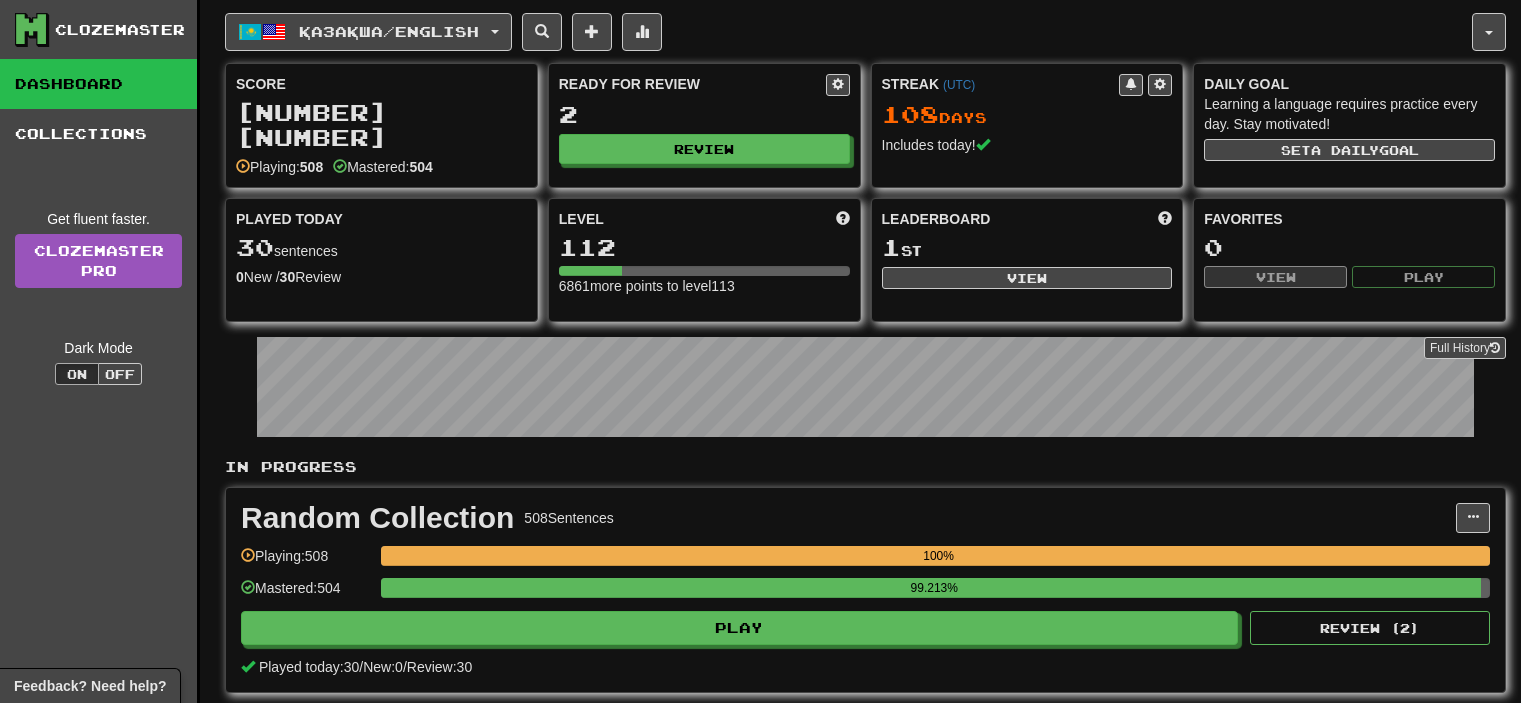 scroll, scrollTop: 0, scrollLeft: 0, axis: both 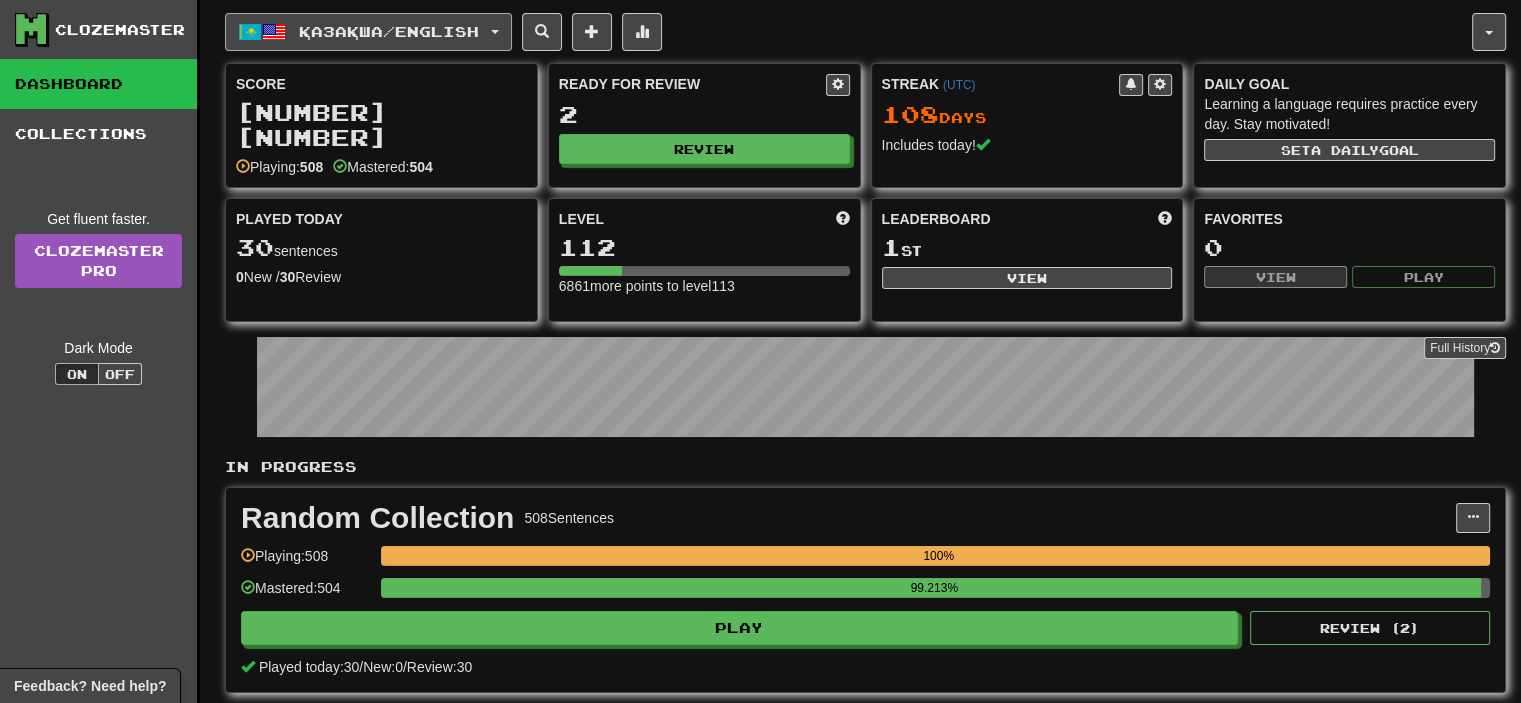 click on "Қазақша  /  English" 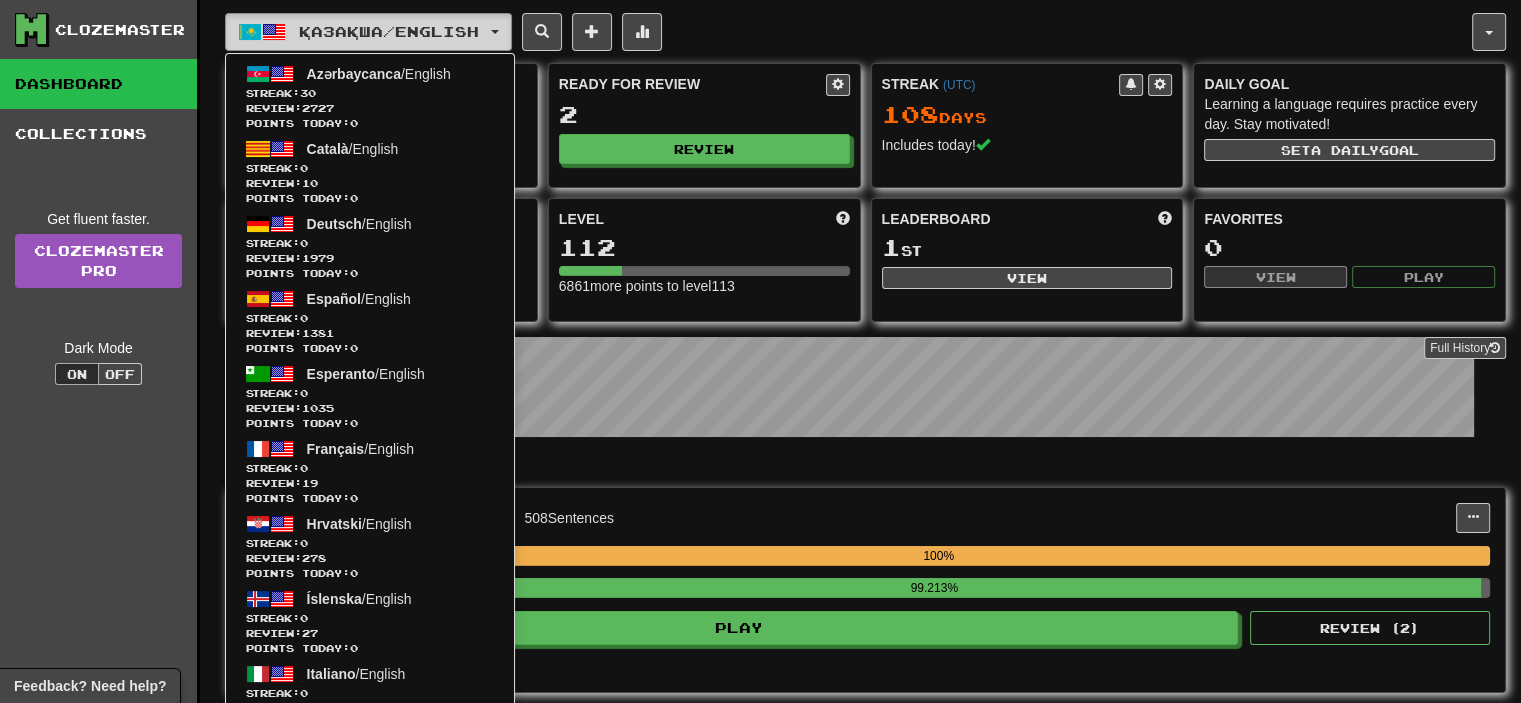 click on "Қазақша  /  English" 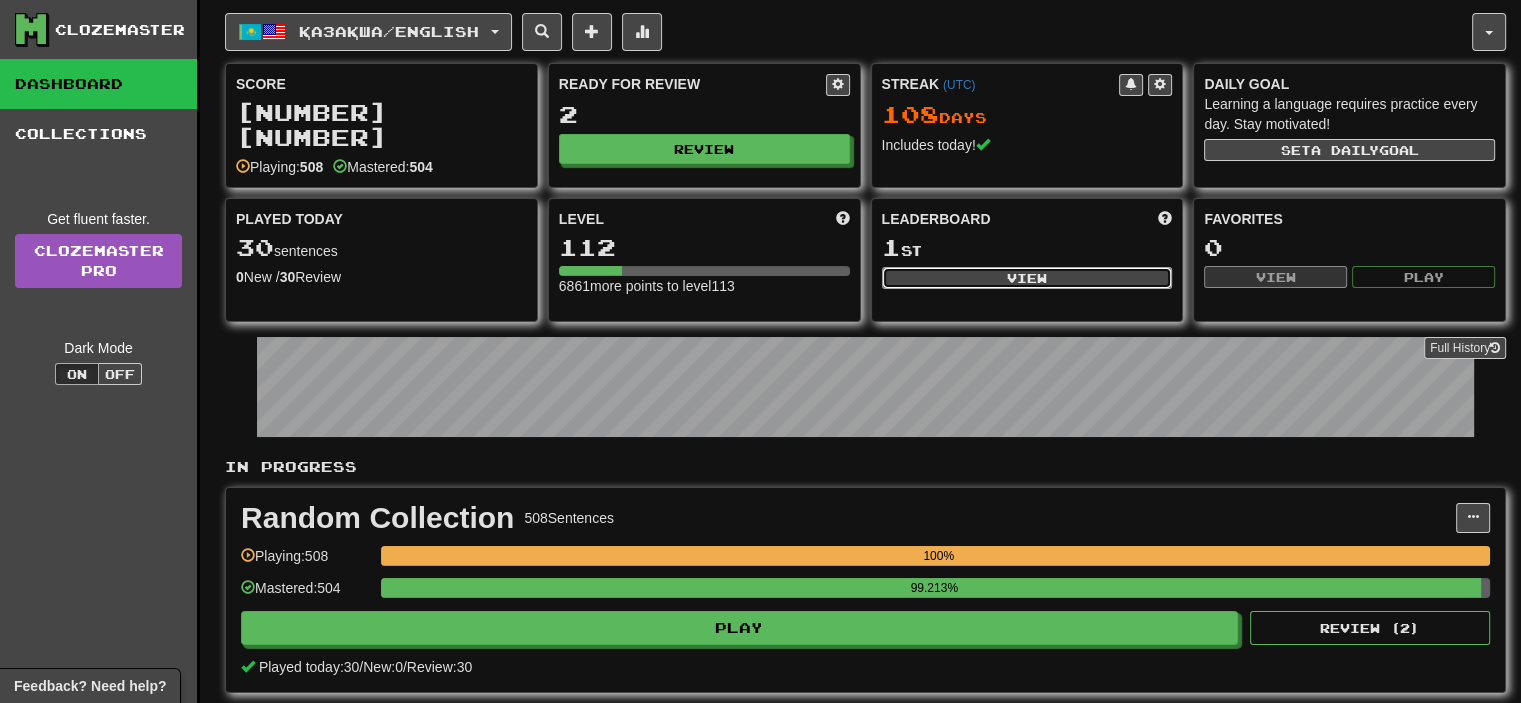 click on "View" 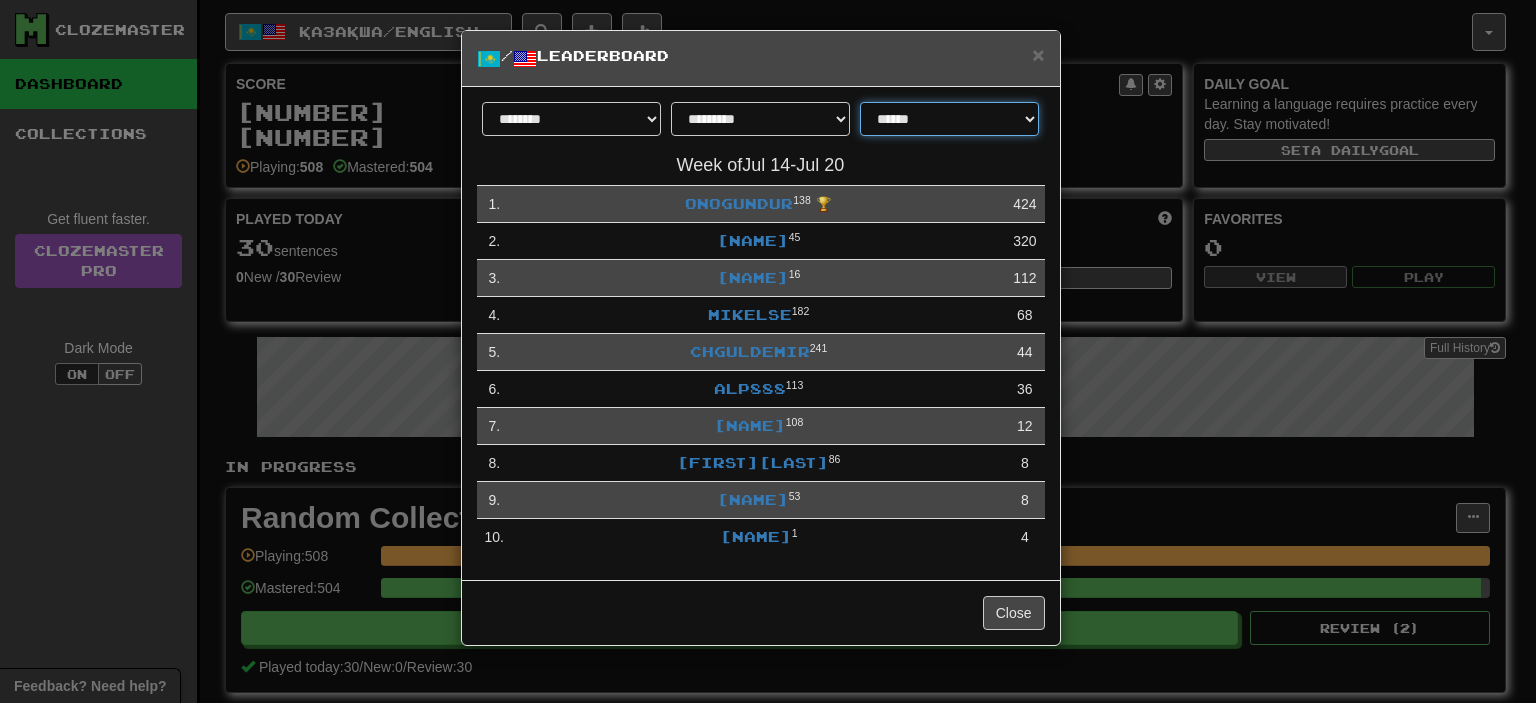 click on "**********" at bounding box center (949, 119) 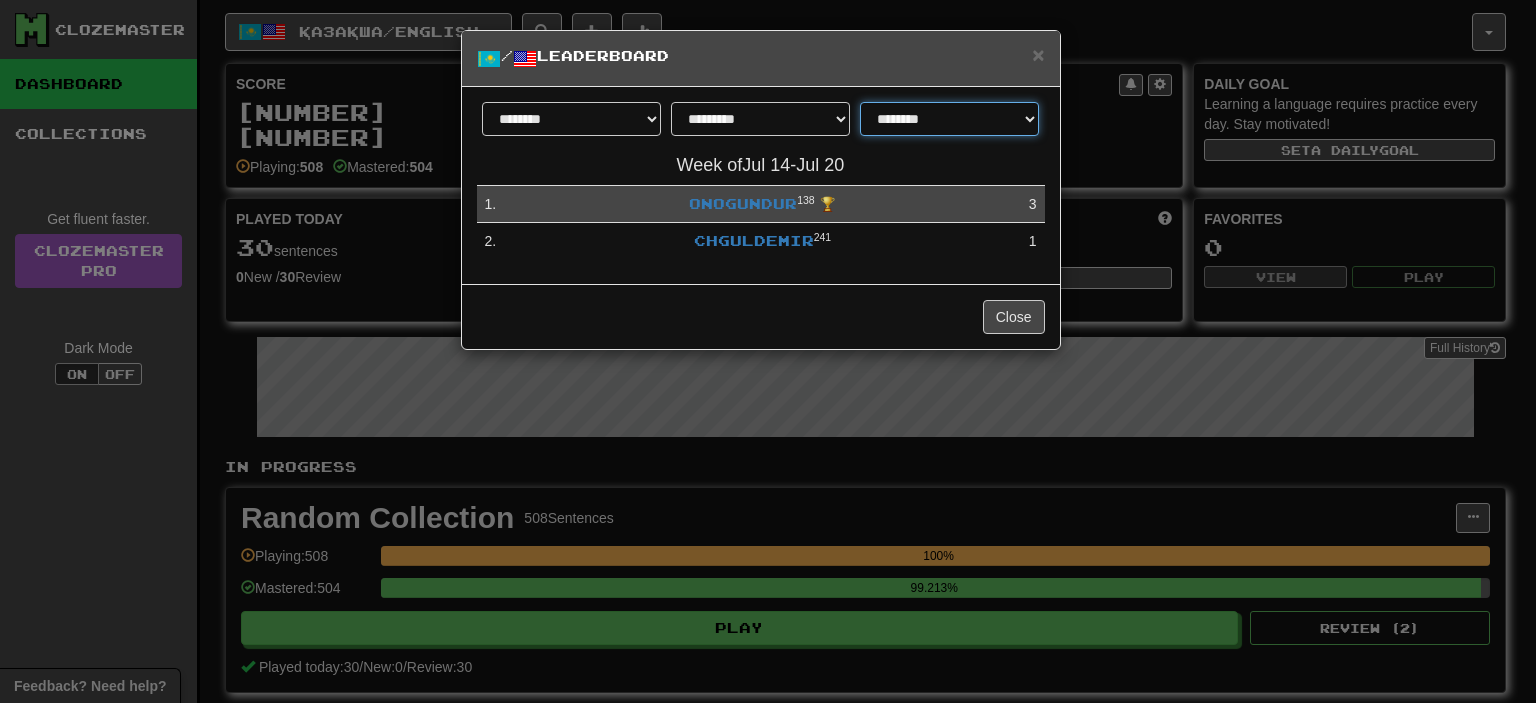 click on "**********" at bounding box center (949, 119) 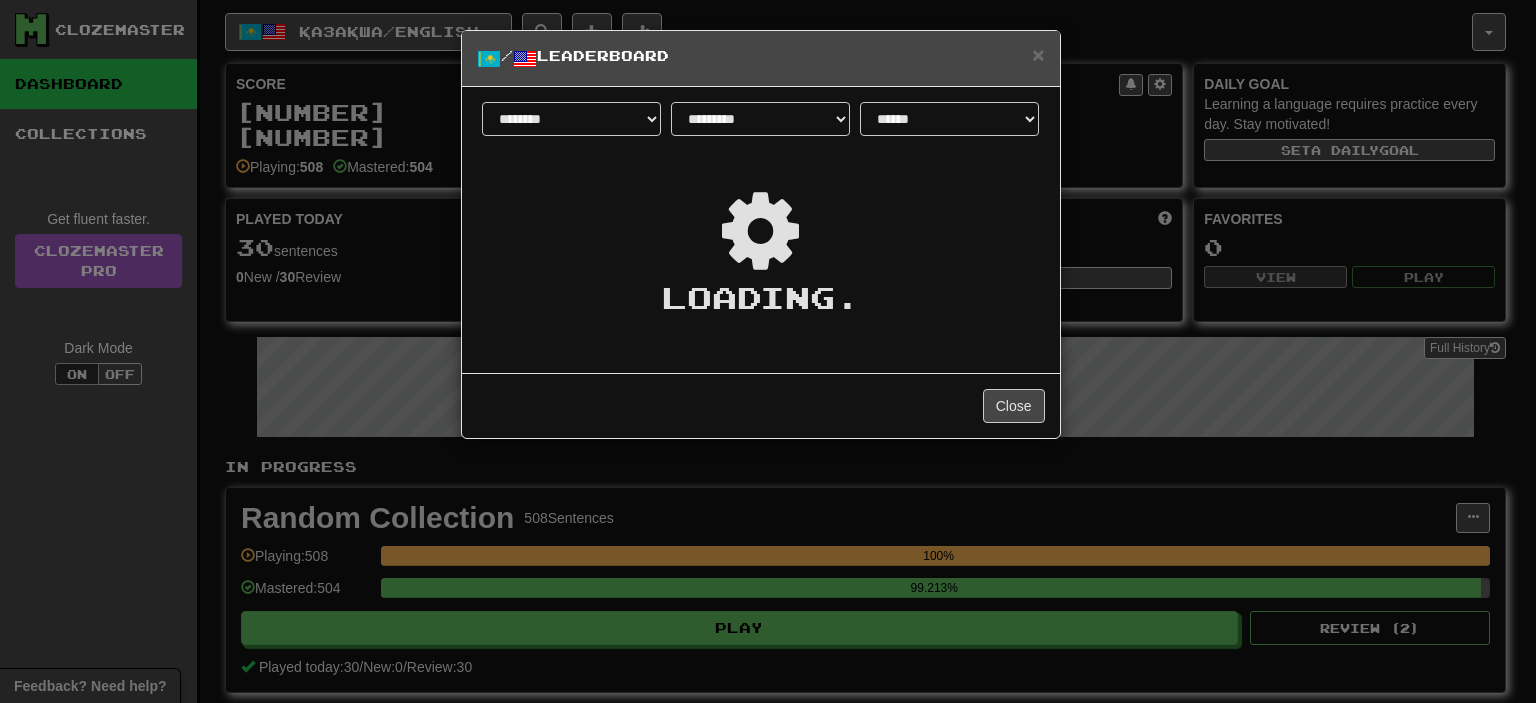 click on "**********" at bounding box center (949, 119) 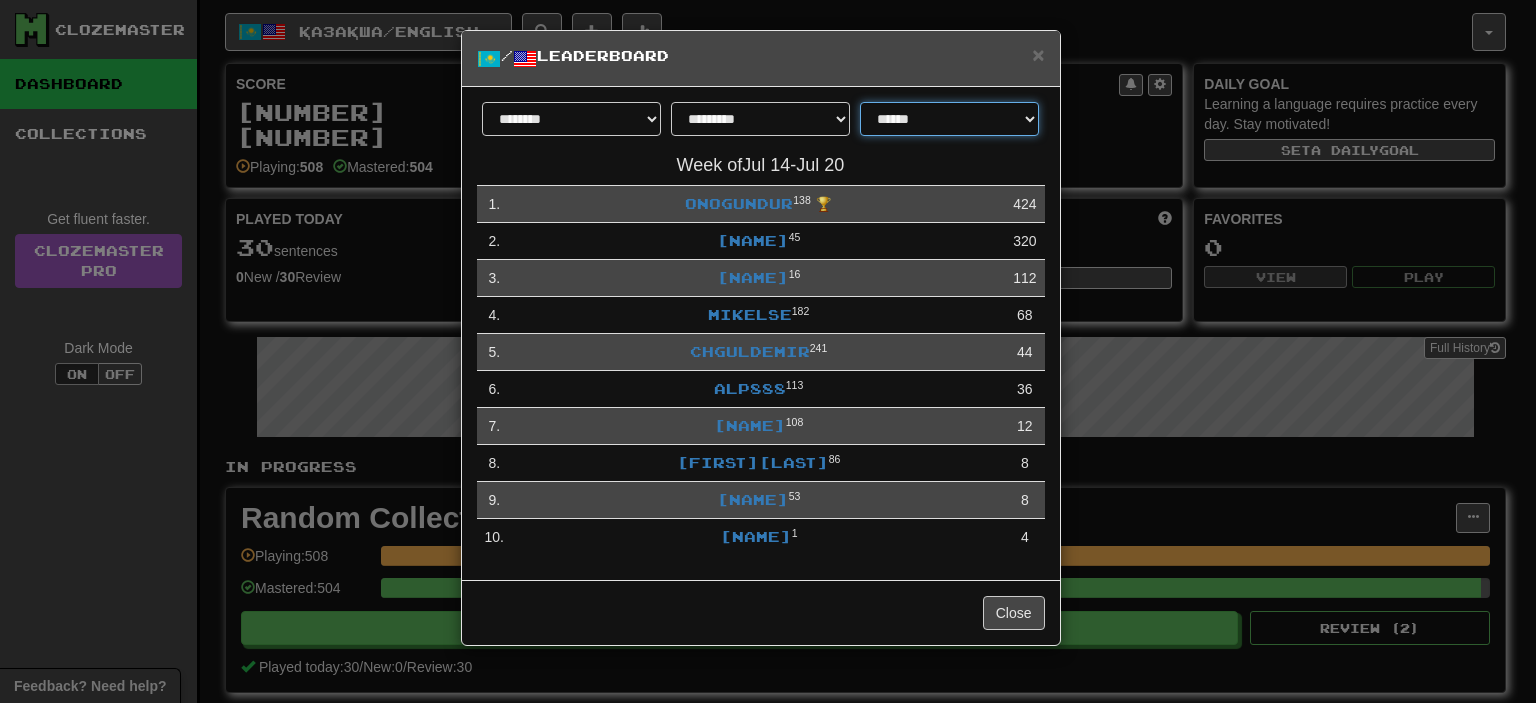 click on "**********" at bounding box center [949, 119] 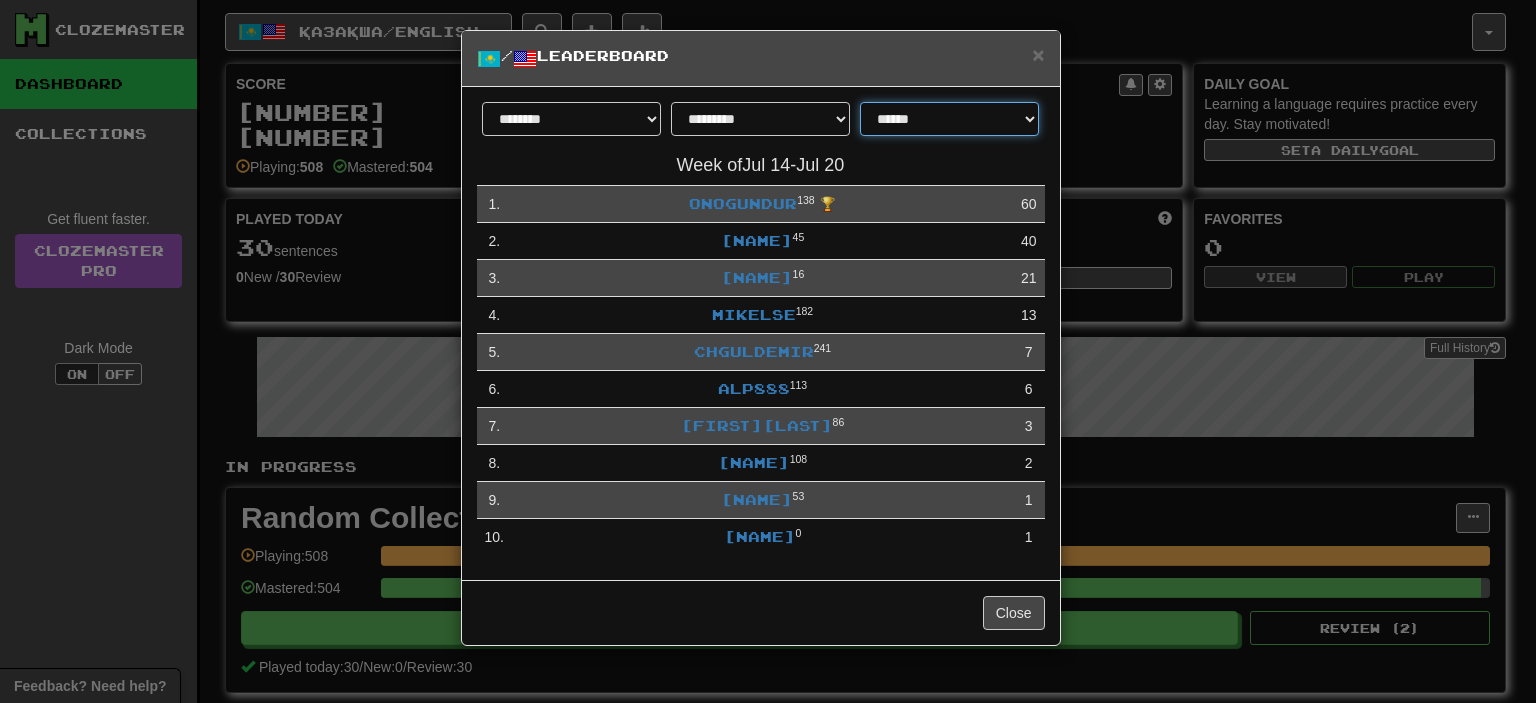click on "**********" at bounding box center (949, 119) 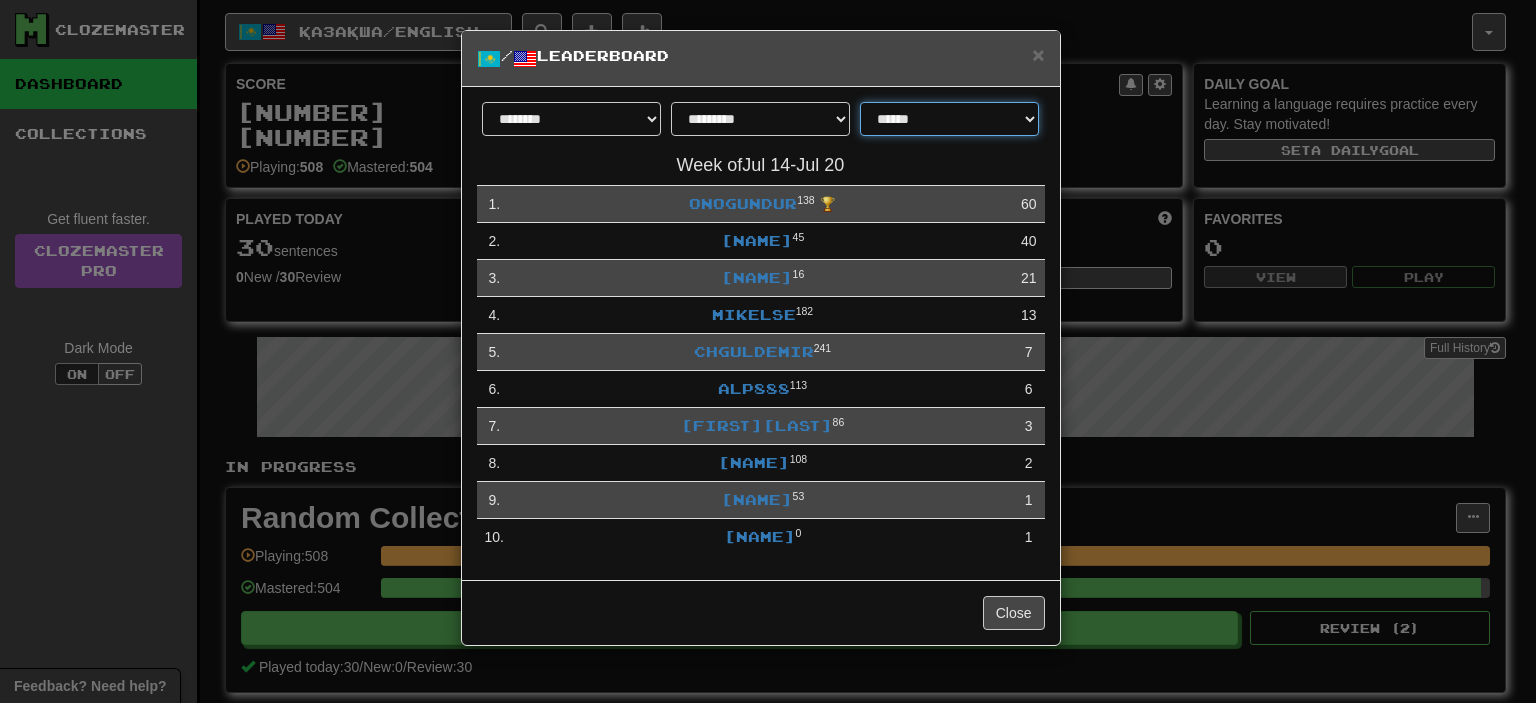 select on "**********" 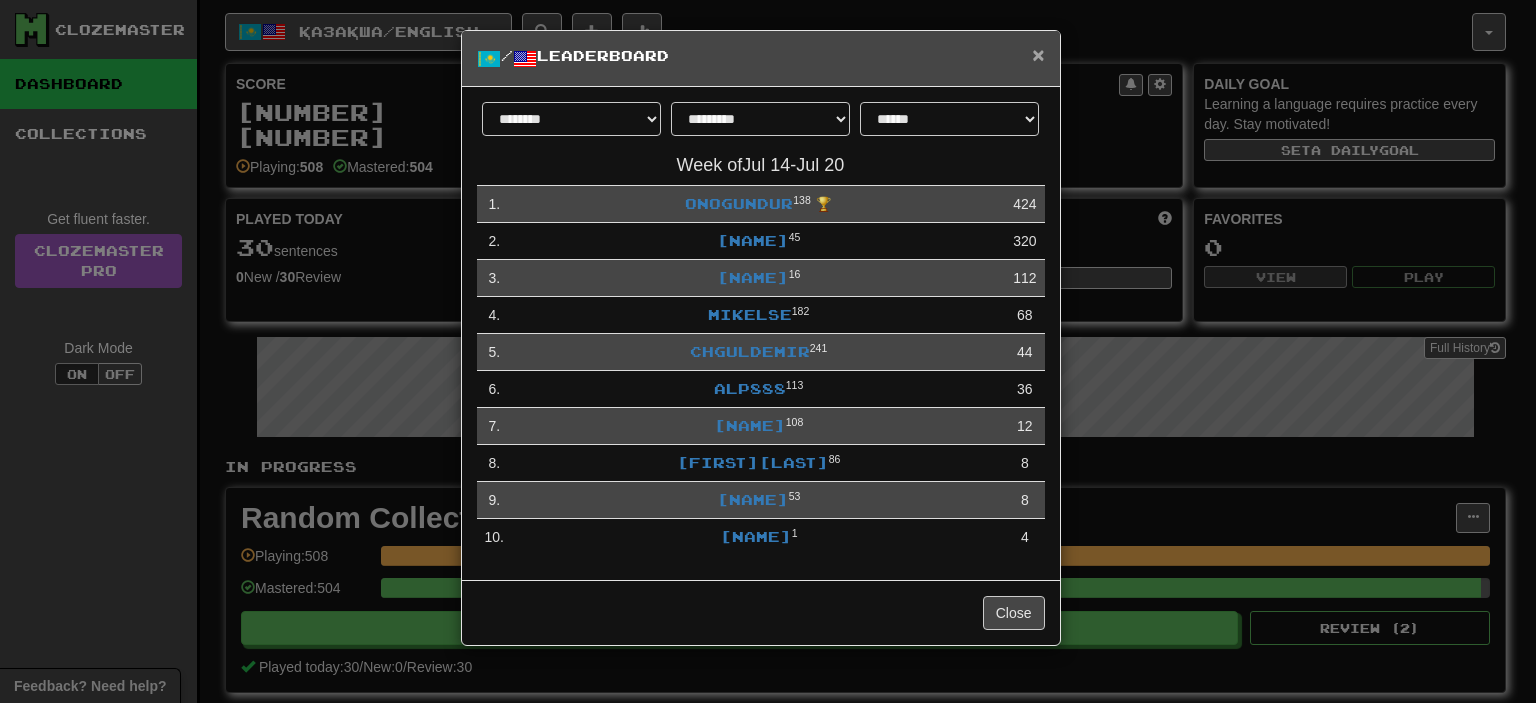 click on "×" at bounding box center (1038, 54) 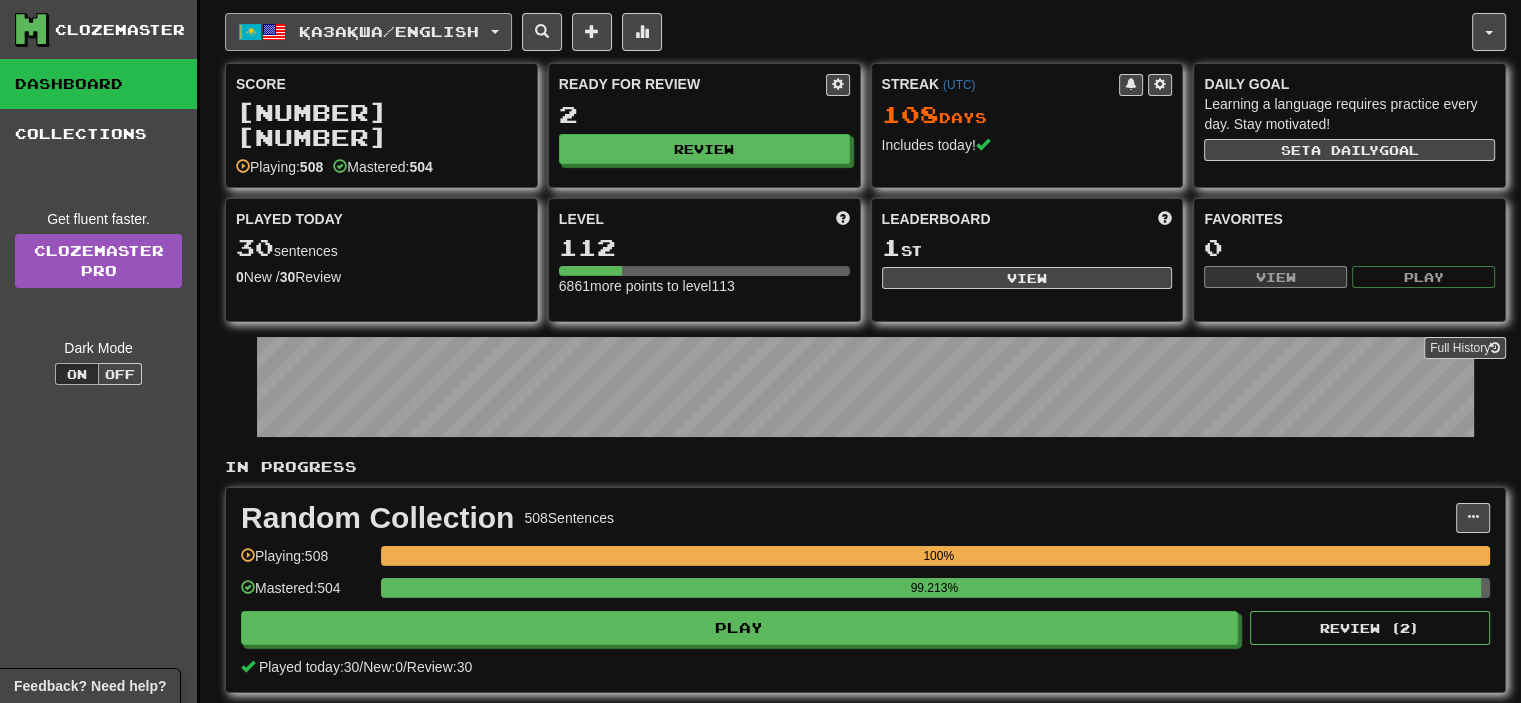 click on "Қазақша  /  English" 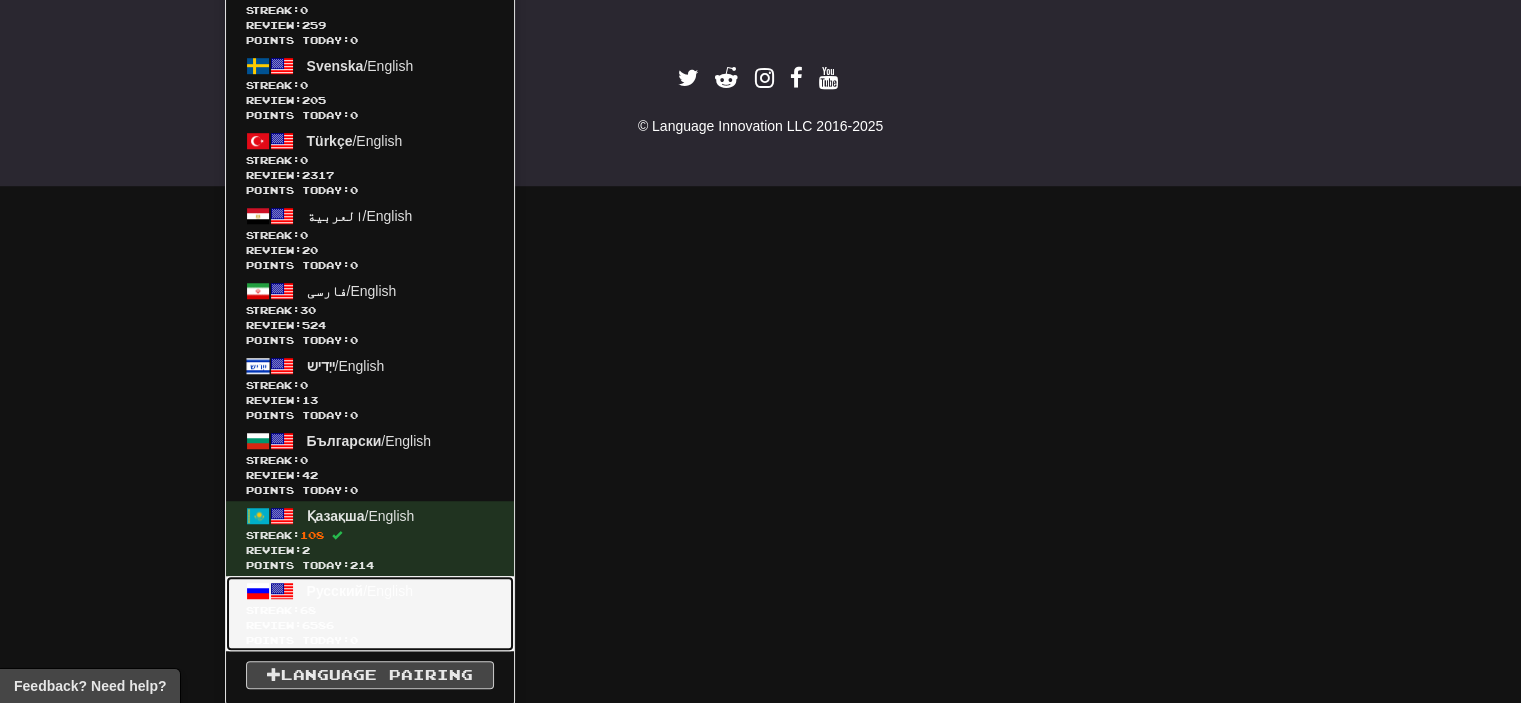 click on "Streak:  68" 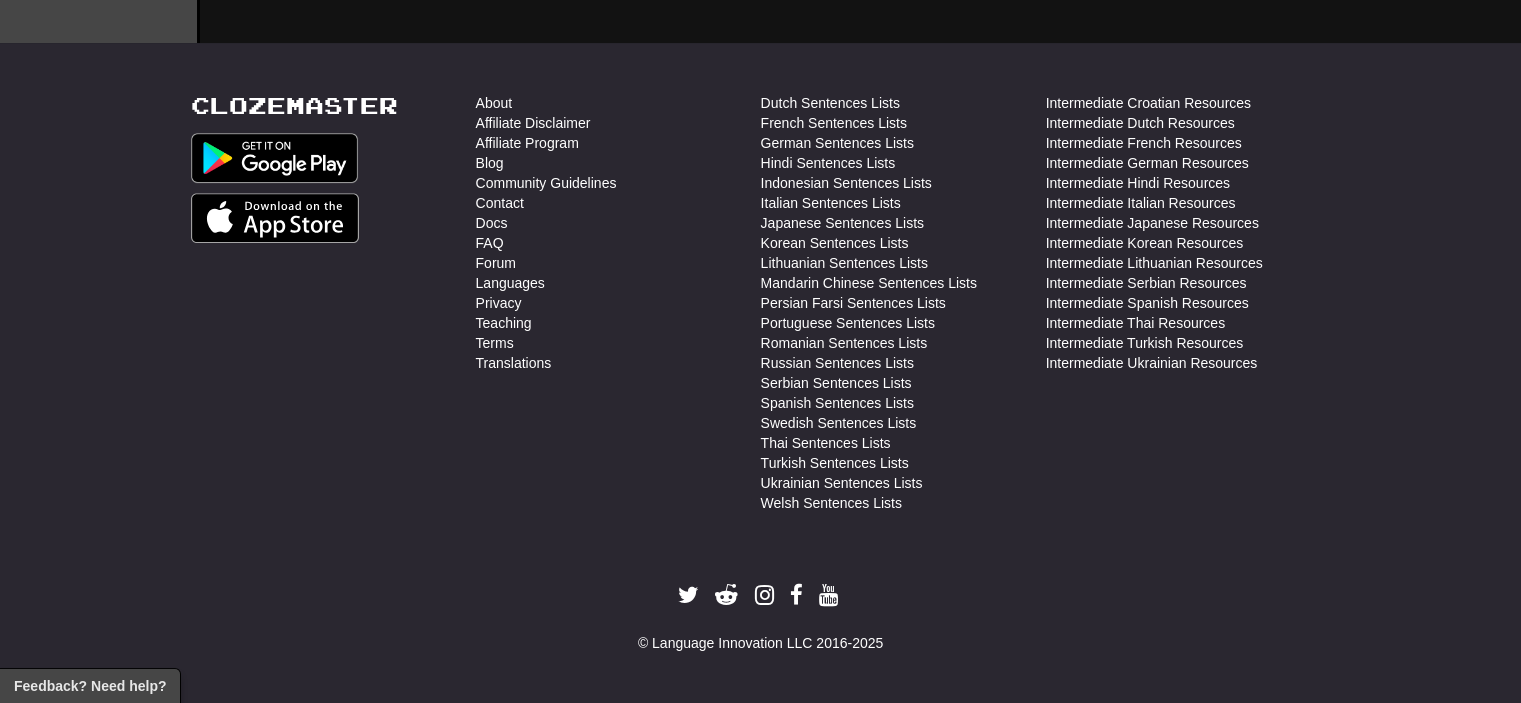 scroll, scrollTop: 736, scrollLeft: 0, axis: vertical 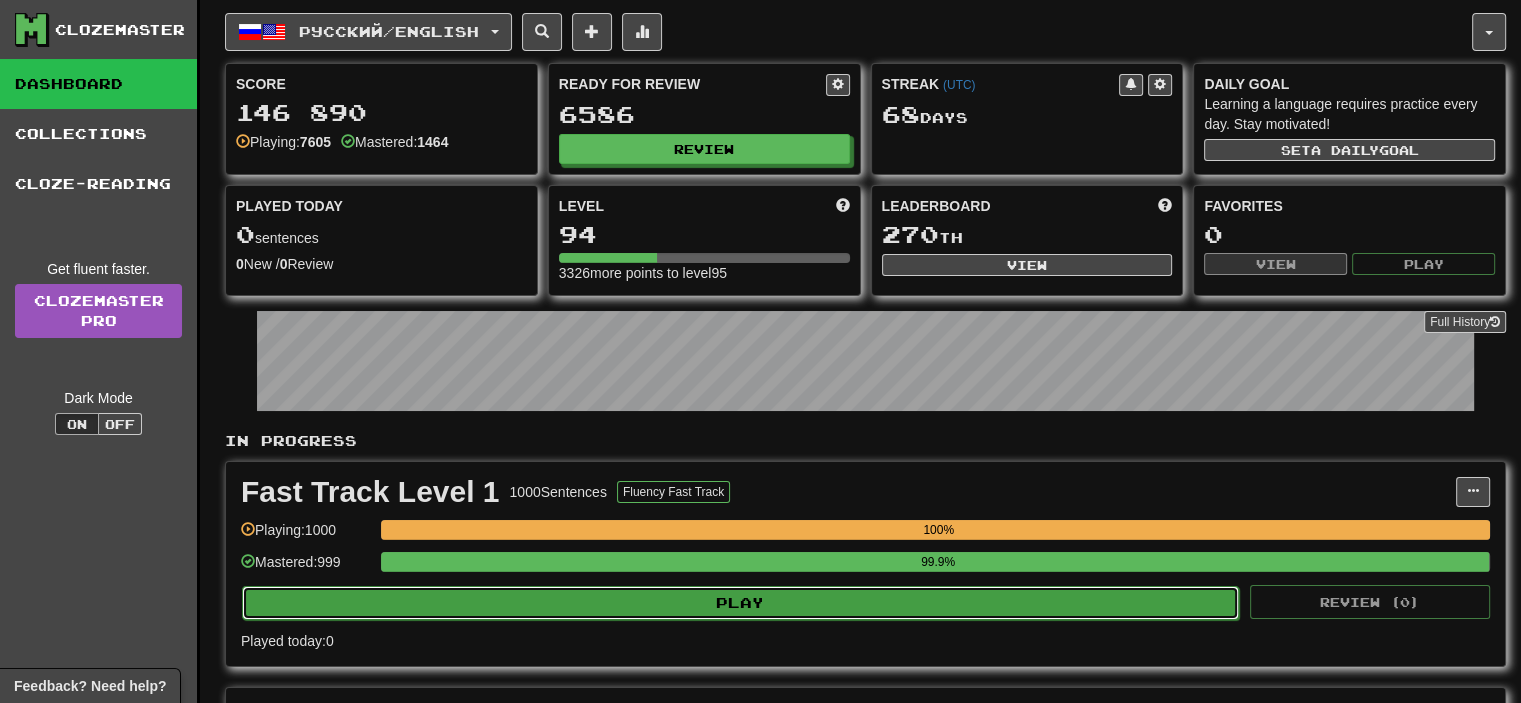 click on "Play" at bounding box center (740, 603) 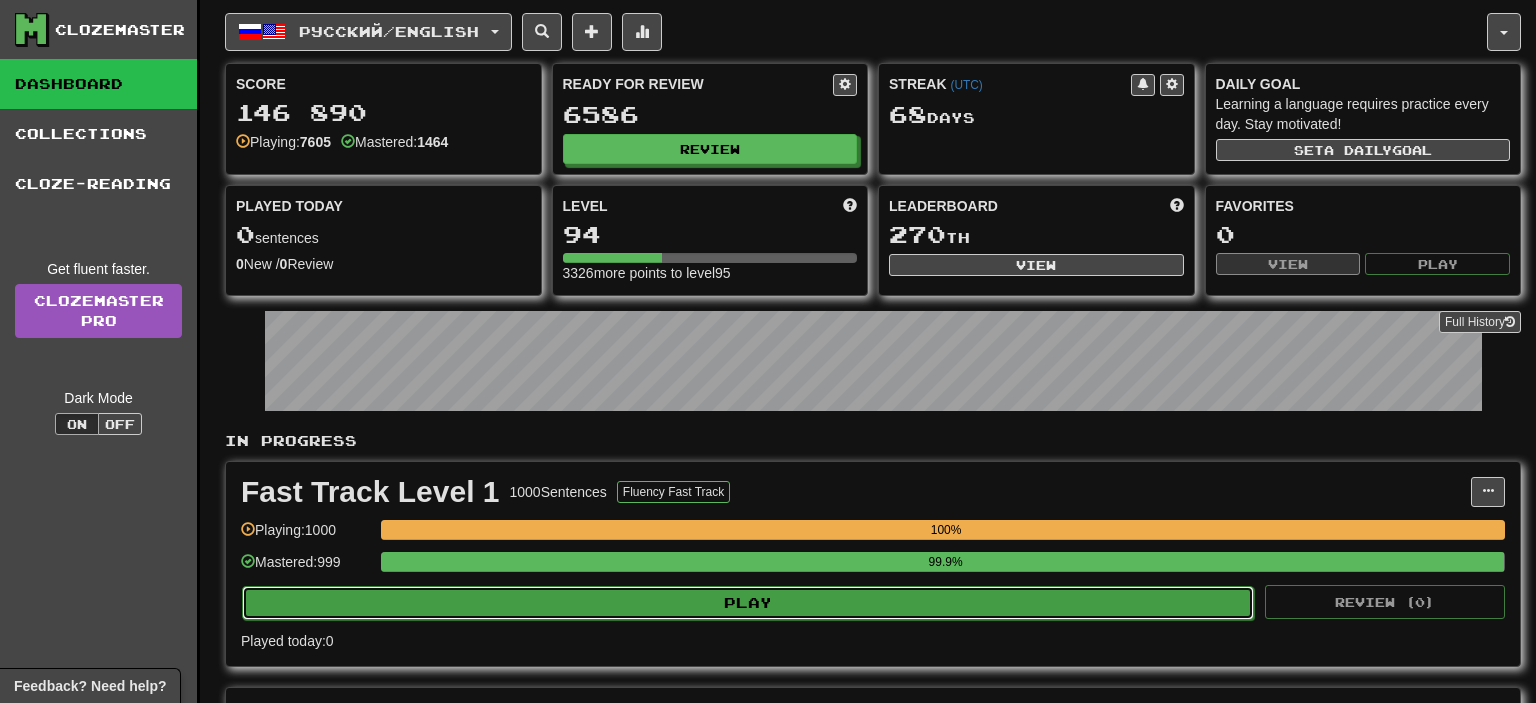 select on "**" 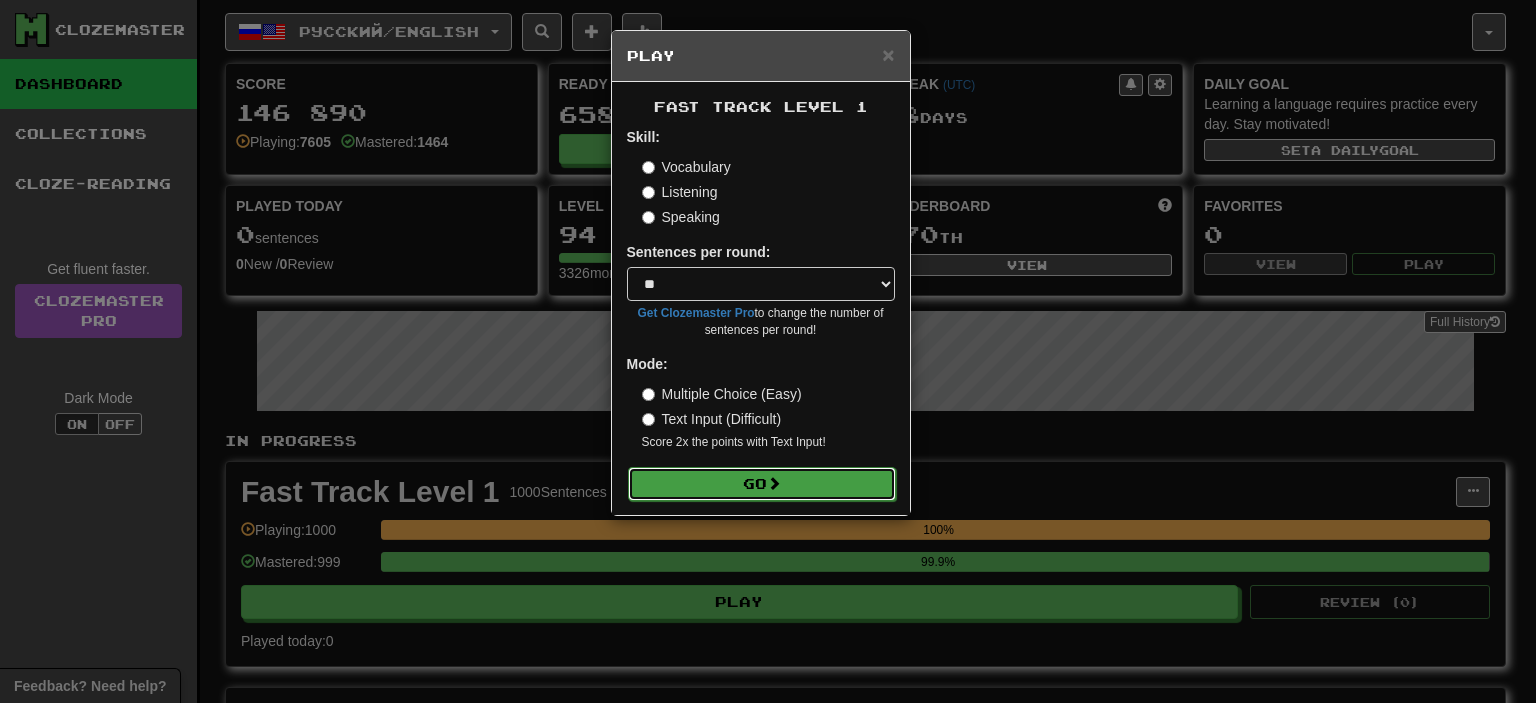 click on "Go" at bounding box center [762, 484] 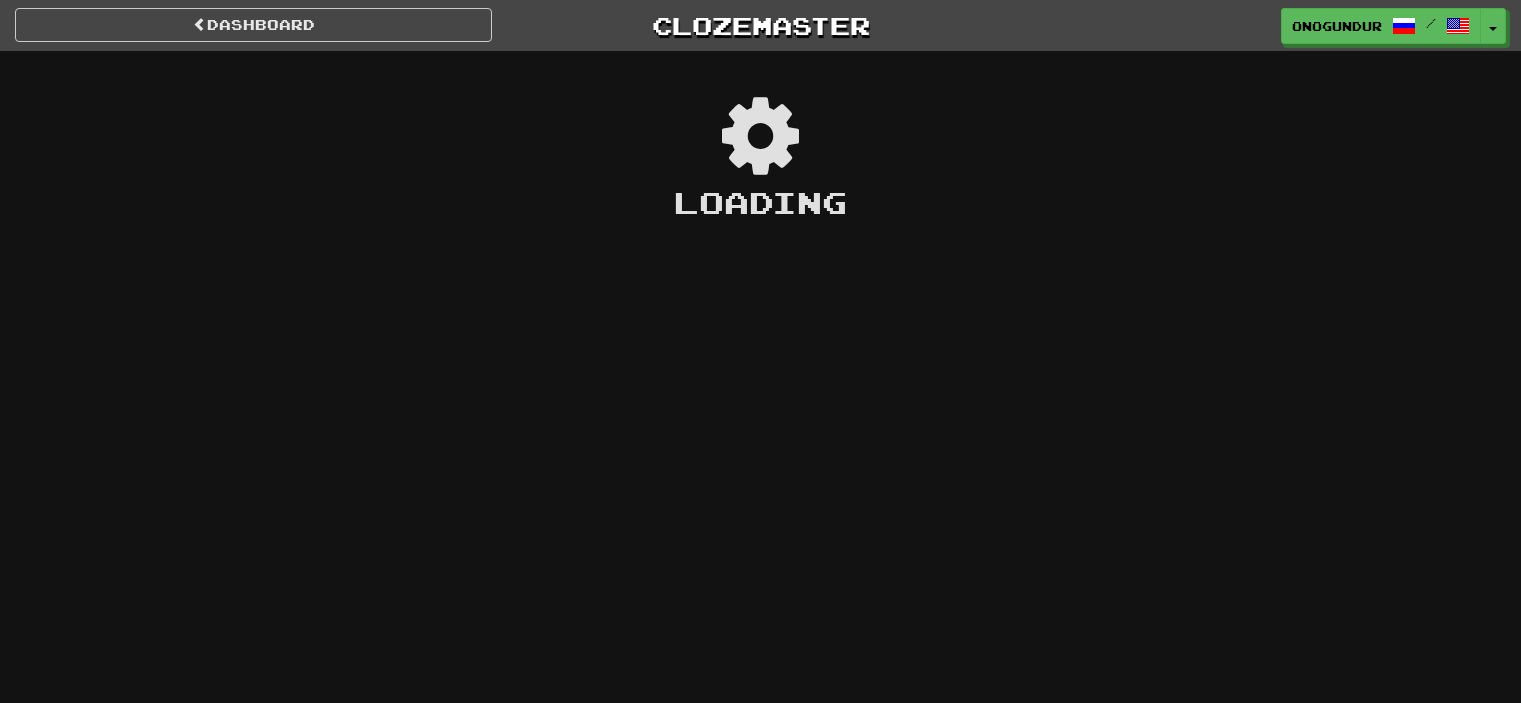 scroll, scrollTop: 0, scrollLeft: 0, axis: both 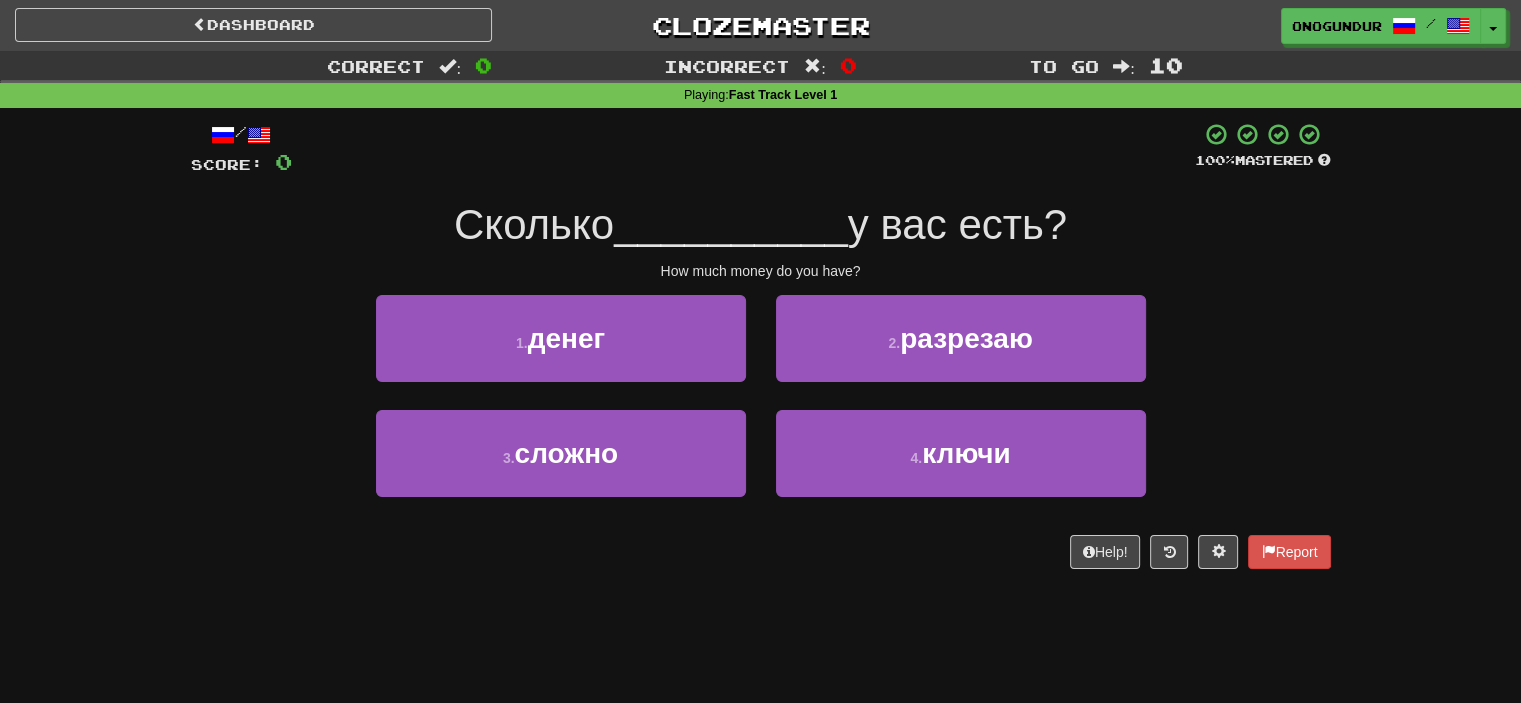 click on "Help!  Report" at bounding box center (761, 552) 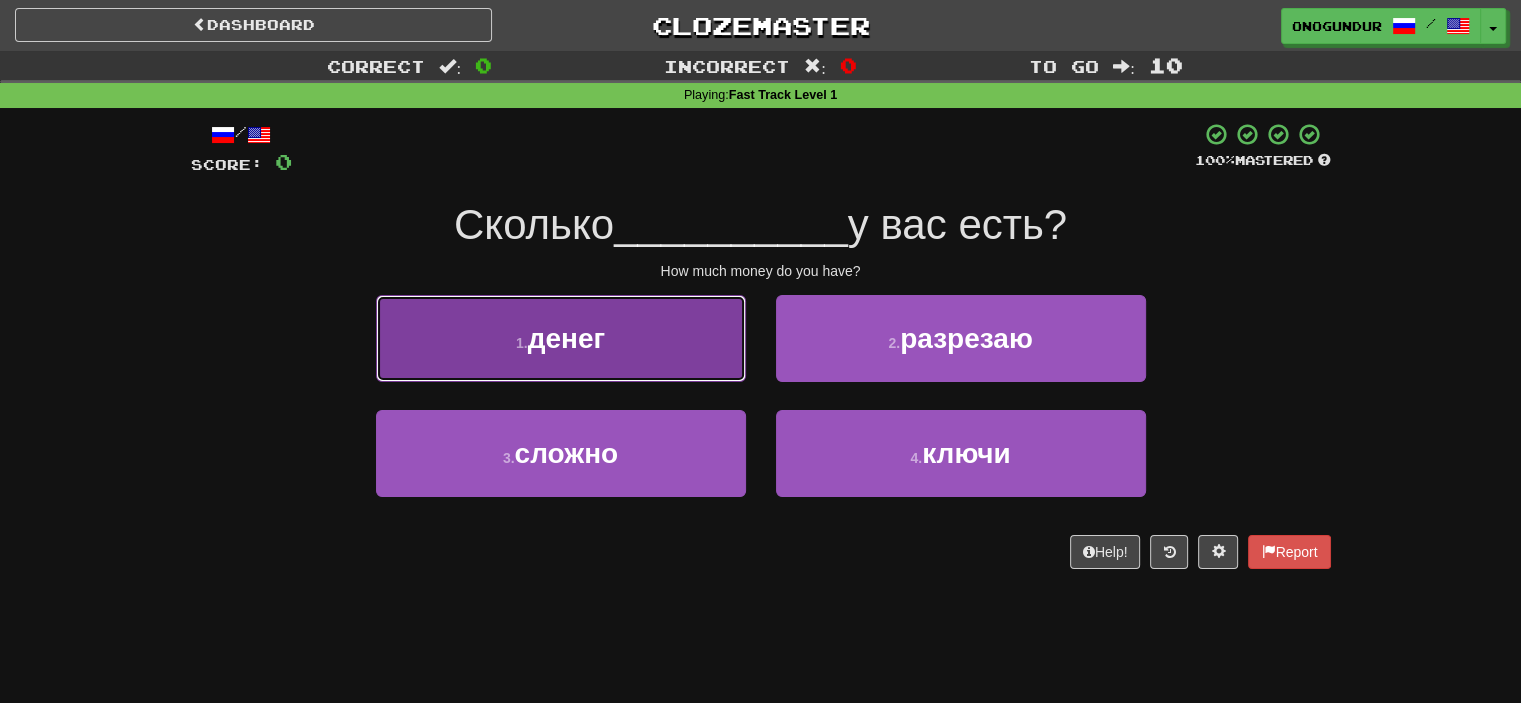 click on "1 .  денег" at bounding box center [561, 338] 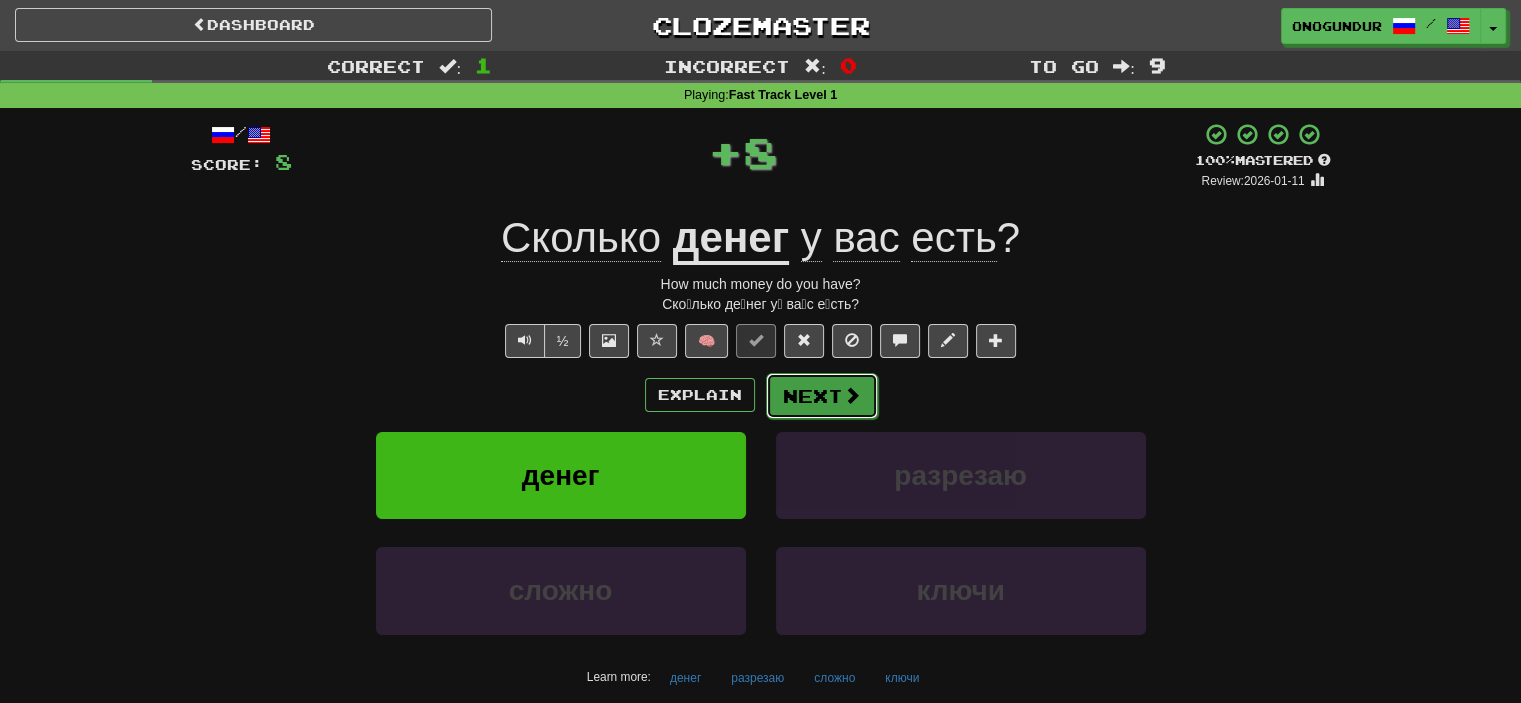 click on "Next" at bounding box center [822, 396] 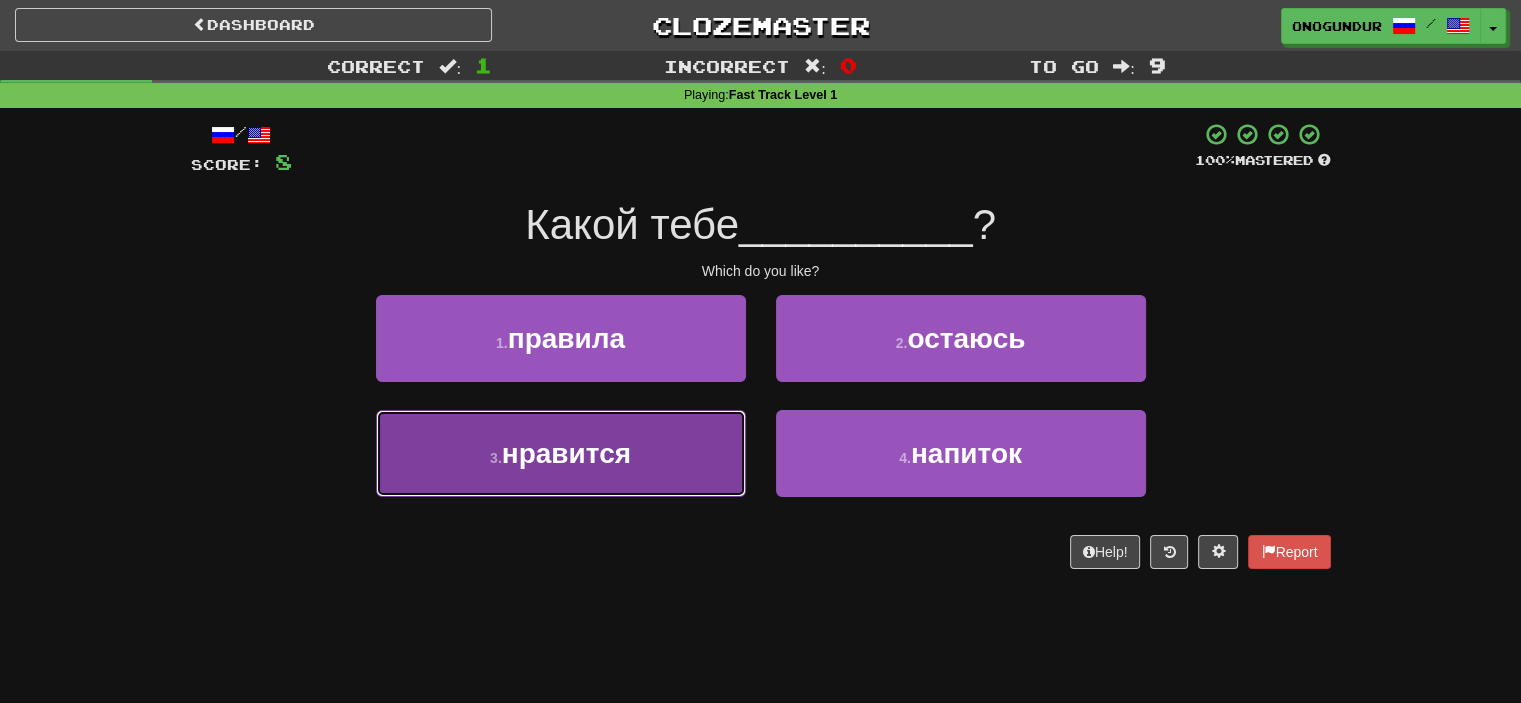 click on "нравится" at bounding box center [566, 453] 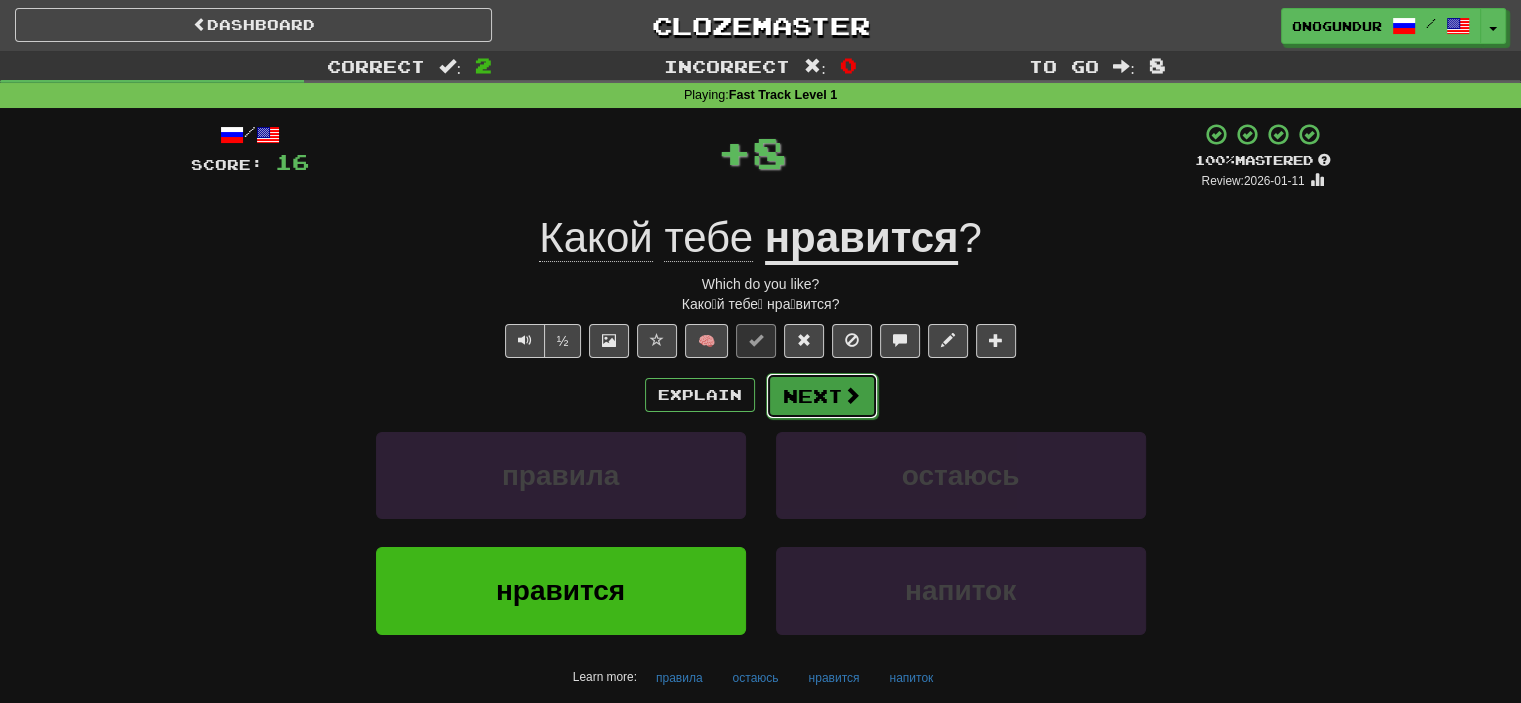 click on "Next" at bounding box center (822, 396) 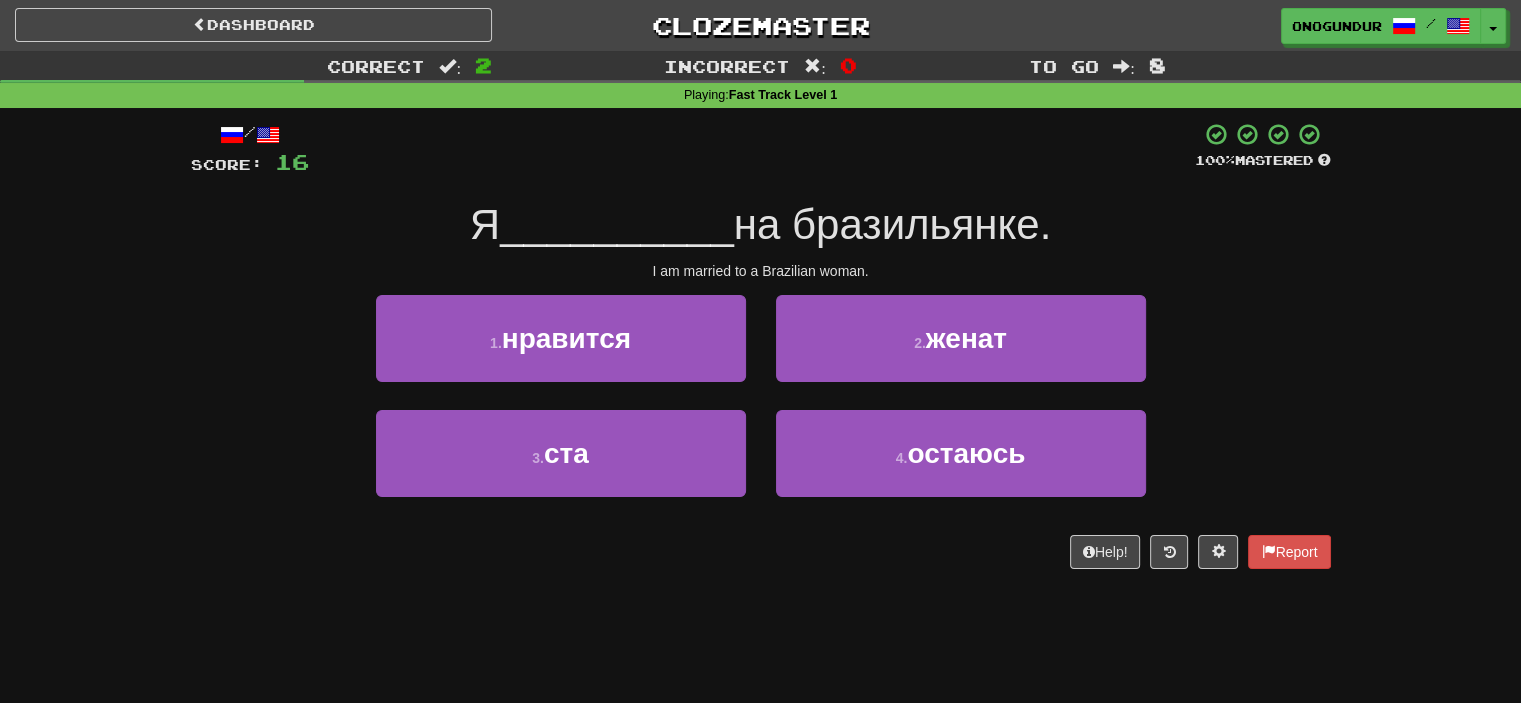 click on "Dashboard
Clozemaster
onogundur
/
Toggle Dropdown
Dashboard
Leaderboard
Activity Feed
Notifications
Profile
Discussions
Azərbaycanca
/
English
Streak:
30
Review:
2,727
Points Today: 0
Català
/
English
Streak:
0
Review:
10
Points Today: 0
Deutsch
/
English
Streak:
0
Review:
1,979
Points Today: 0
Español
/
English
Streak:
0
Review:
1,381
Points Today: 0
Esperanto
/
English
Streak:
0
Review:
1,035
Points Today: 0
Français
/
English
Streak:
0
Review:
19
Points Today: 0
Hrvatski
/
English
Streak:
0
Review:
278
Points Today: 0
Íslenska
/" at bounding box center [760, 351] 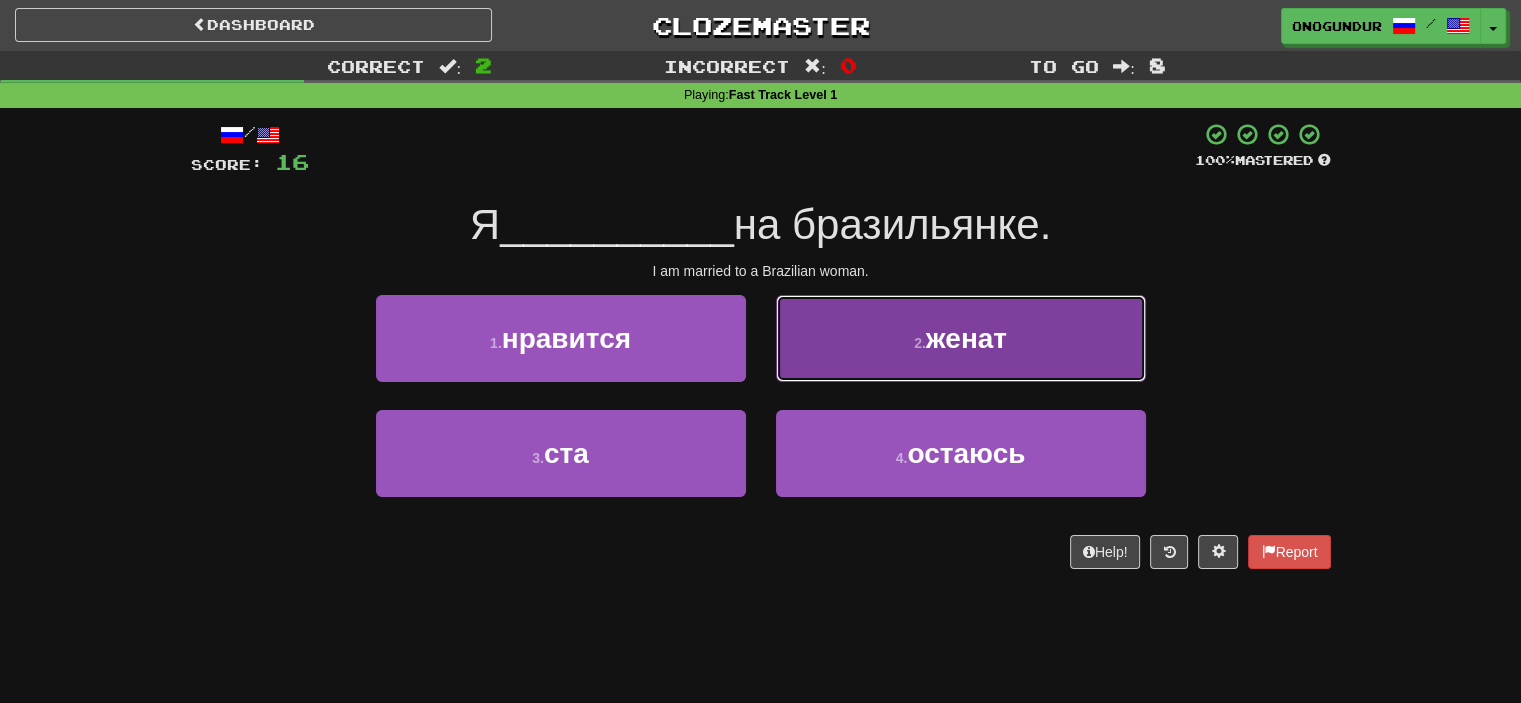 click on "2 .  женат" at bounding box center [961, 338] 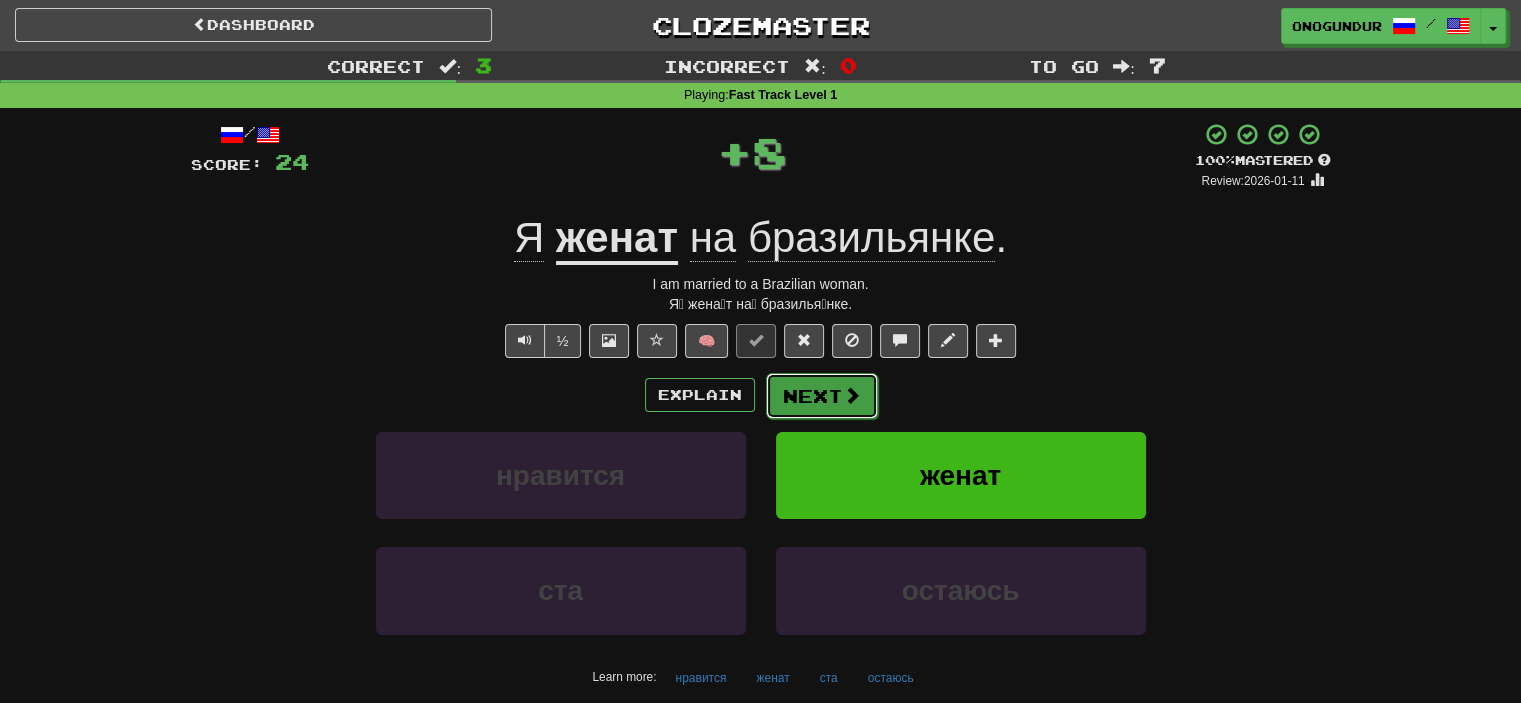 click on "Next" at bounding box center [822, 396] 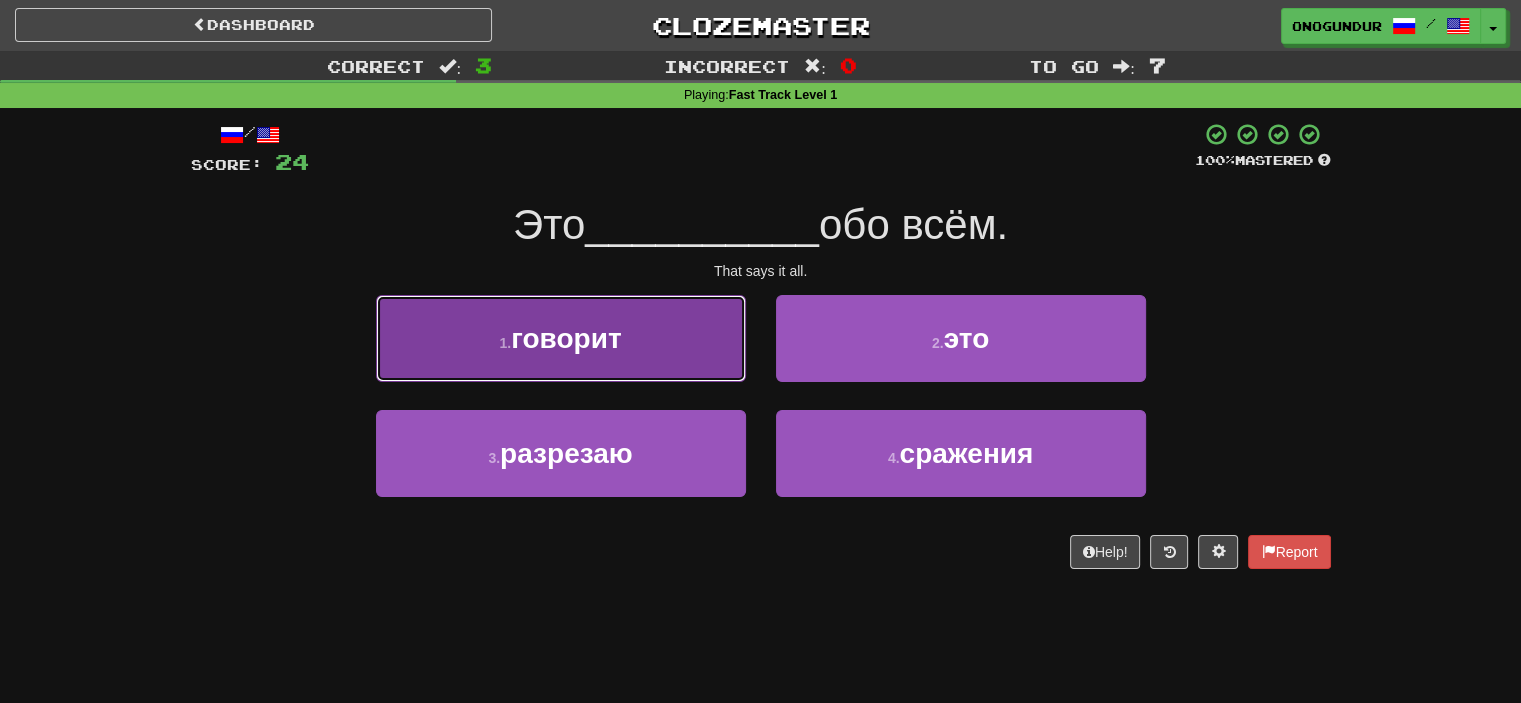 click on "1 .  говорит" at bounding box center [561, 338] 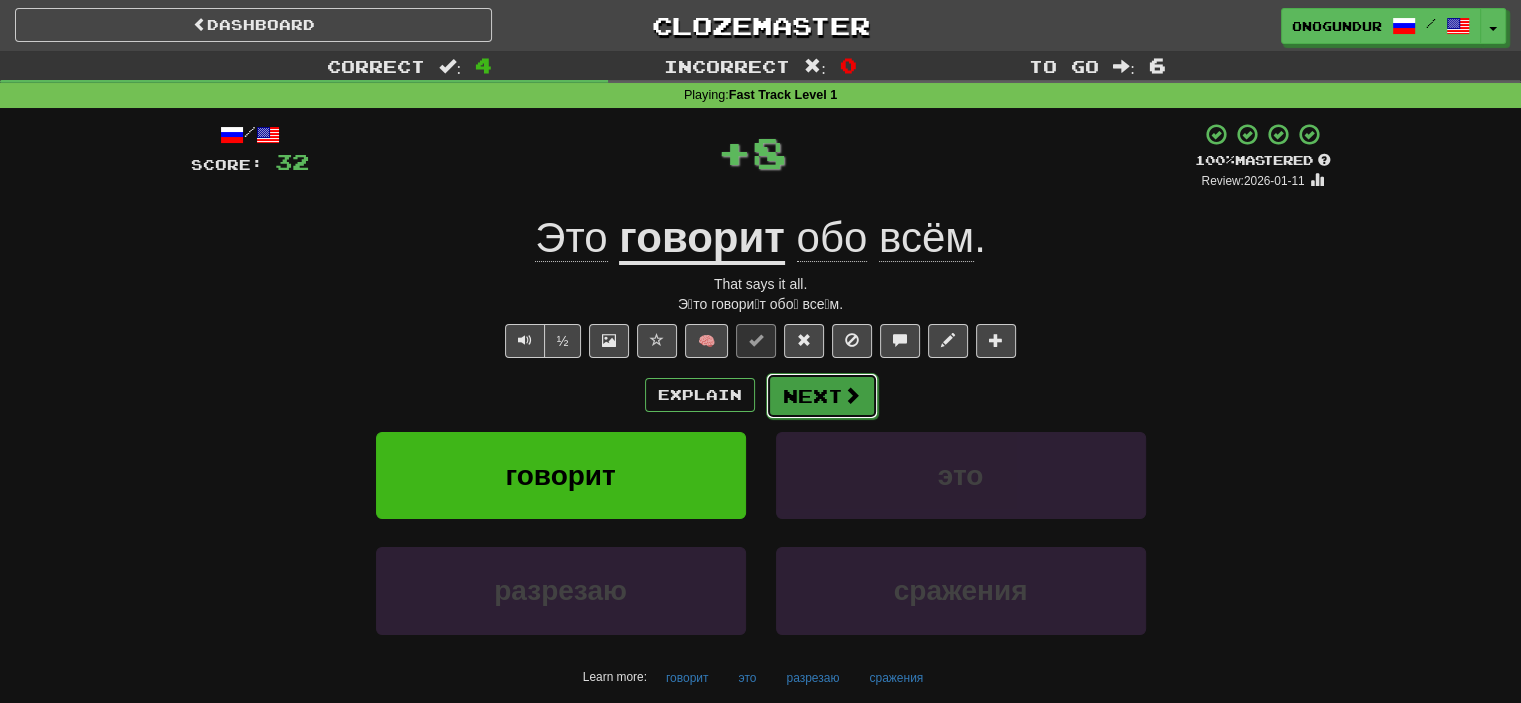 click on "Next" at bounding box center (822, 396) 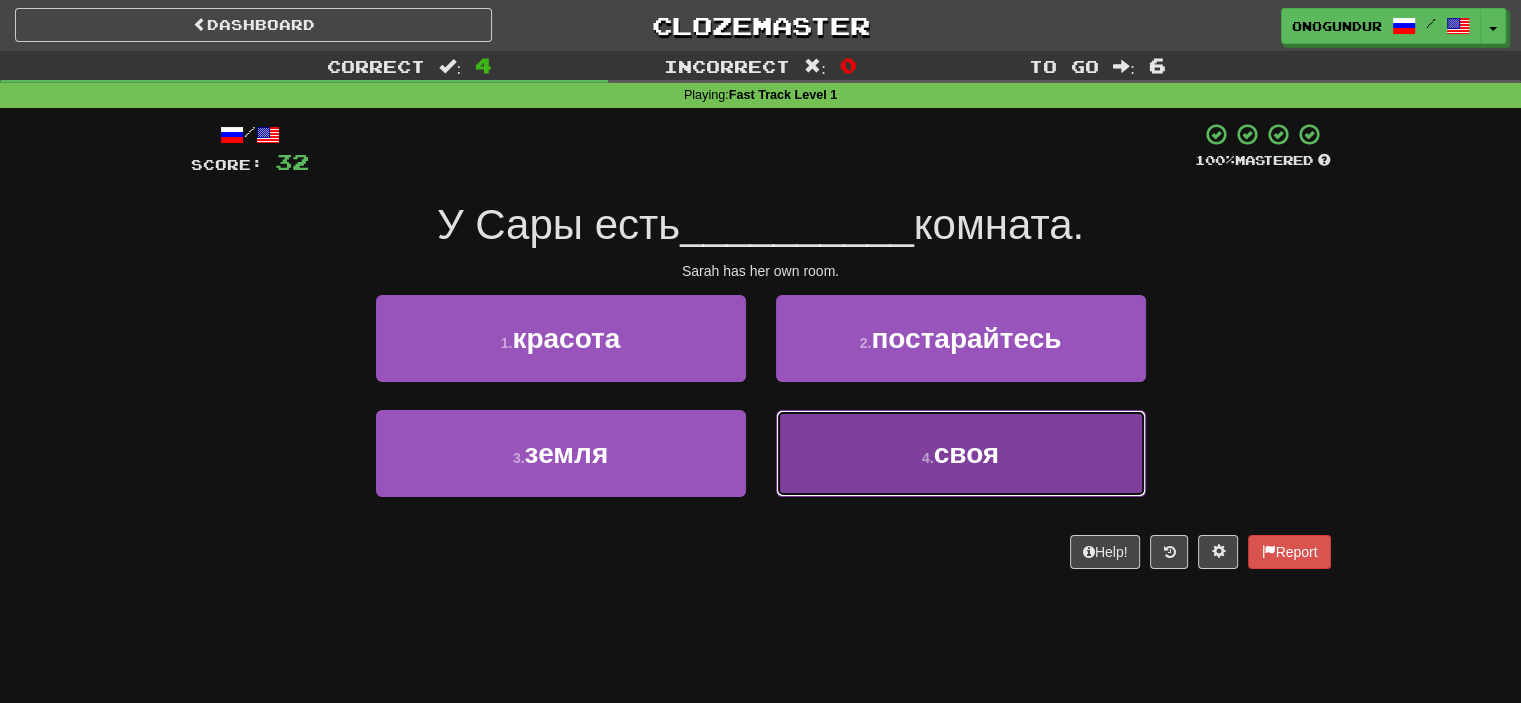 click on "4 .  своя" at bounding box center (961, 453) 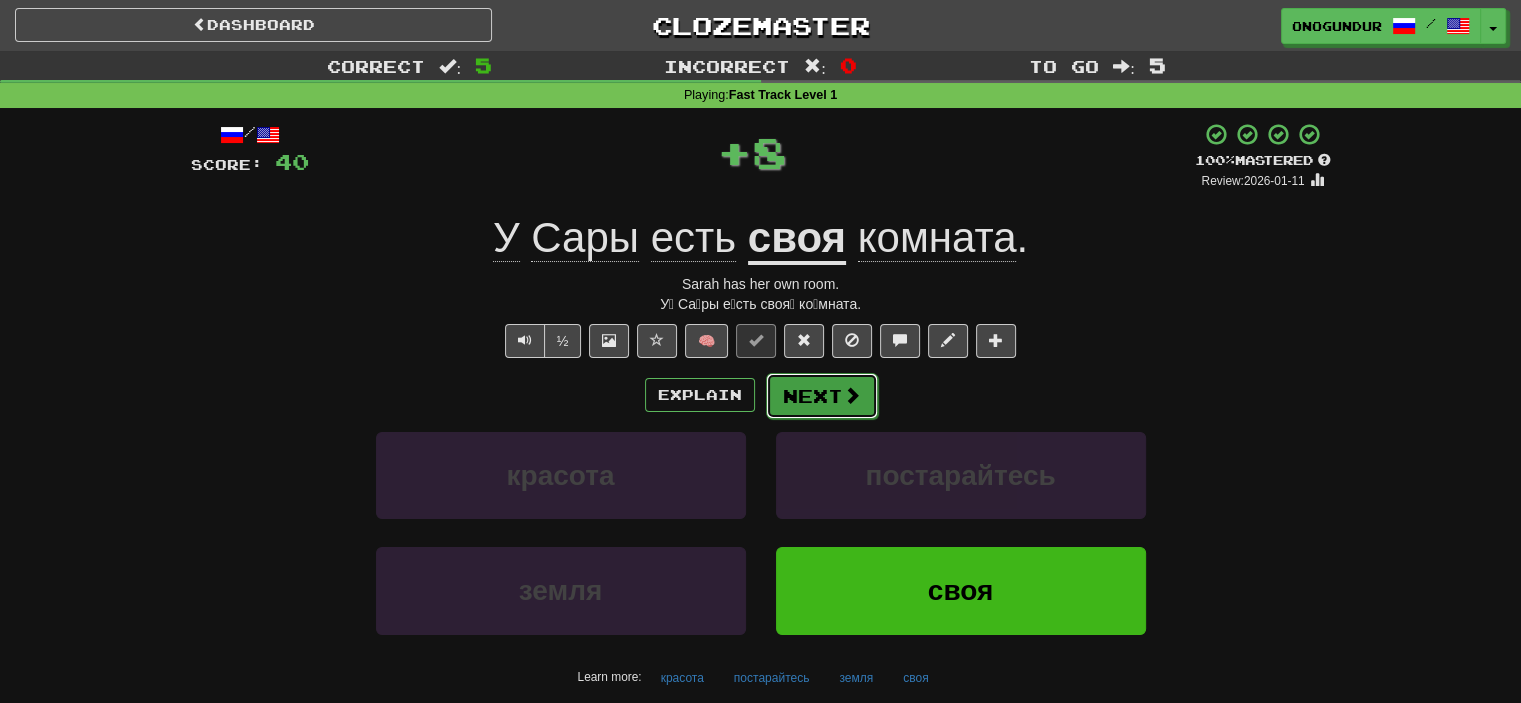 click on "Next" at bounding box center (822, 396) 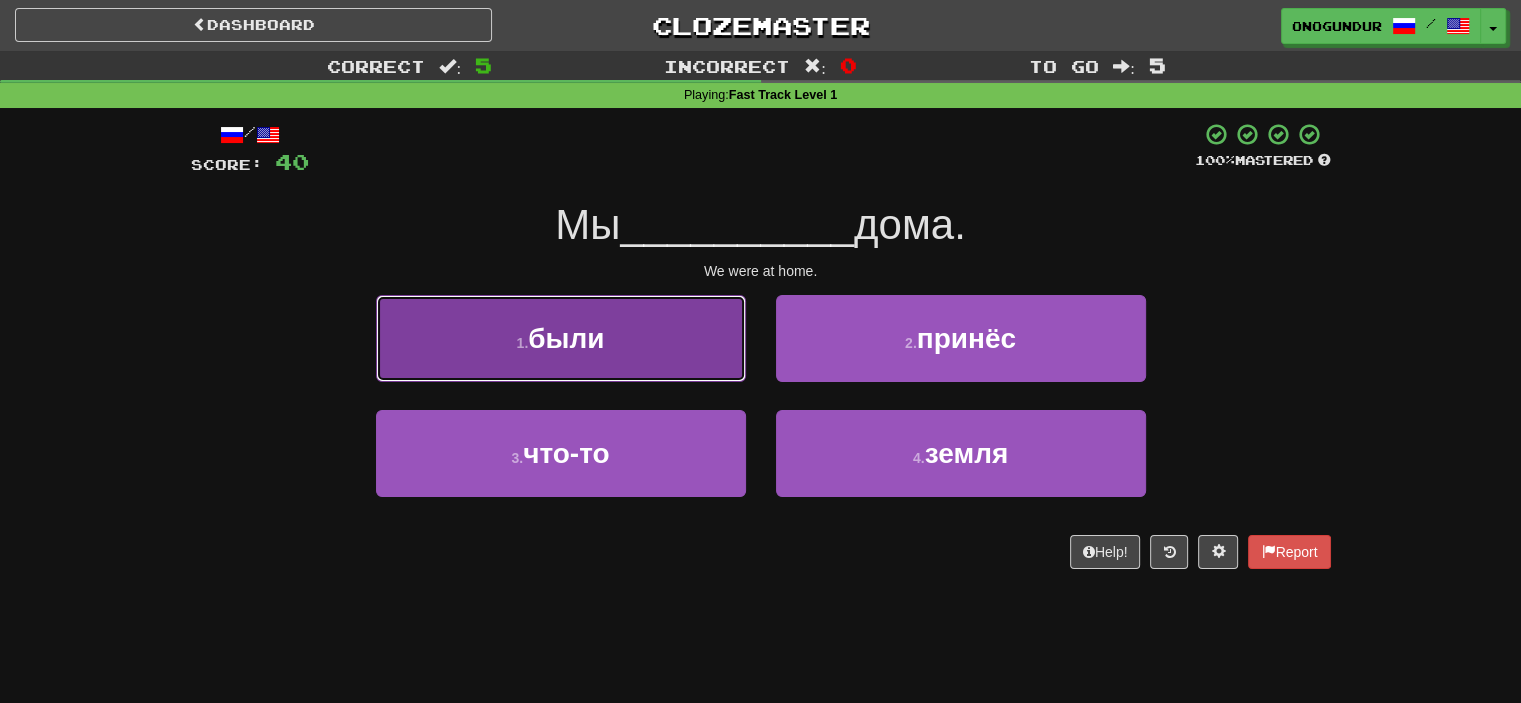 click on "1 .  были" at bounding box center (561, 338) 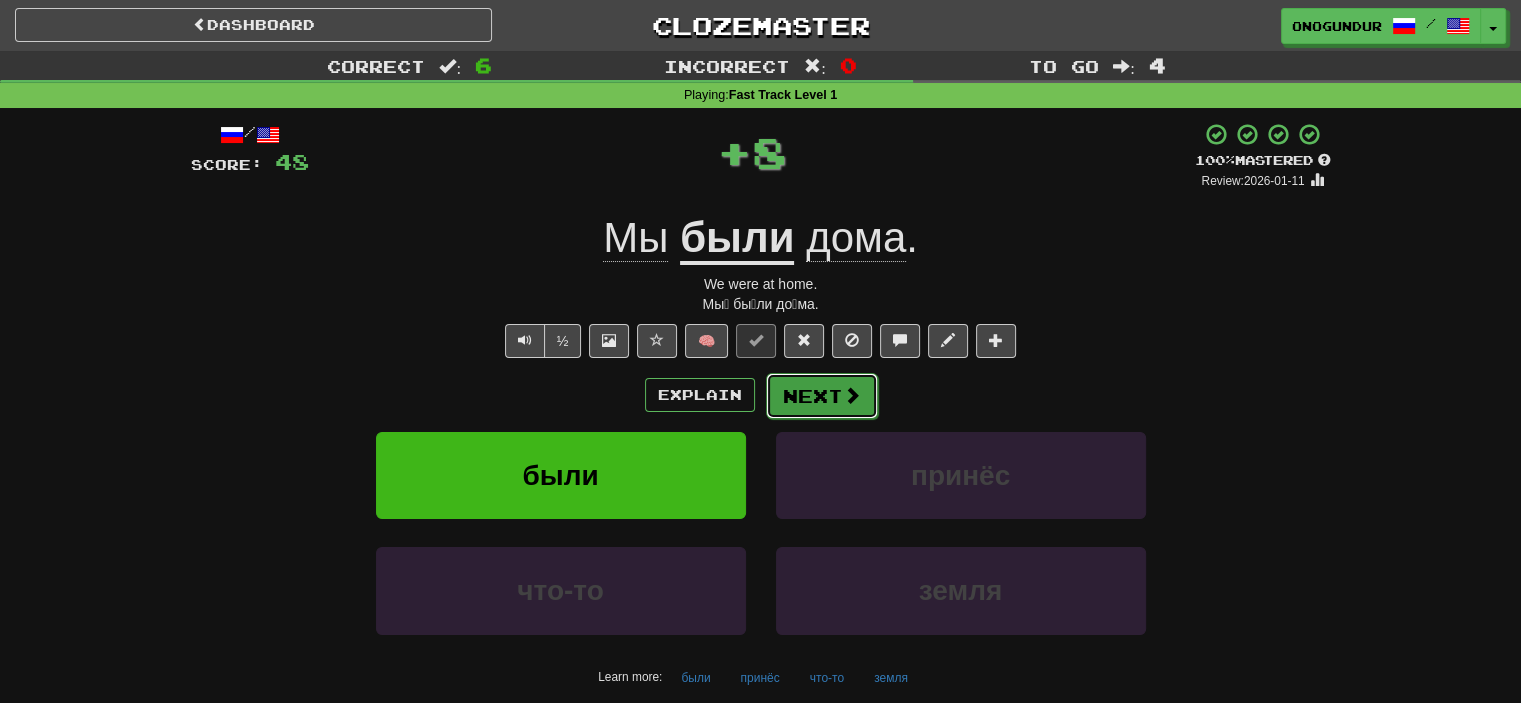 click on "Next" at bounding box center (822, 396) 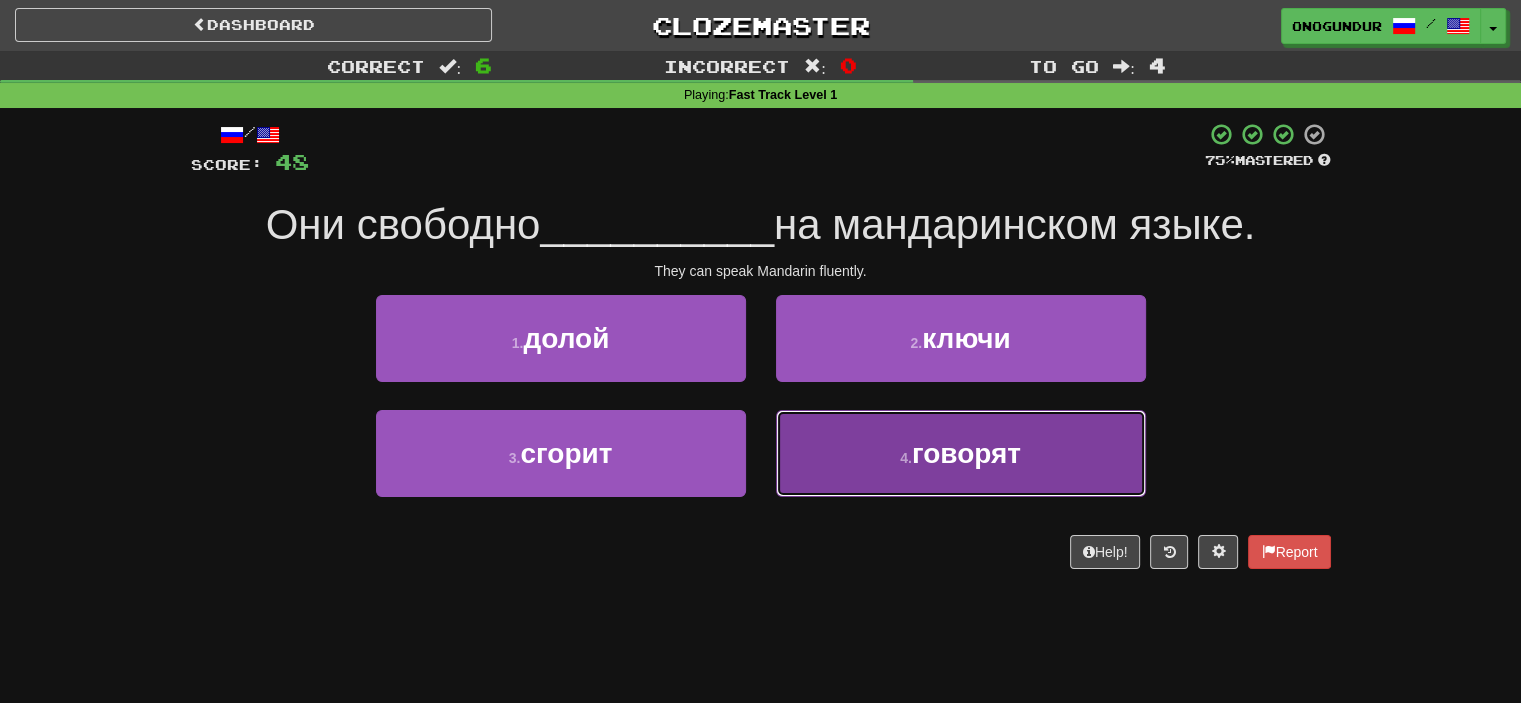 click on "4 .  говорят" at bounding box center (961, 453) 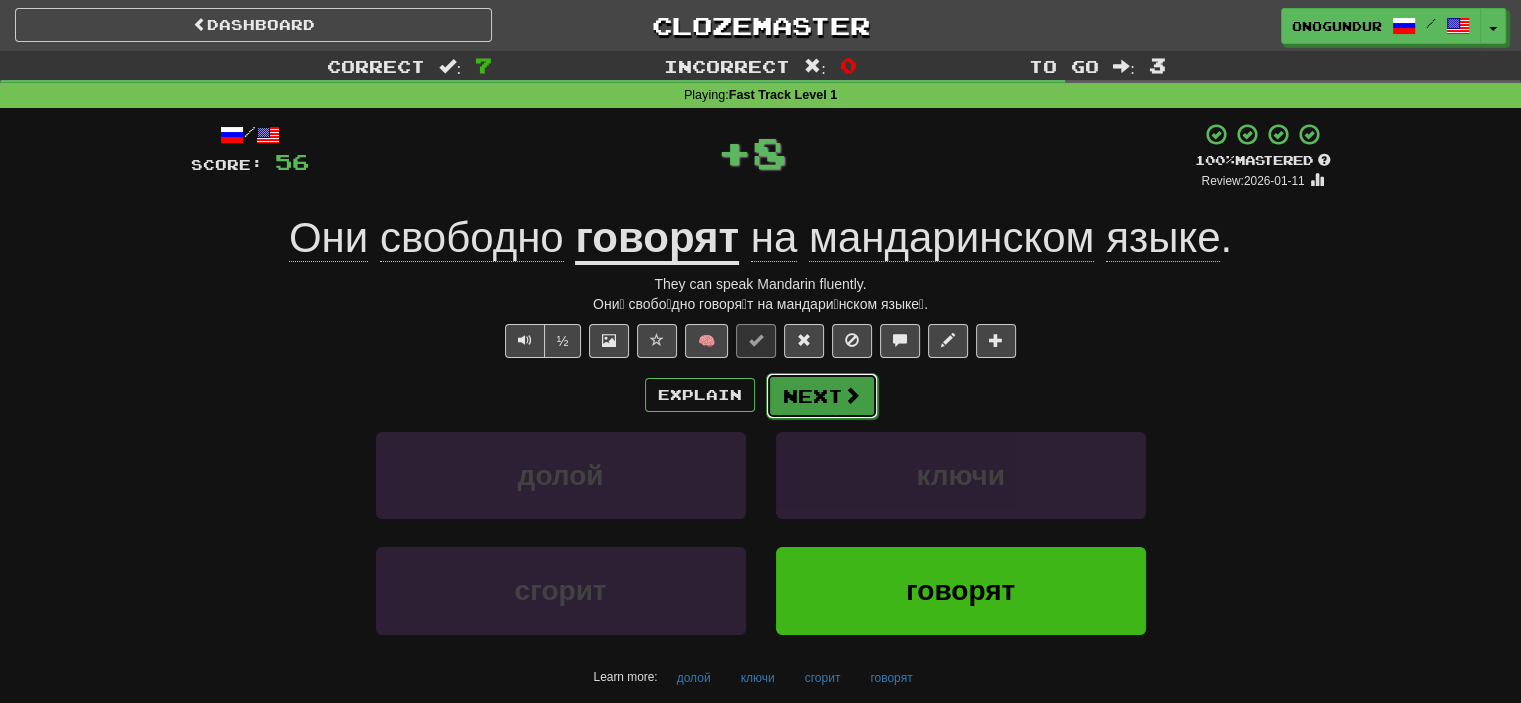 click on "Next" at bounding box center [822, 396] 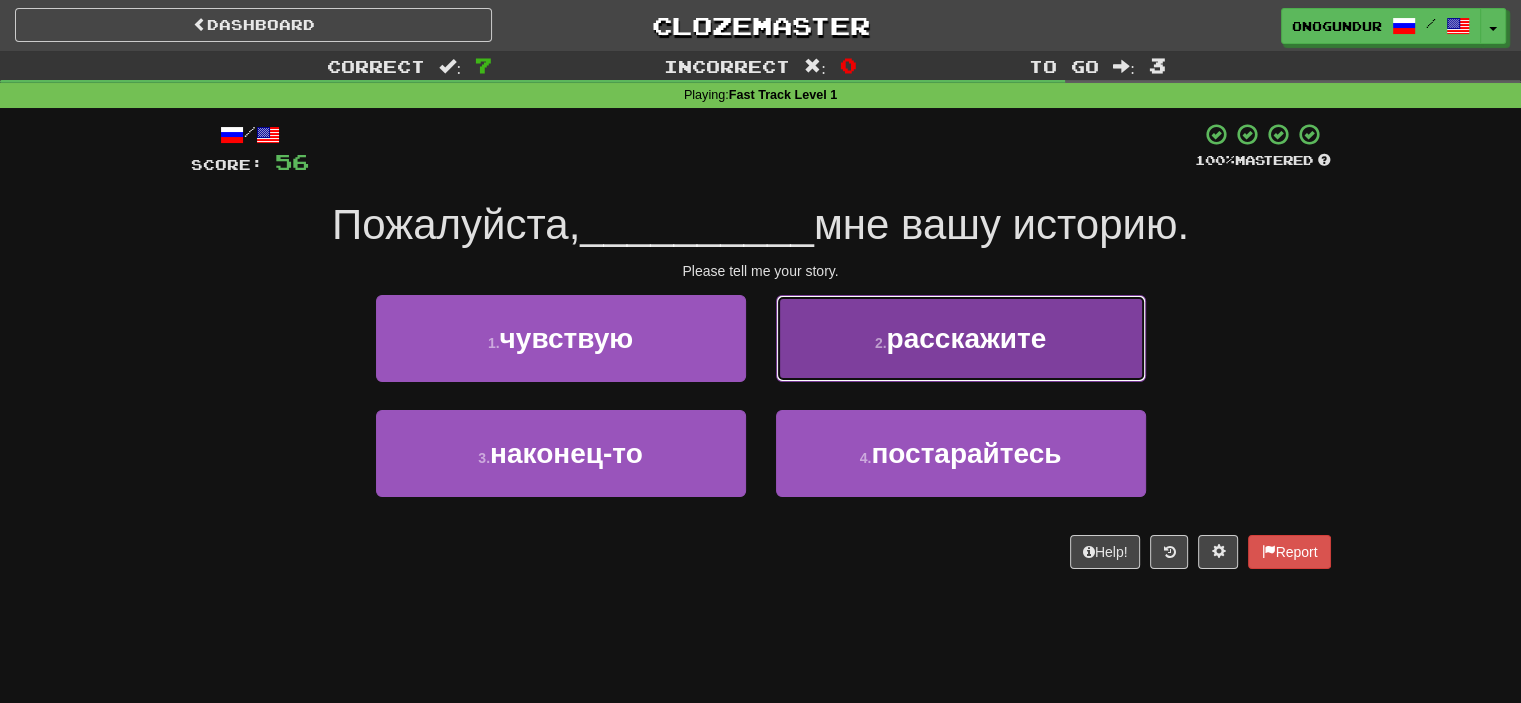 click on "2 .  расскажите" at bounding box center [961, 338] 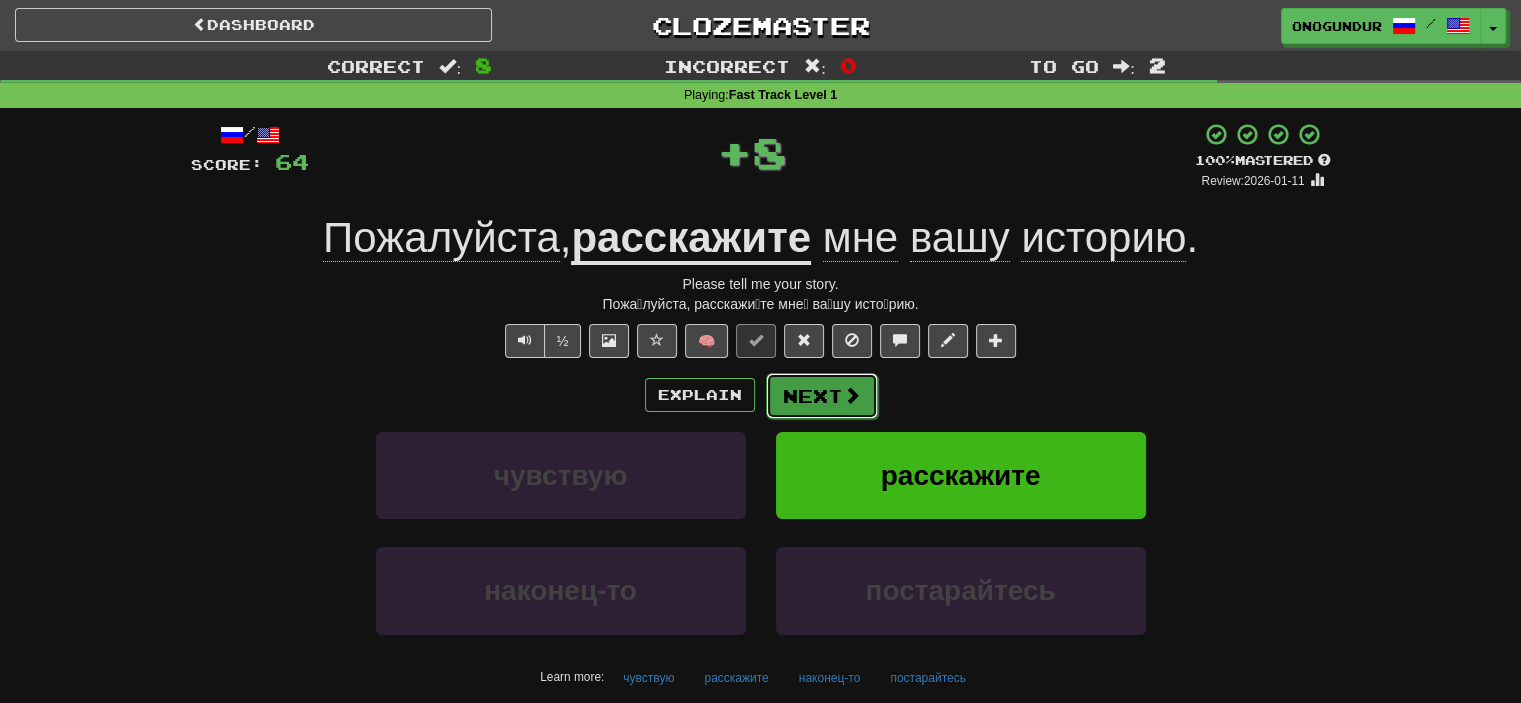 click at bounding box center [852, 395] 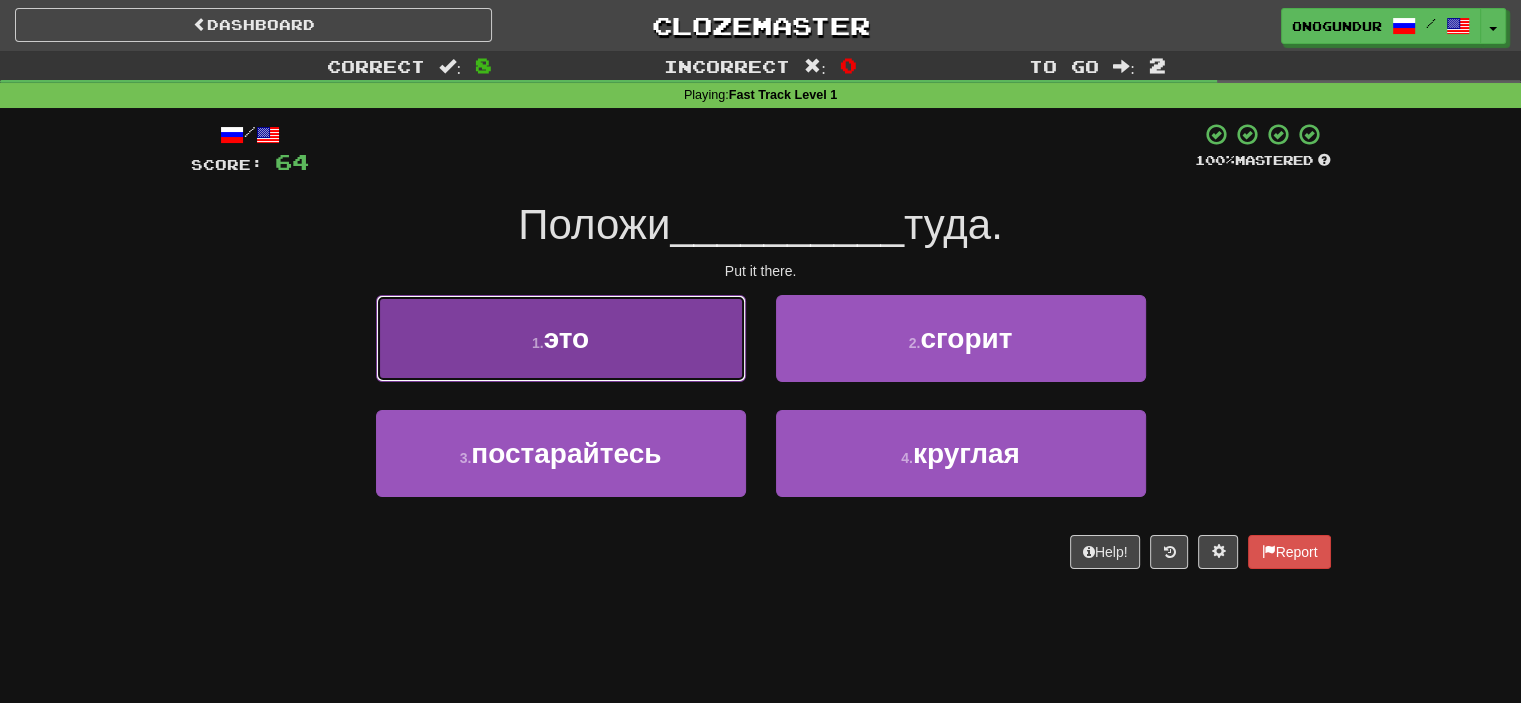 click on "1 .  это" at bounding box center (561, 338) 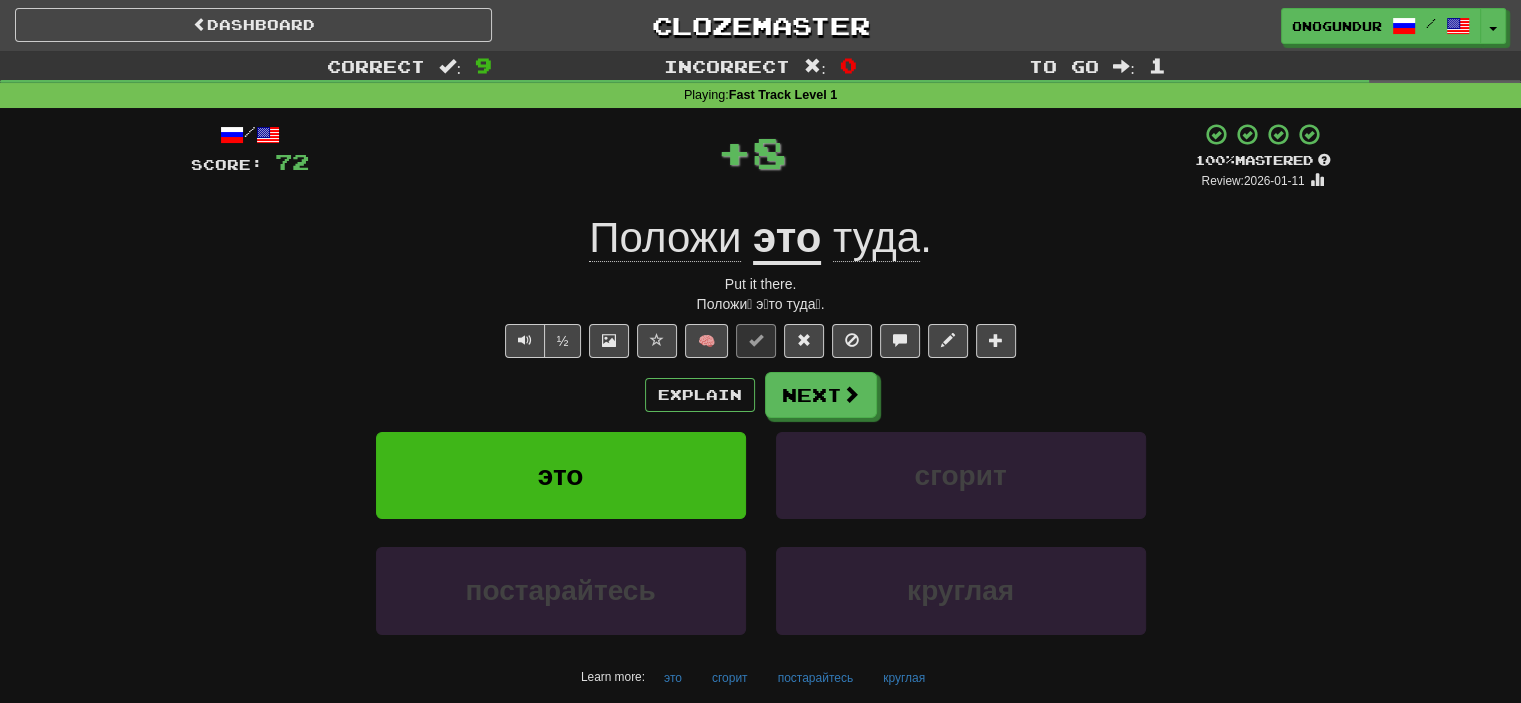 click on "/  Score:   72 + 8 100 %  Mastered Review:  2026-01-11 Положи   это   туда . Put it there. Положи́ э́то туда́. ½ 🧠 Explain Next это сгорит постарайтесь круглая Learn more: это сгорит постарайтесь круглая  Help!  Report" at bounding box center [761, 429] 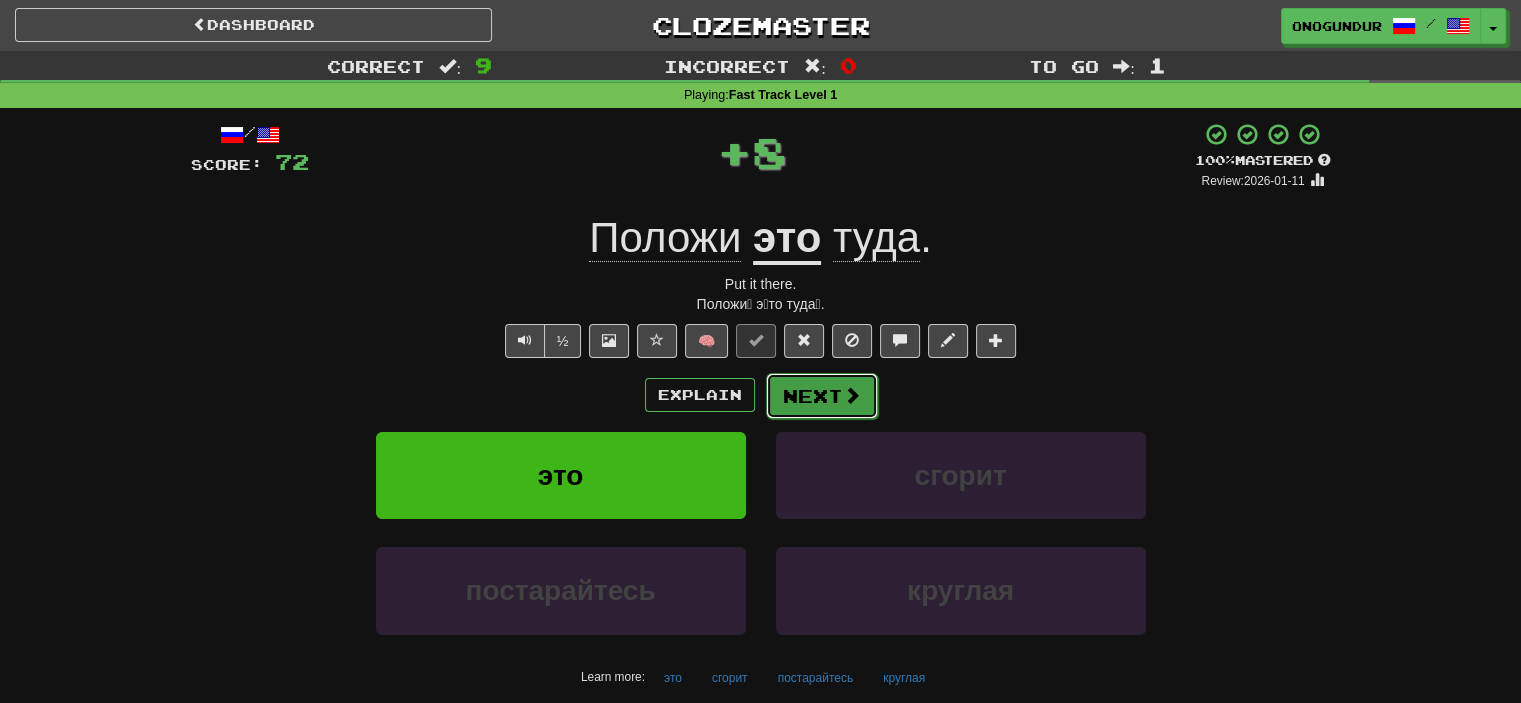 click on "Next" at bounding box center (822, 396) 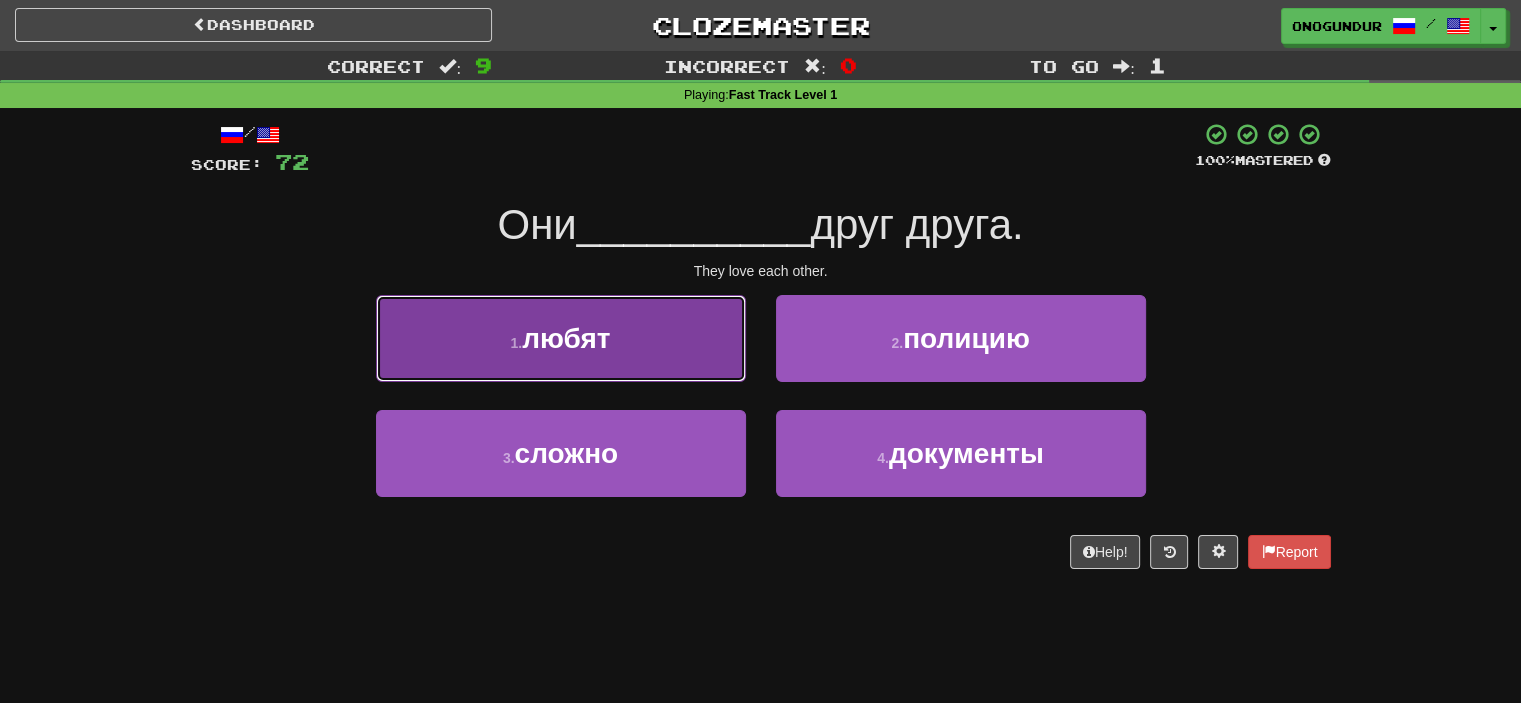 click on "1 .  любят" at bounding box center [561, 338] 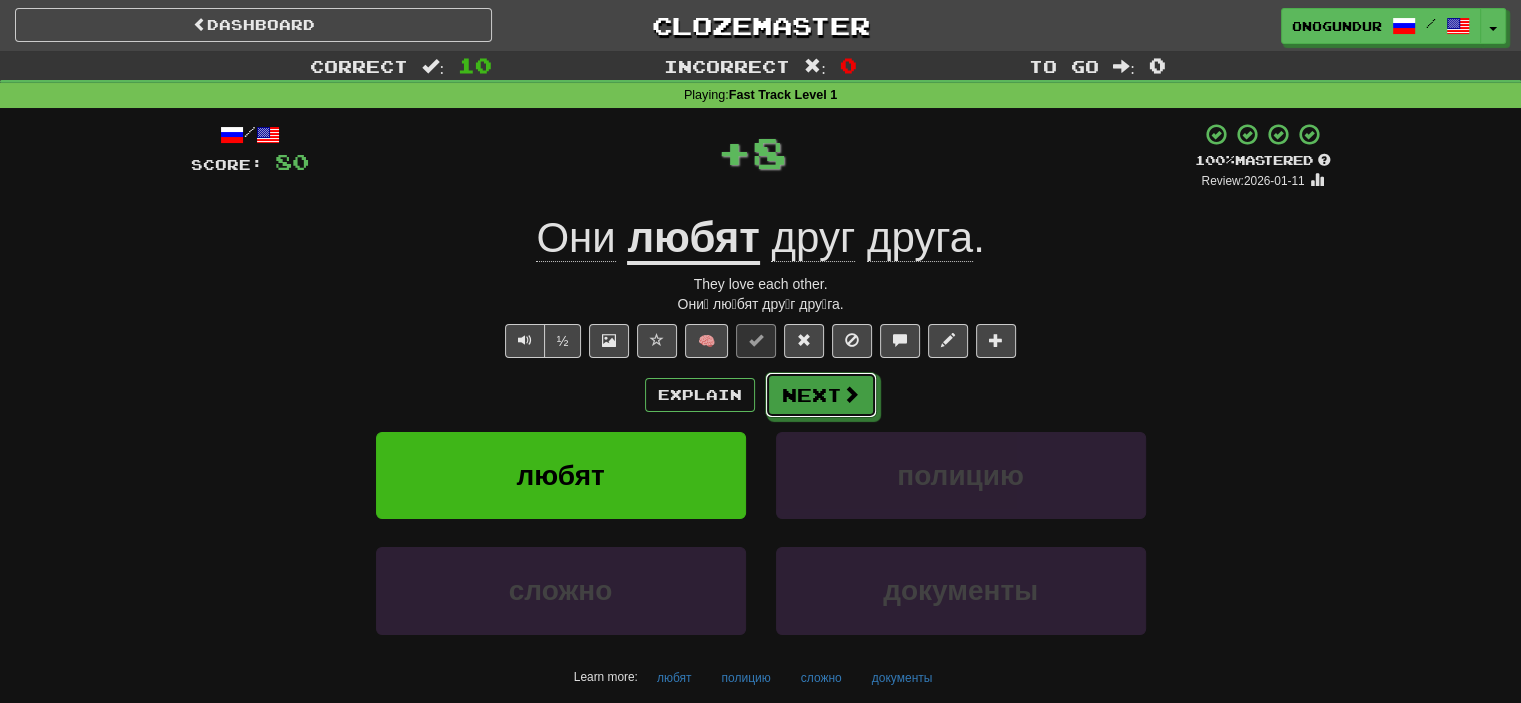click on "Next" at bounding box center (821, 395) 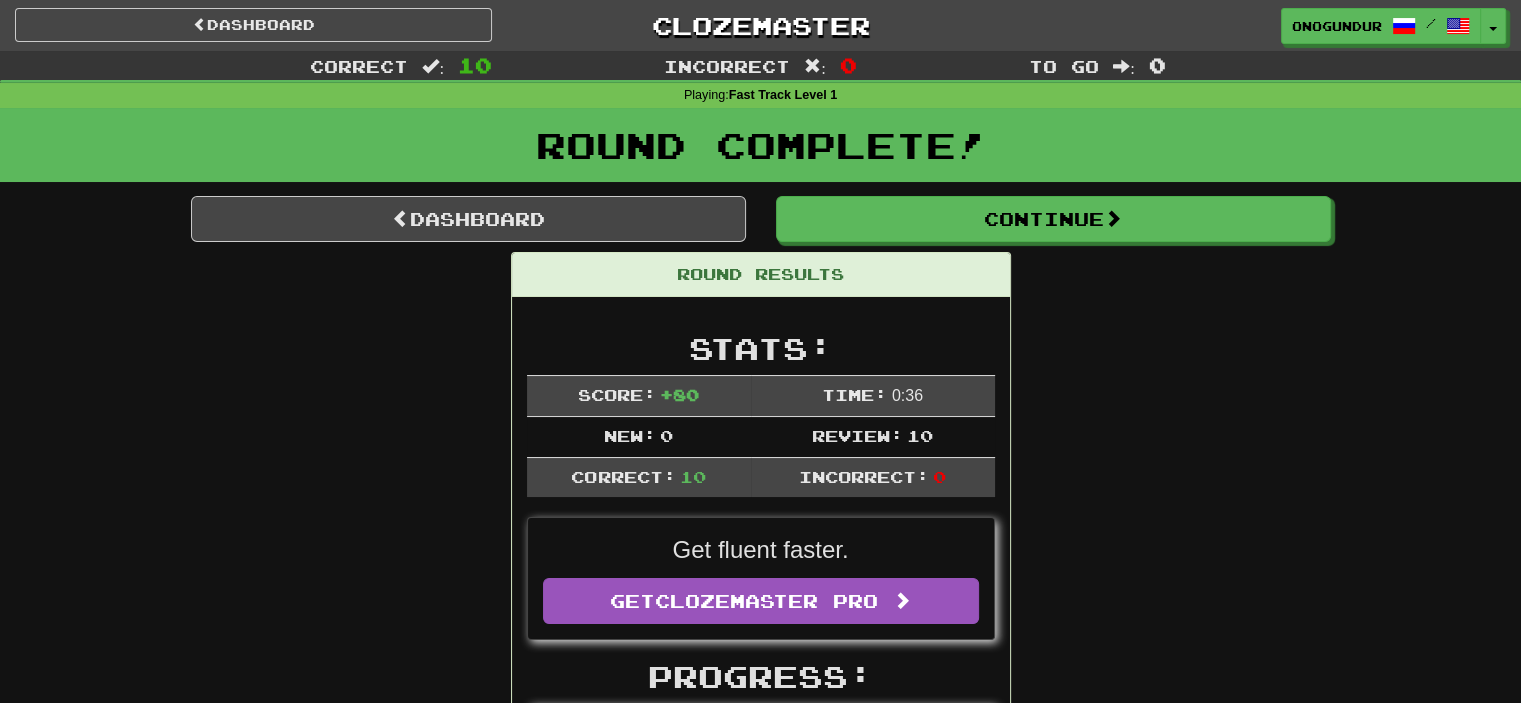 click on "Я  женат  на бразильянке. I am married to a Brazilian woman.  Report У Сары есть  своя  комната. Sarah has her own room.  Report Они свободно  говорят  на мандаринском языке. They can speak Mandarin fluently.  Report Пожалуйста,  расскажите Please tell me your story." at bounding box center (761, 1195) 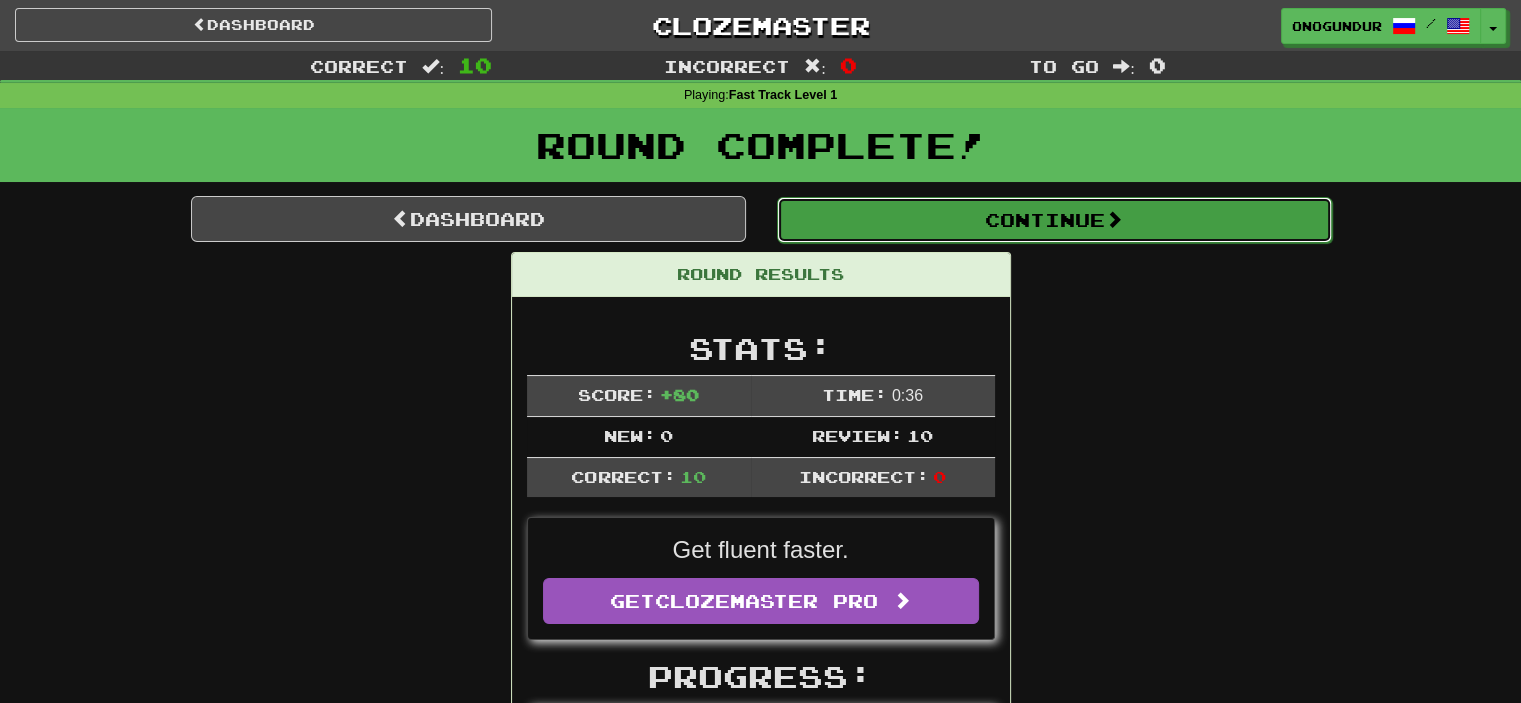 click on "Continue" at bounding box center (1054, 220) 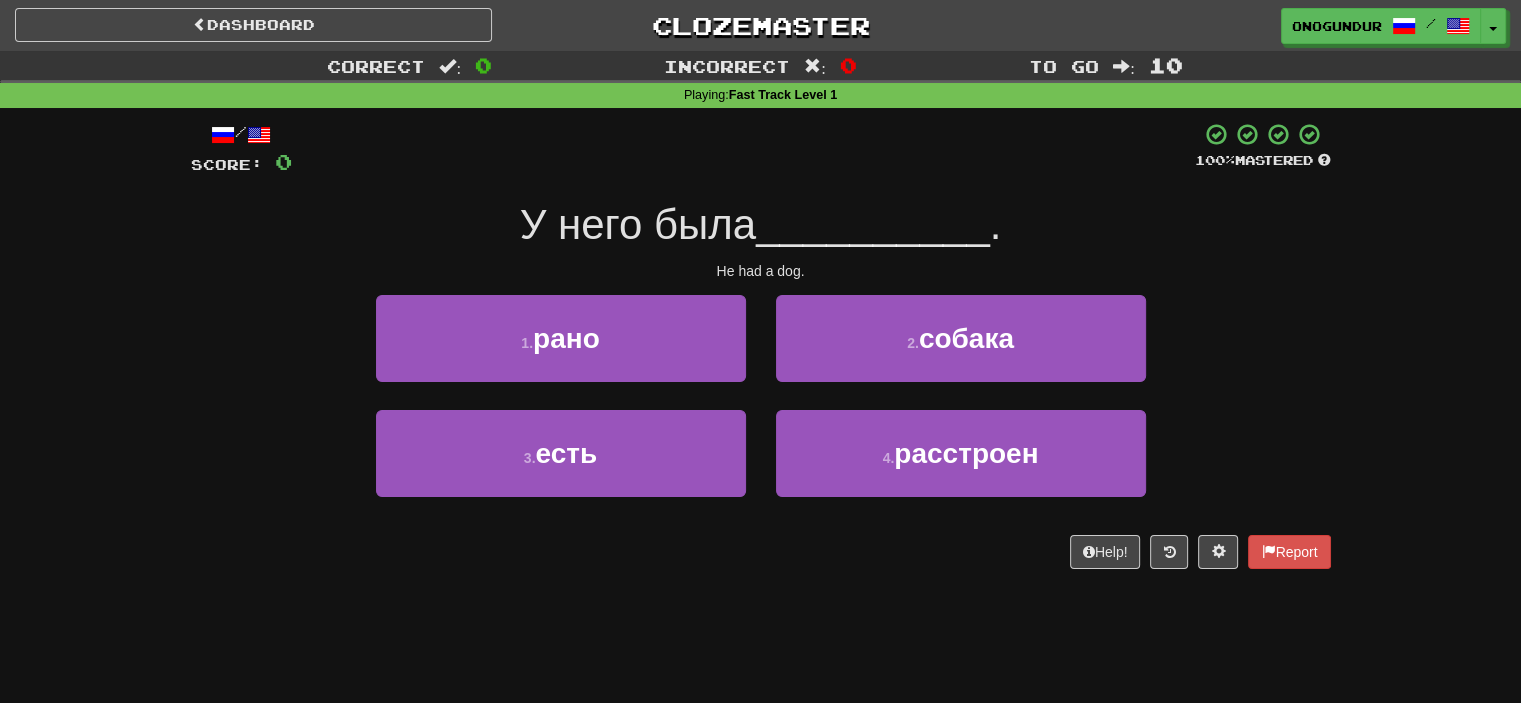 click on "1 .  рано 2 .  собака" at bounding box center (761, 352) 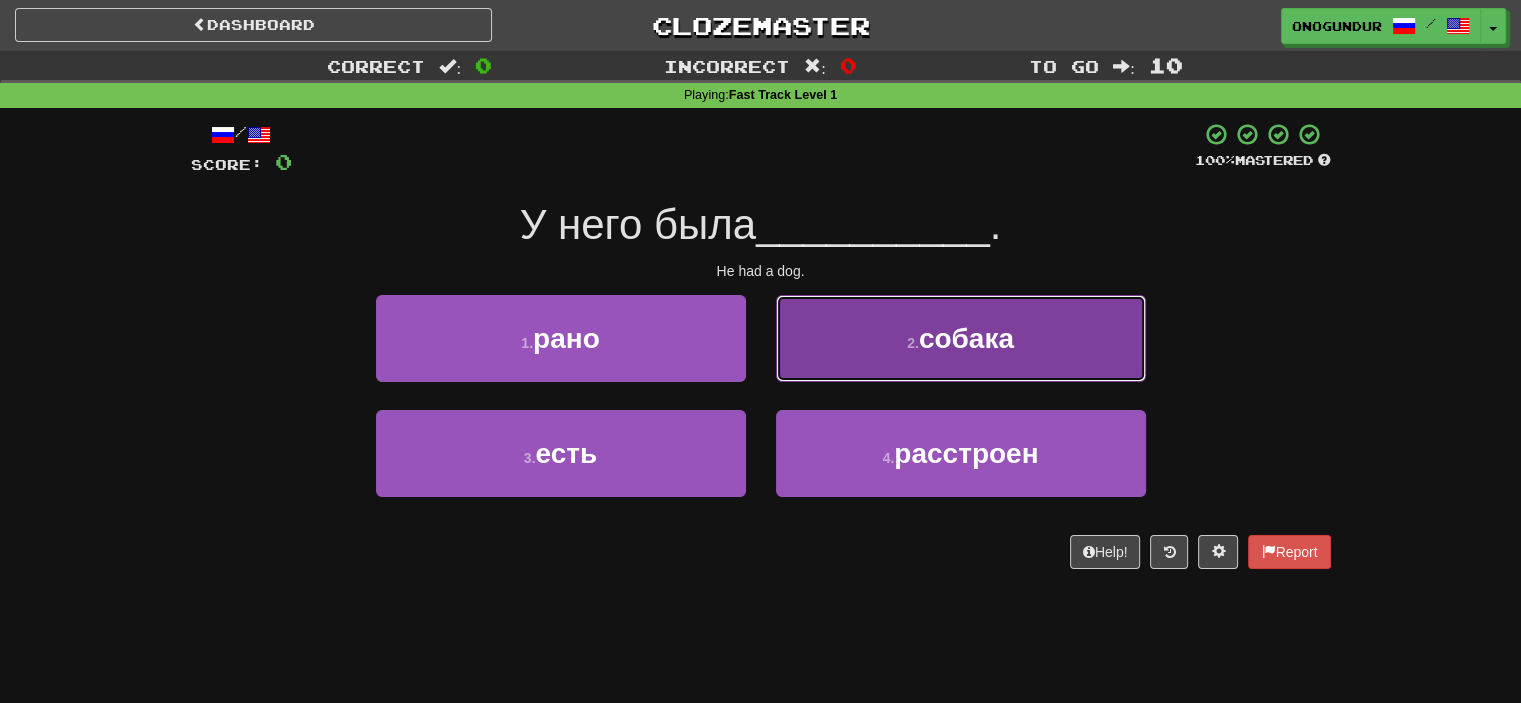 click on "2 .  собака" at bounding box center [961, 338] 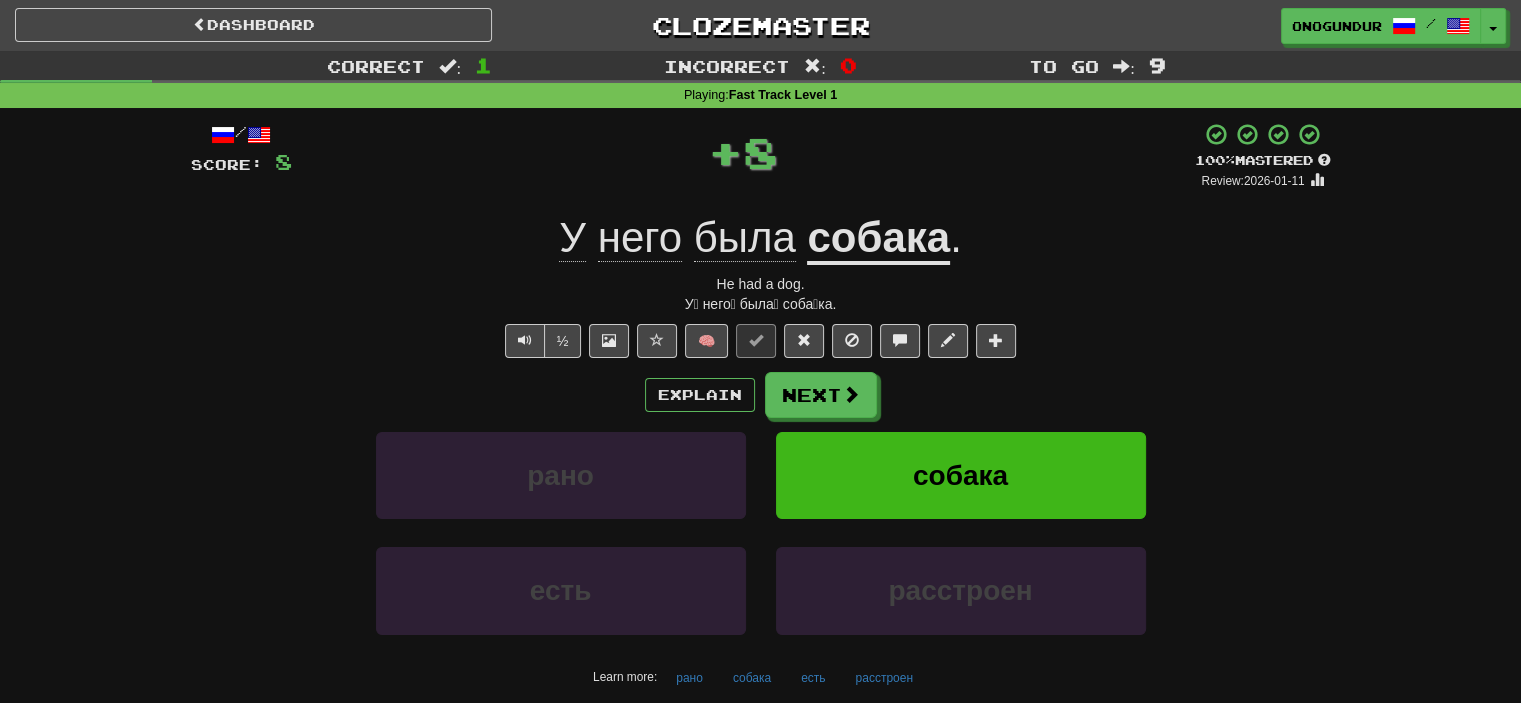 click on "/  Score:   8 + 8 100 %  Mastered Review:  2026-01-11 У   него   была   собака . He had a dog. У́ него́ была́ соба́ка. ½ 🧠 Explain Next рано собака есть расстроен Learn more: рано собака есть расстроен  Help!  Report" at bounding box center (761, 429) 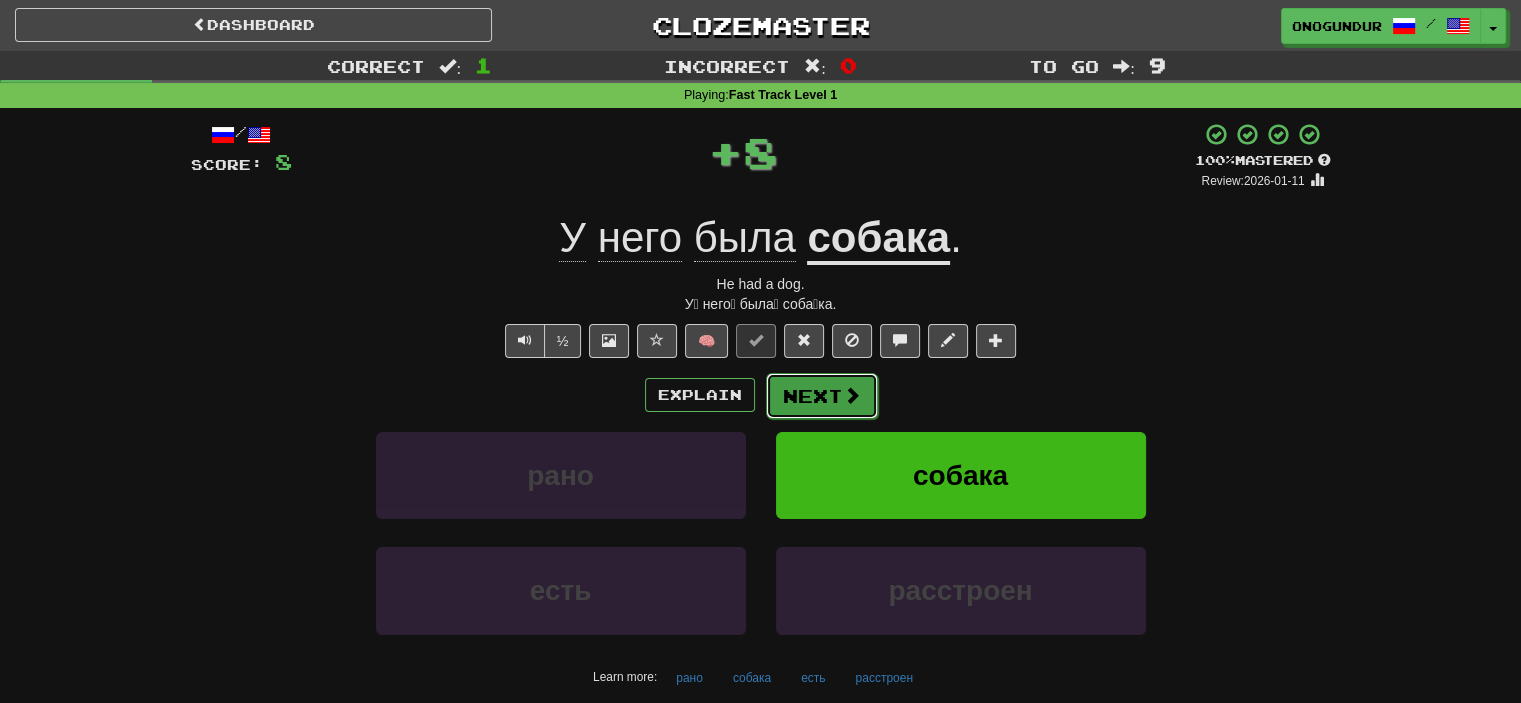 click on "Next" at bounding box center [822, 396] 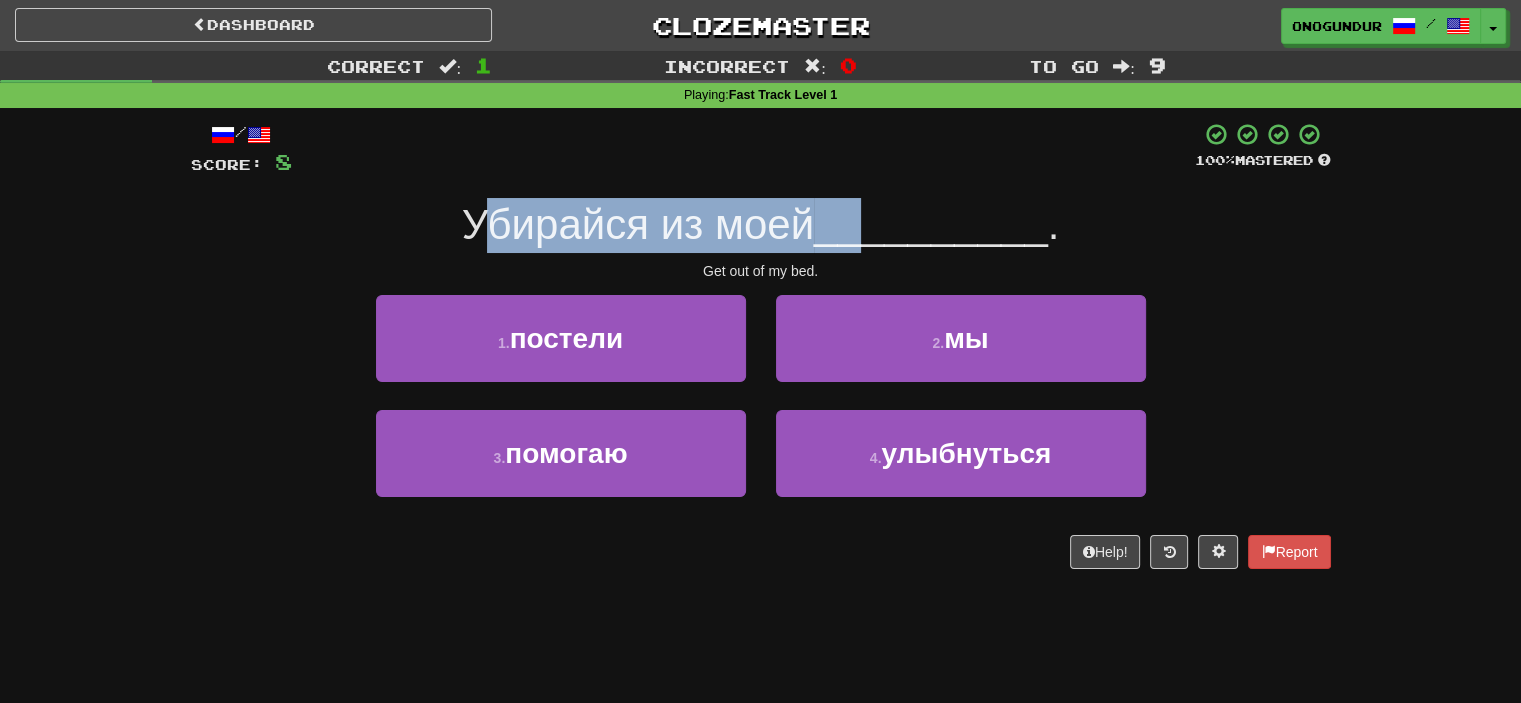 drag, startPoint x: 471, startPoint y: 217, endPoint x: 897, endPoint y: 219, distance: 426.0047 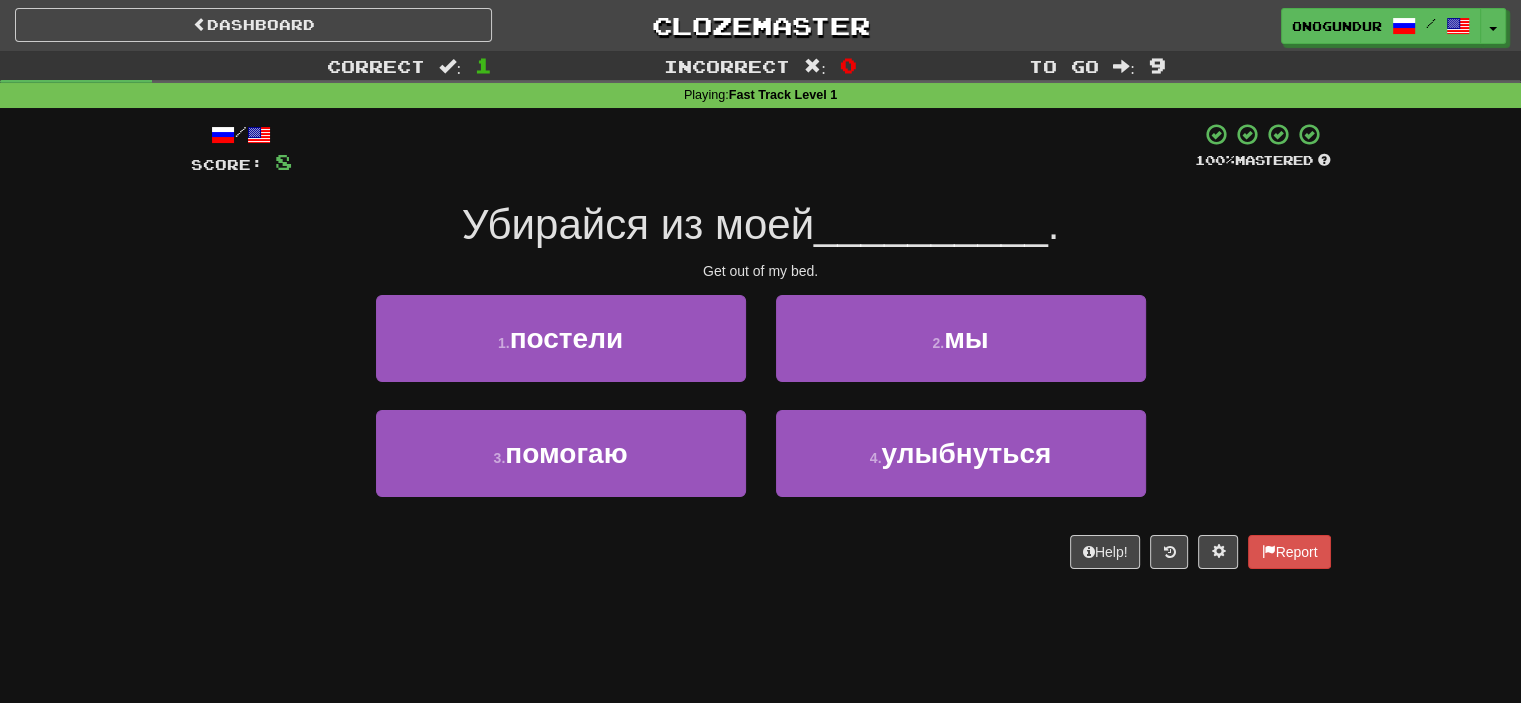 click on "1 .  постели 2 .  мы" at bounding box center [761, 352] 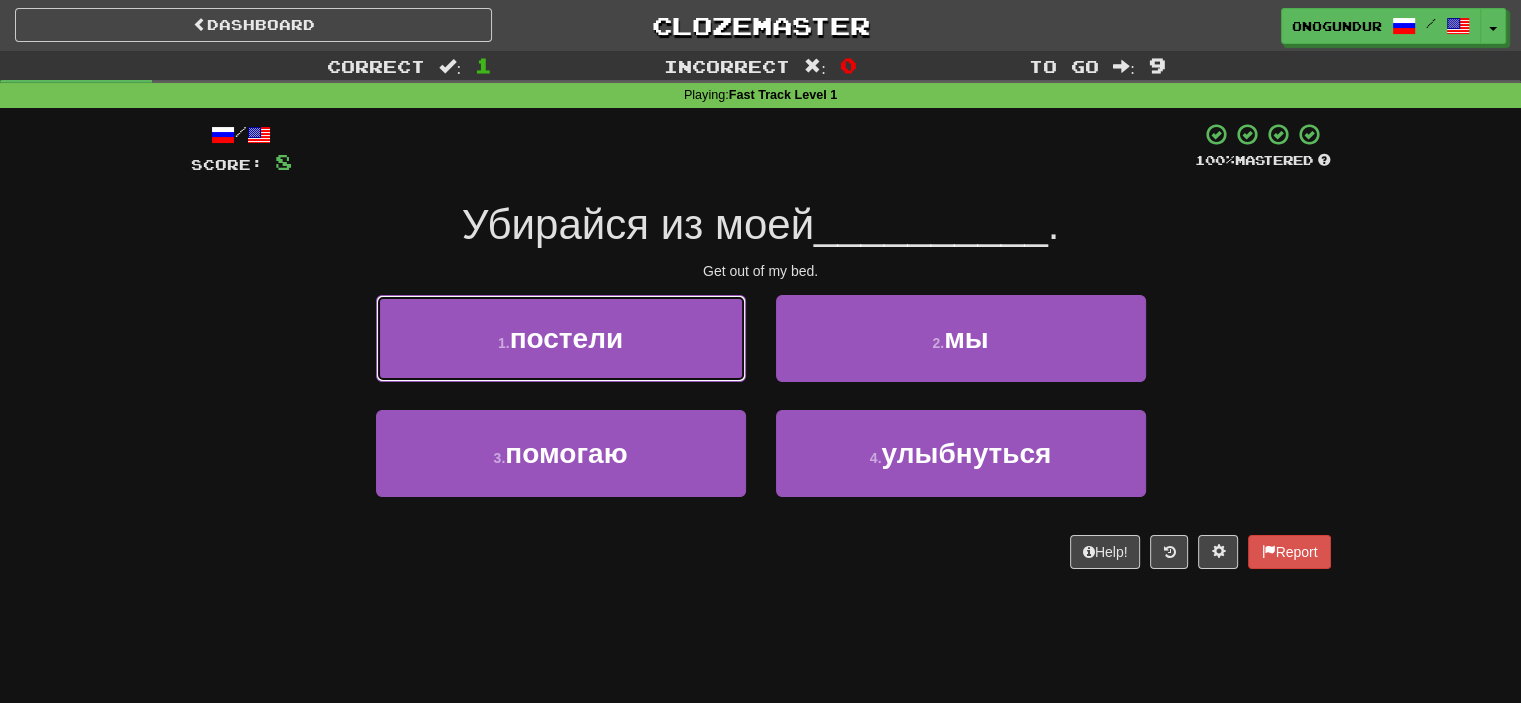 drag, startPoint x: 693, startPoint y: 379, endPoint x: 744, endPoint y: 387, distance: 51.62364 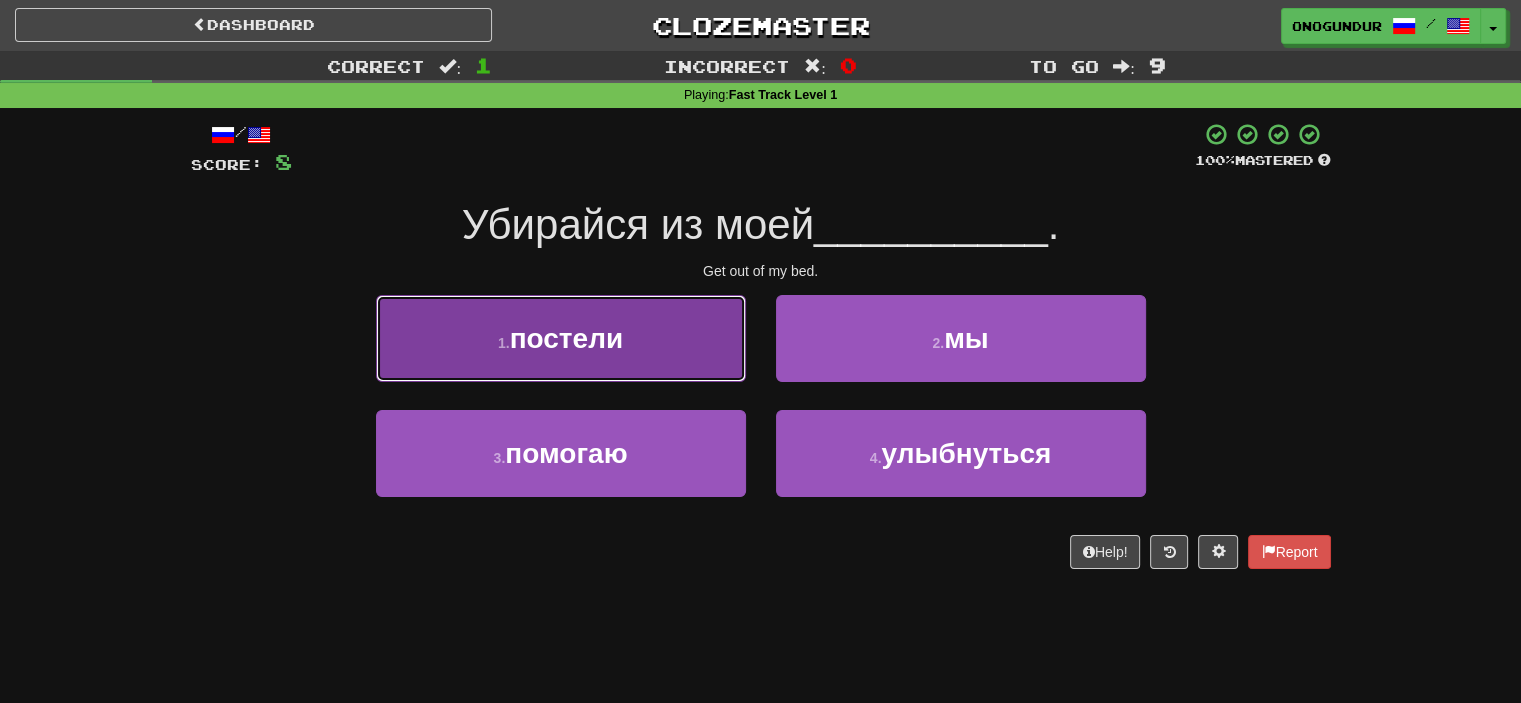 click on "1 .  постели" at bounding box center (561, 338) 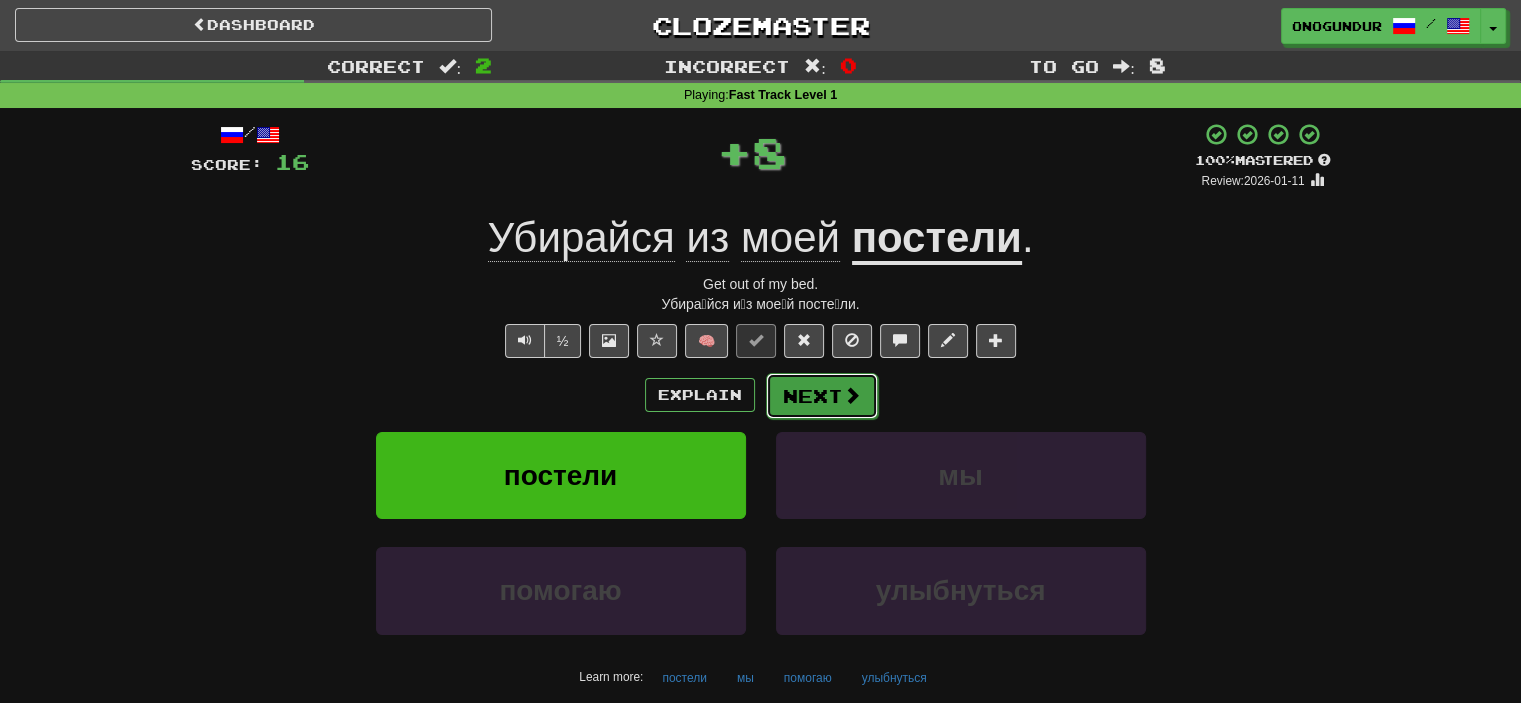 click at bounding box center [852, 395] 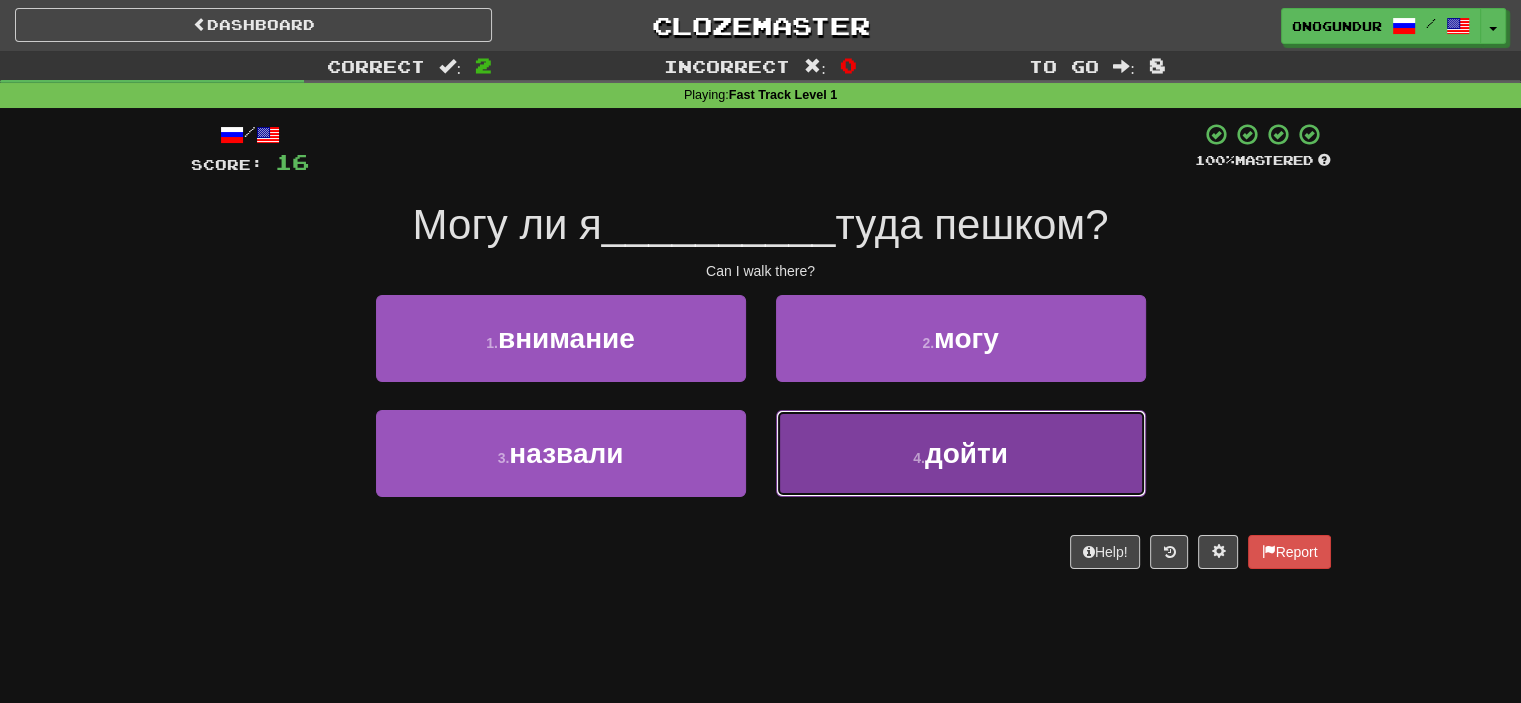 click on "4 .  дойти" at bounding box center [961, 453] 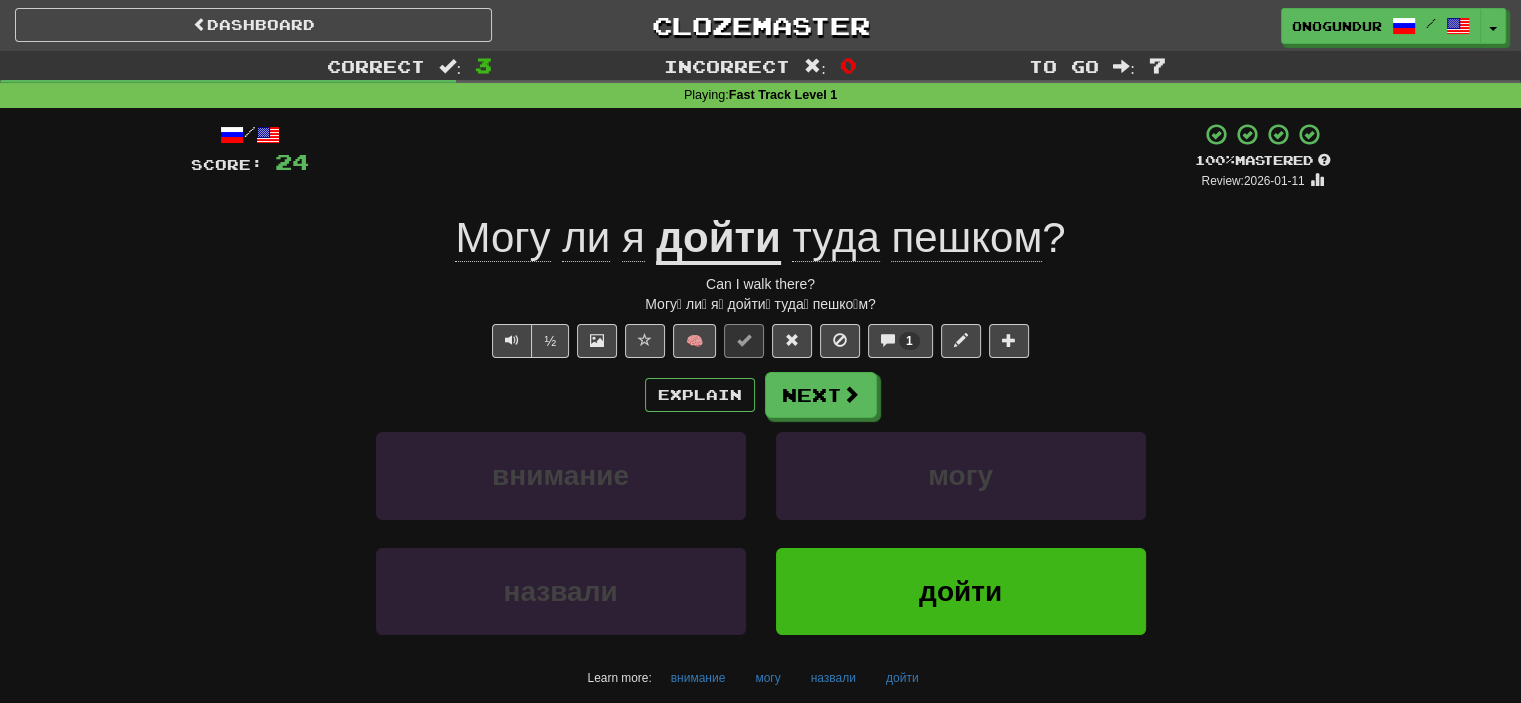 click on "Explain Next" at bounding box center (761, 395) 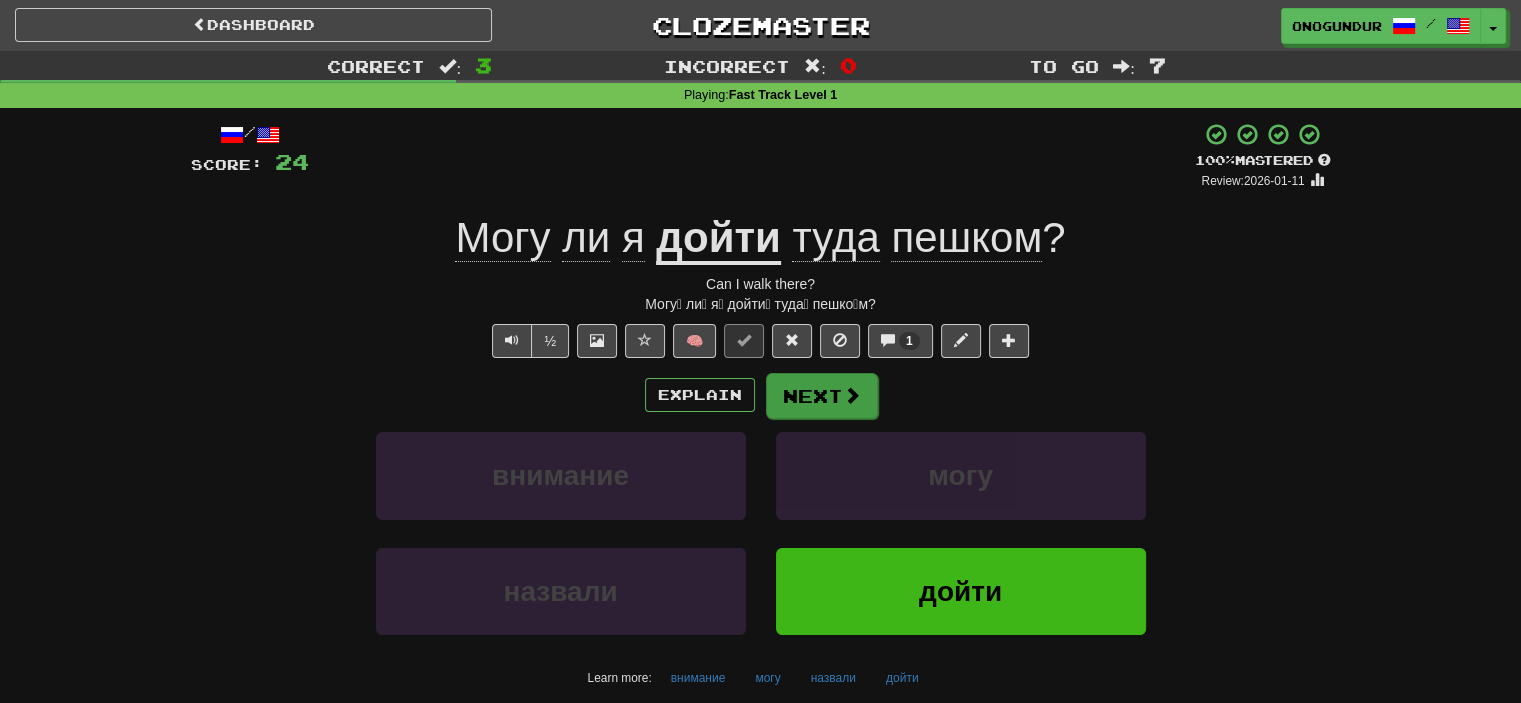 click on "Explain Next" at bounding box center [761, 395] 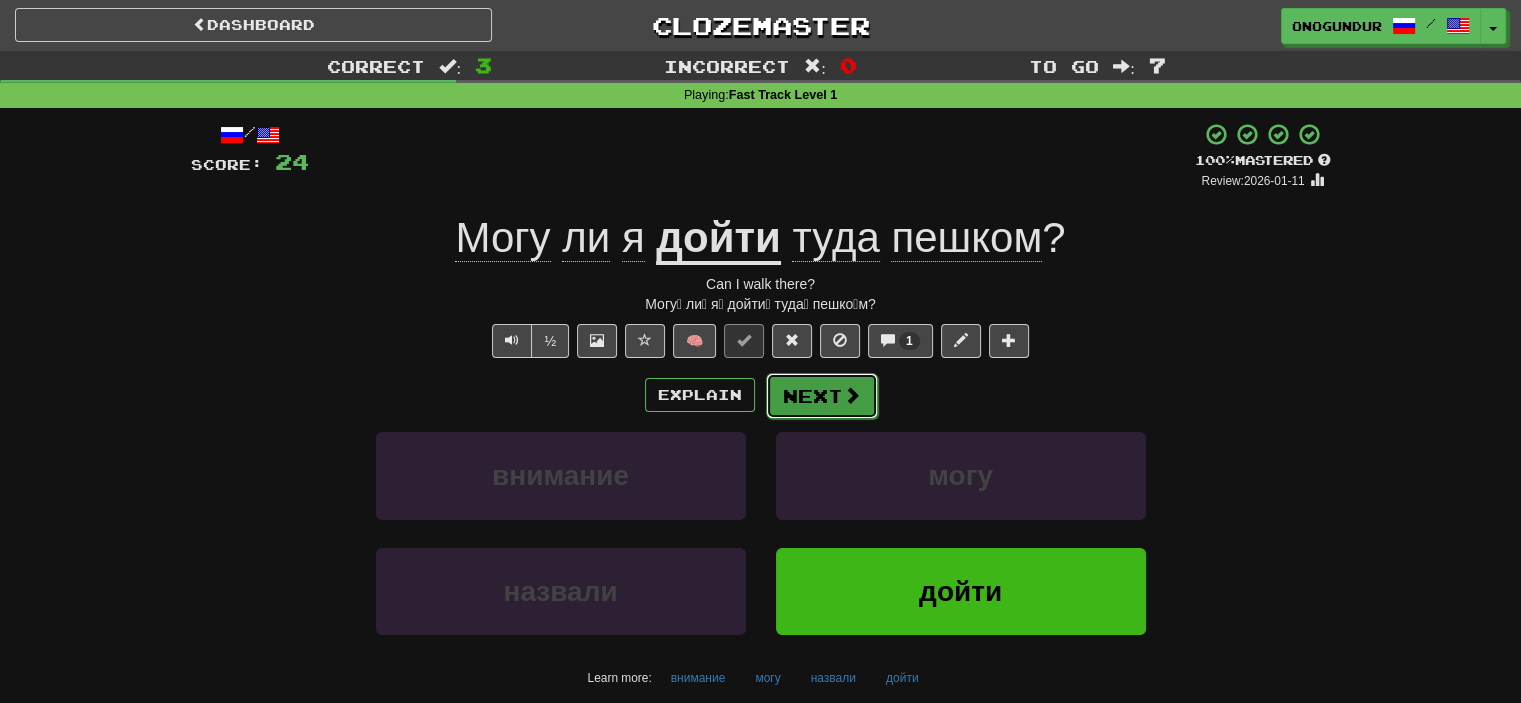 click on "Next" at bounding box center [822, 396] 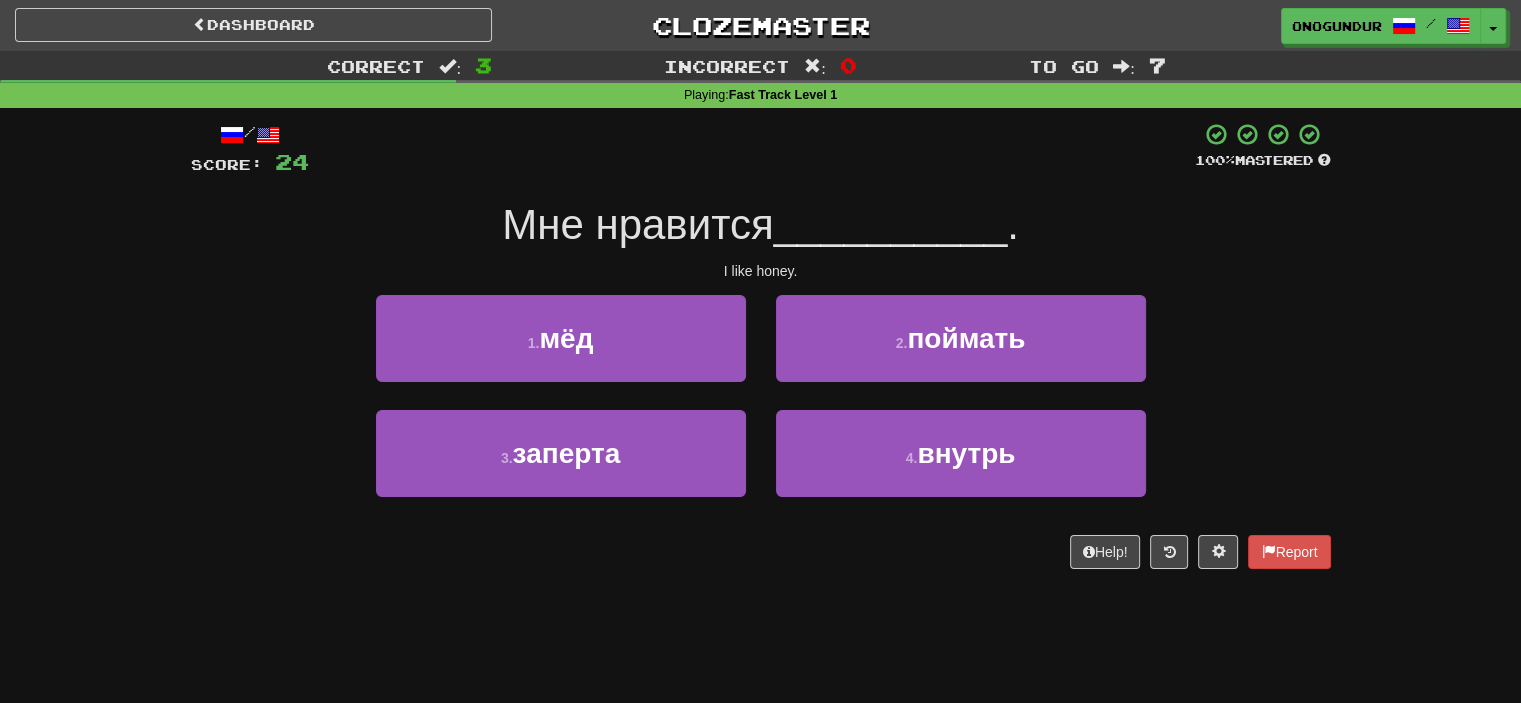 click on "Dashboard
Clozemaster
onogundur
/
Toggle Dropdown
Dashboard
Leaderboard
Activity Feed
Notifications
Profile
Discussions
Azərbaycanca
/
English
Streak:
30
Review:
2,727
Points Today: 0
Català
/
English
Streak:
0
Review:
10
Points Today: 0
Deutsch
/
English
Streak:
0
Review:
1,979
Points Today: 0
Español
/
English
Streak:
0
Review:
1,381
Points Today: 0
Esperanto
/
English
Streak:
0
Review:
1,035
Points Today: 0
Français
/
English
Streak:
0
Review:
19
Points Today: 0
Hrvatski
/
English
Streak:
0
Review:
278
Points Today: 0
Íslenska
/" at bounding box center (760, 351) 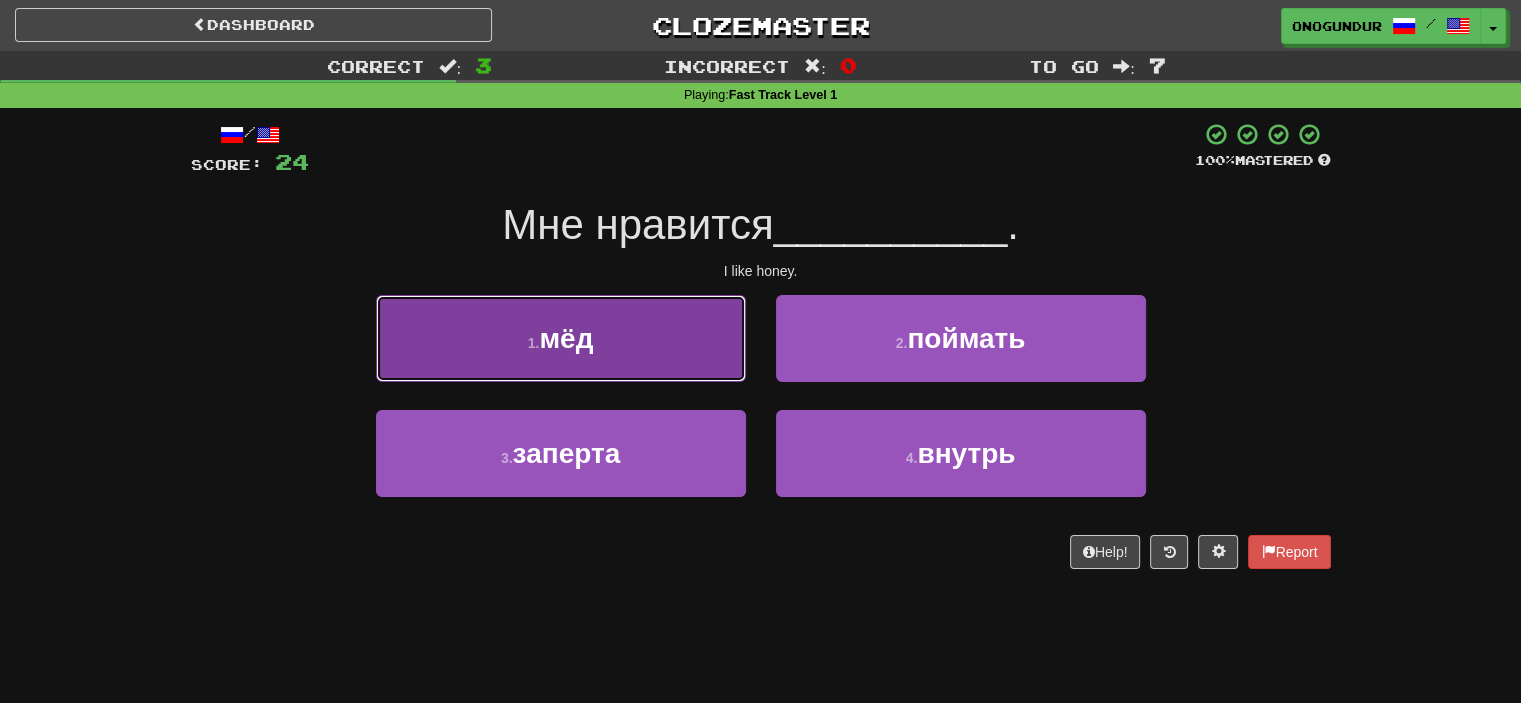 click on "1 .  мёд" at bounding box center (561, 338) 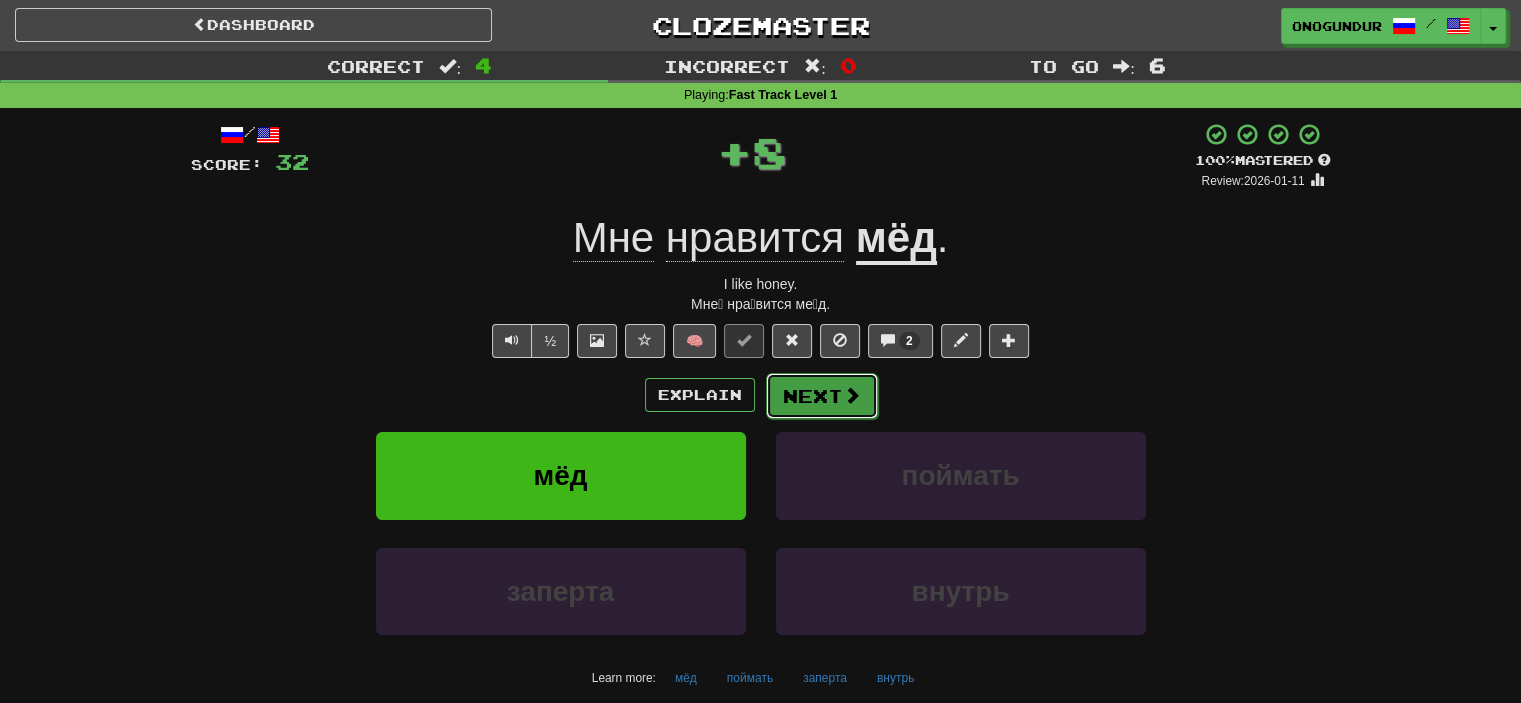 click on "Next" at bounding box center (822, 396) 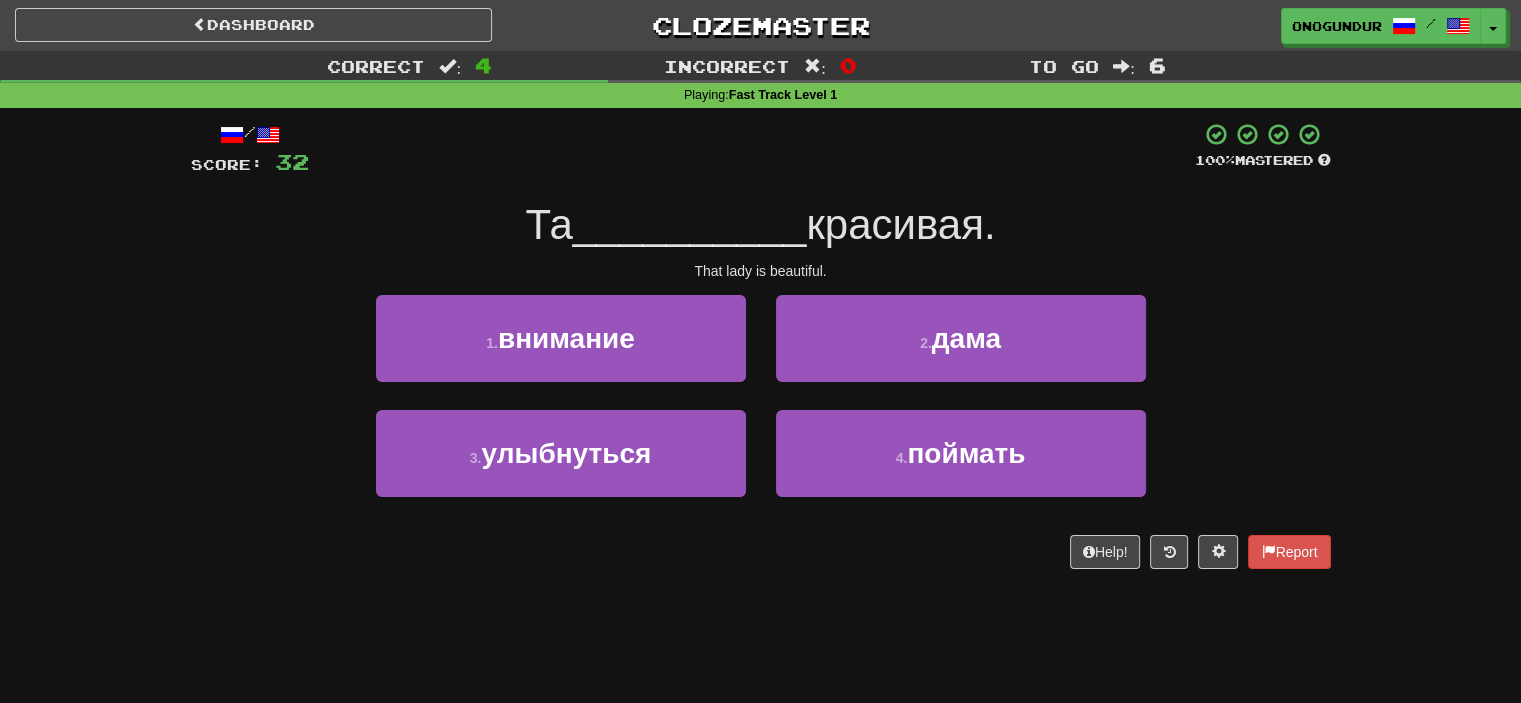 click on "Dashboard
Clozemaster
onogundur
/
Toggle Dropdown
Dashboard
Leaderboard
Activity Feed
Notifications
Profile
Discussions
Azərbaycanca
/
English
Streak:
30
Review:
2,727
Points Today: 0
Català
/
English
Streak:
0
Review:
10
Points Today: 0
Deutsch
/
English
Streak:
0
Review:
1,979
Points Today: 0
Español
/
English
Streak:
0
Review:
1,381
Points Today: 0
Esperanto
/
English
Streak:
0
Review:
1,035
Points Today: 0
Français
/
English
Streak:
0
Review:
19
Points Today: 0
Hrvatski
/
English
Streak:
0
Review:
278
Points Today: 0
Íslenska
/" at bounding box center [760, 351] 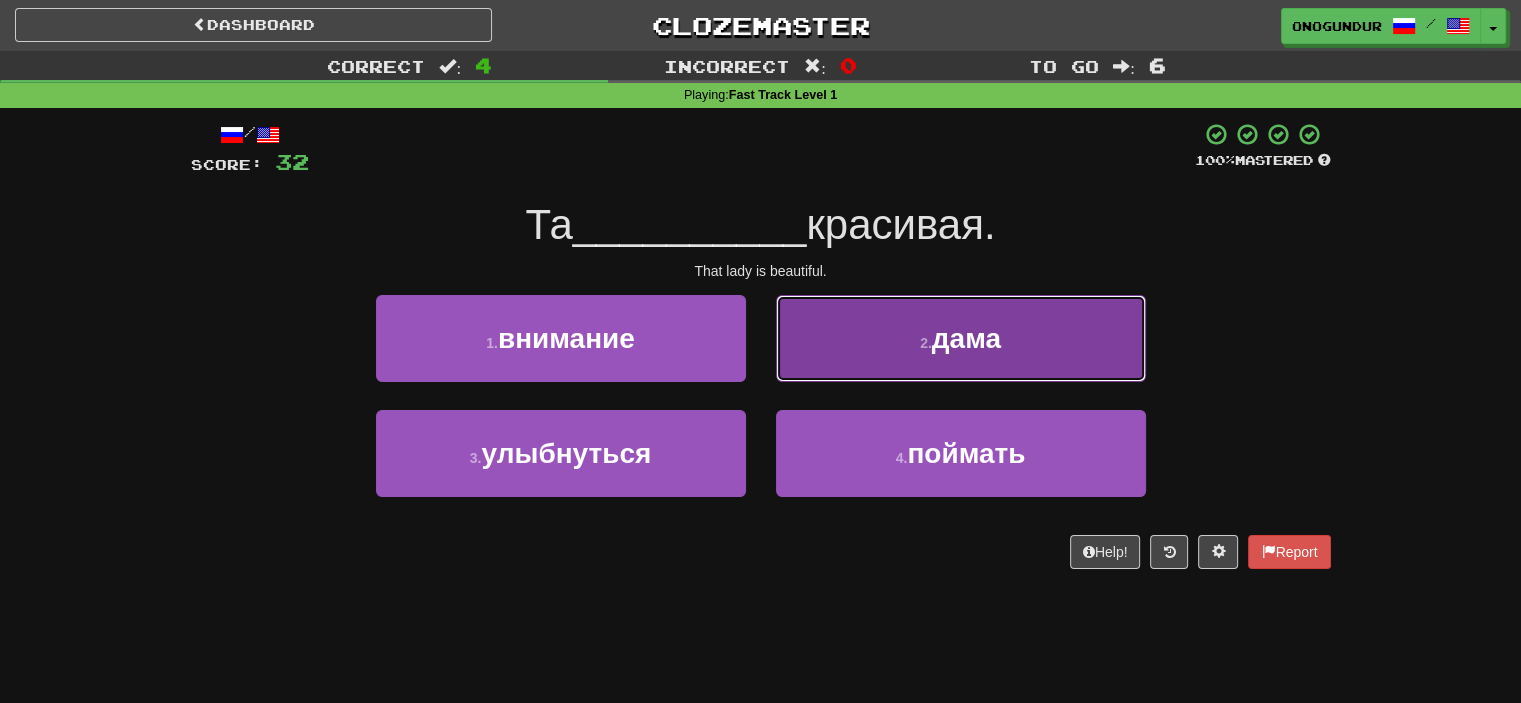 click on "дама" at bounding box center (966, 338) 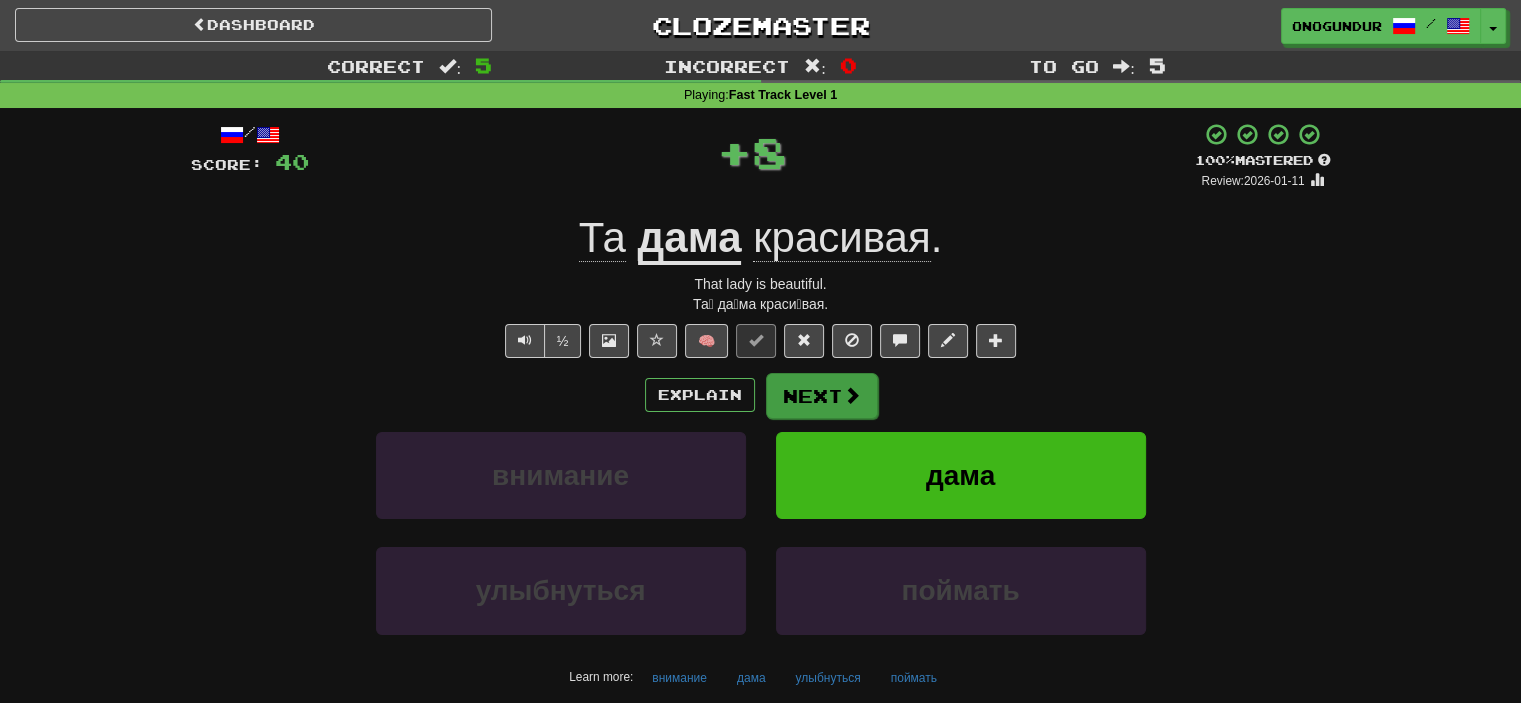 click on "Explain Next" at bounding box center (761, 395) 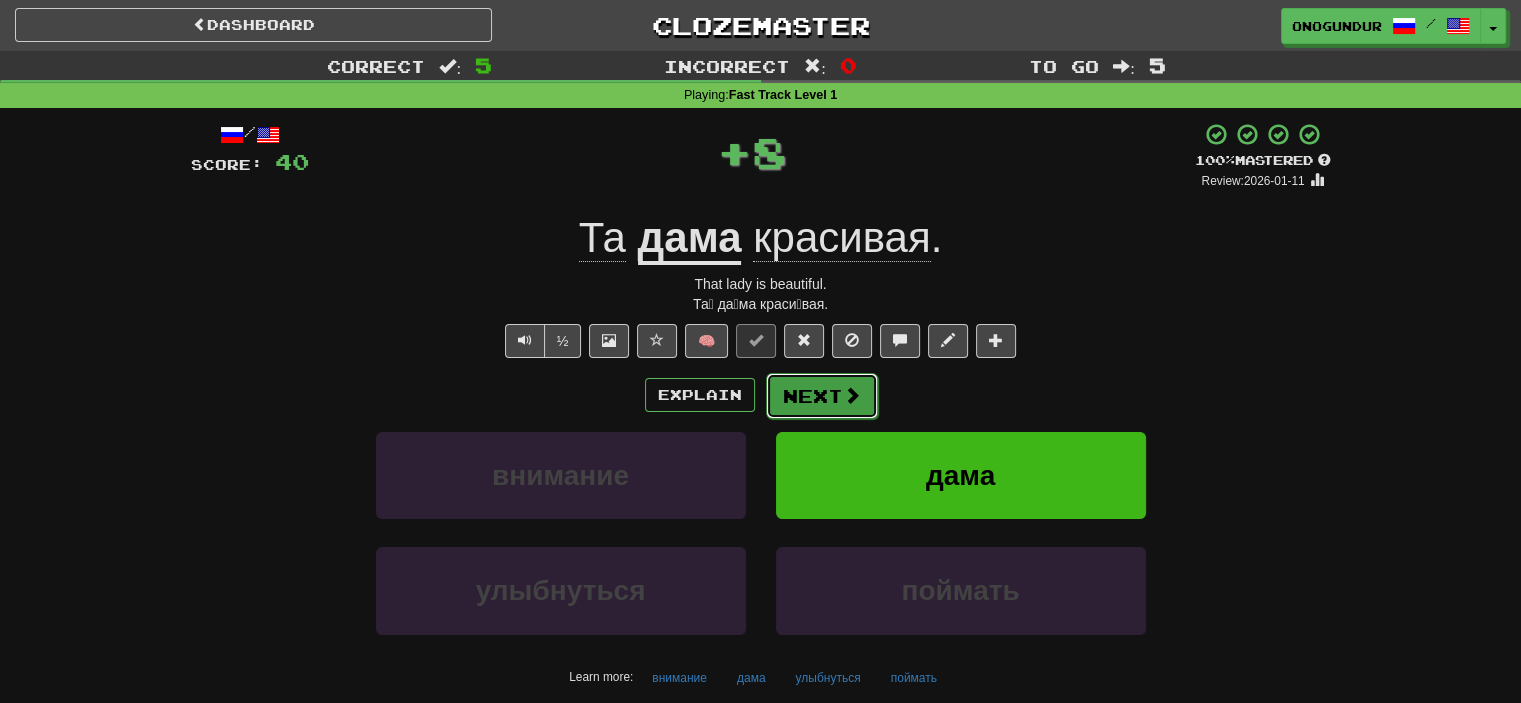 click on "Next" at bounding box center (822, 396) 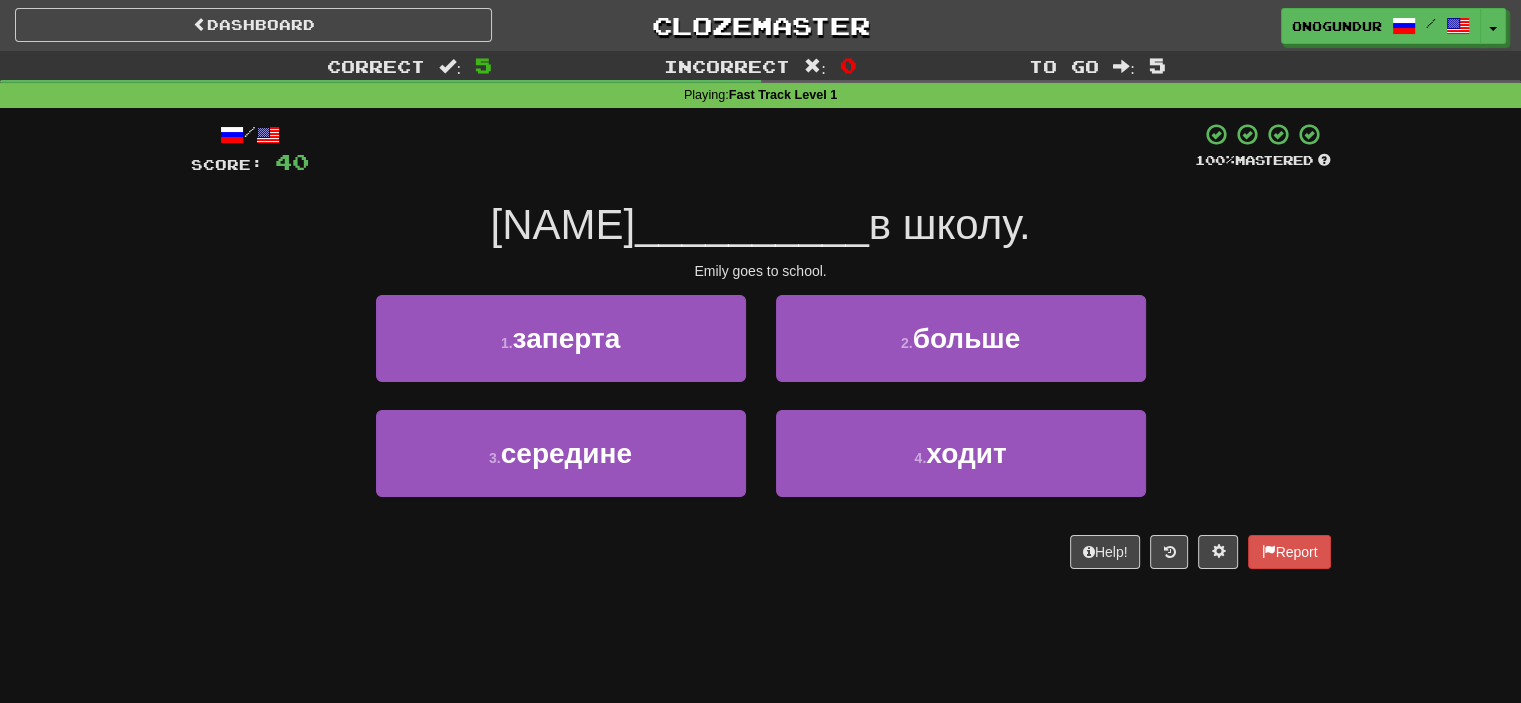 click on "Dashboard
Clozemaster
onogundur
/
Toggle Dropdown
Dashboard
Leaderboard
Activity Feed
Notifications
Profile
Discussions
Azərbaycanca
/
English
Streak:
30
Review:
2,727
Points Today: 0
Català
/
English
Streak:
0
Review:
10
Points Today: 0
Deutsch
/
English
Streak:
0
Review:
1,979
Points Today: 0
Español
/
English
Streak:
0
Review:
1,381
Points Today: 0
Esperanto
/
English
Streak:
0
Review:
1,035
Points Today: 0
Français
/
English
Streak:
0
Review:
19
Points Today: 0
Hrvatski
/
English
Streak:
0
Review:
278
Points Today: 0
Íslenska
/" at bounding box center (760, 351) 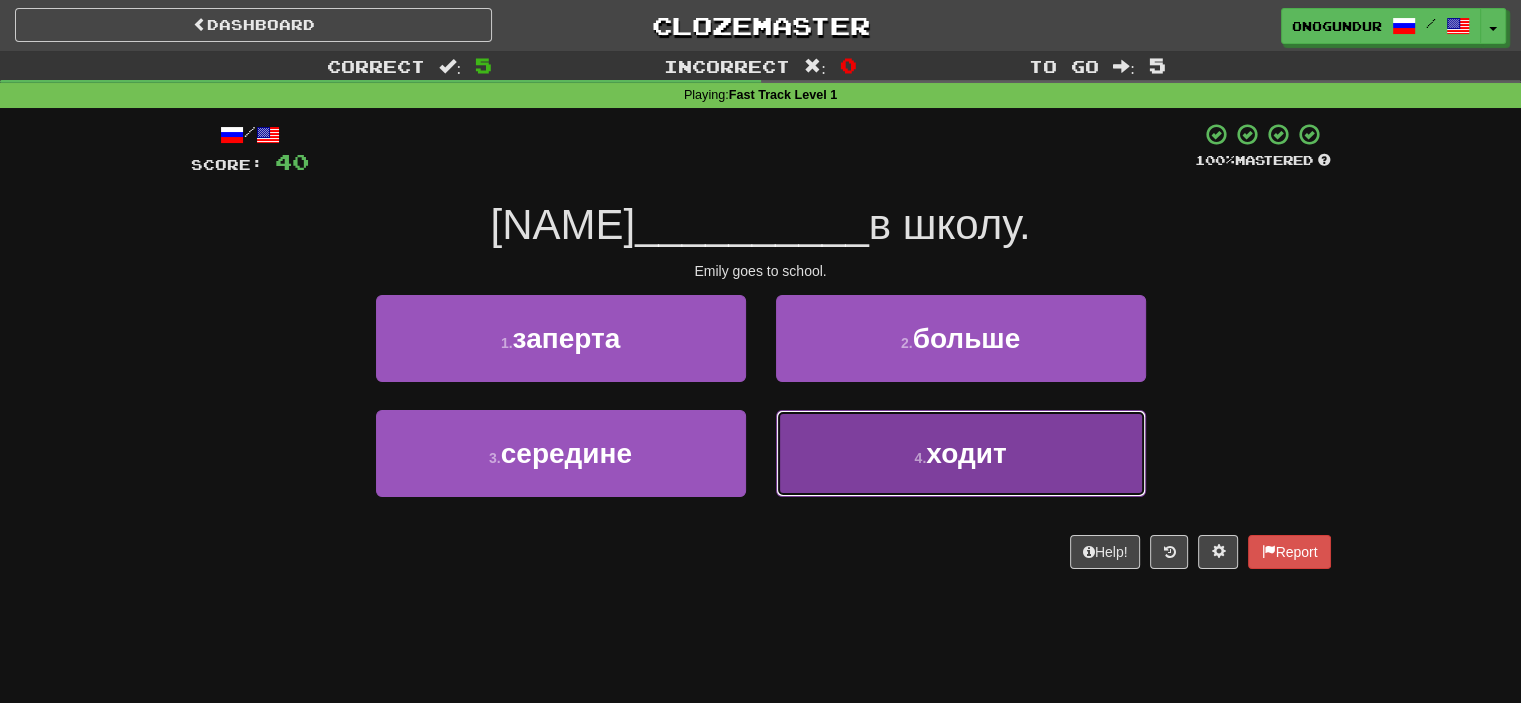 click on "4 .  ходит" at bounding box center (961, 453) 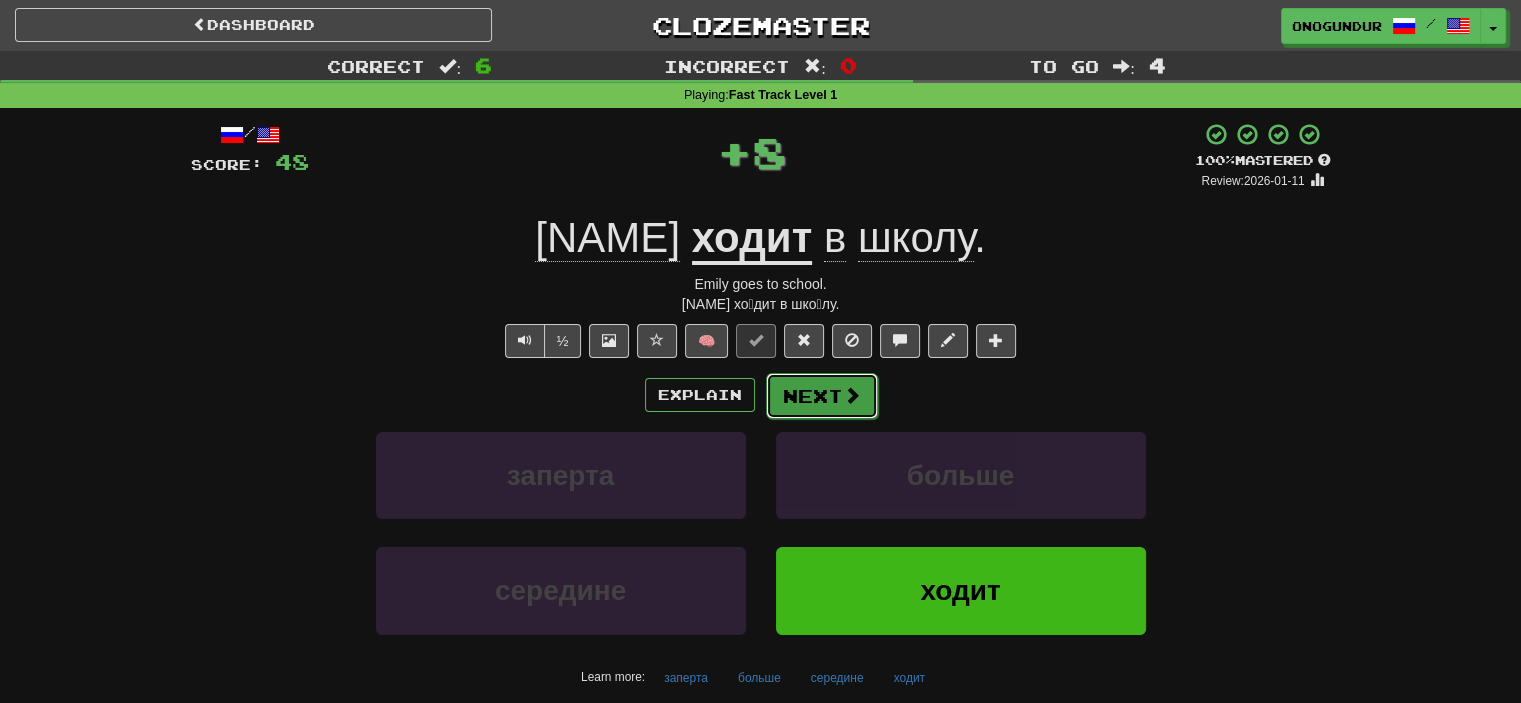 click on "Next" at bounding box center (822, 396) 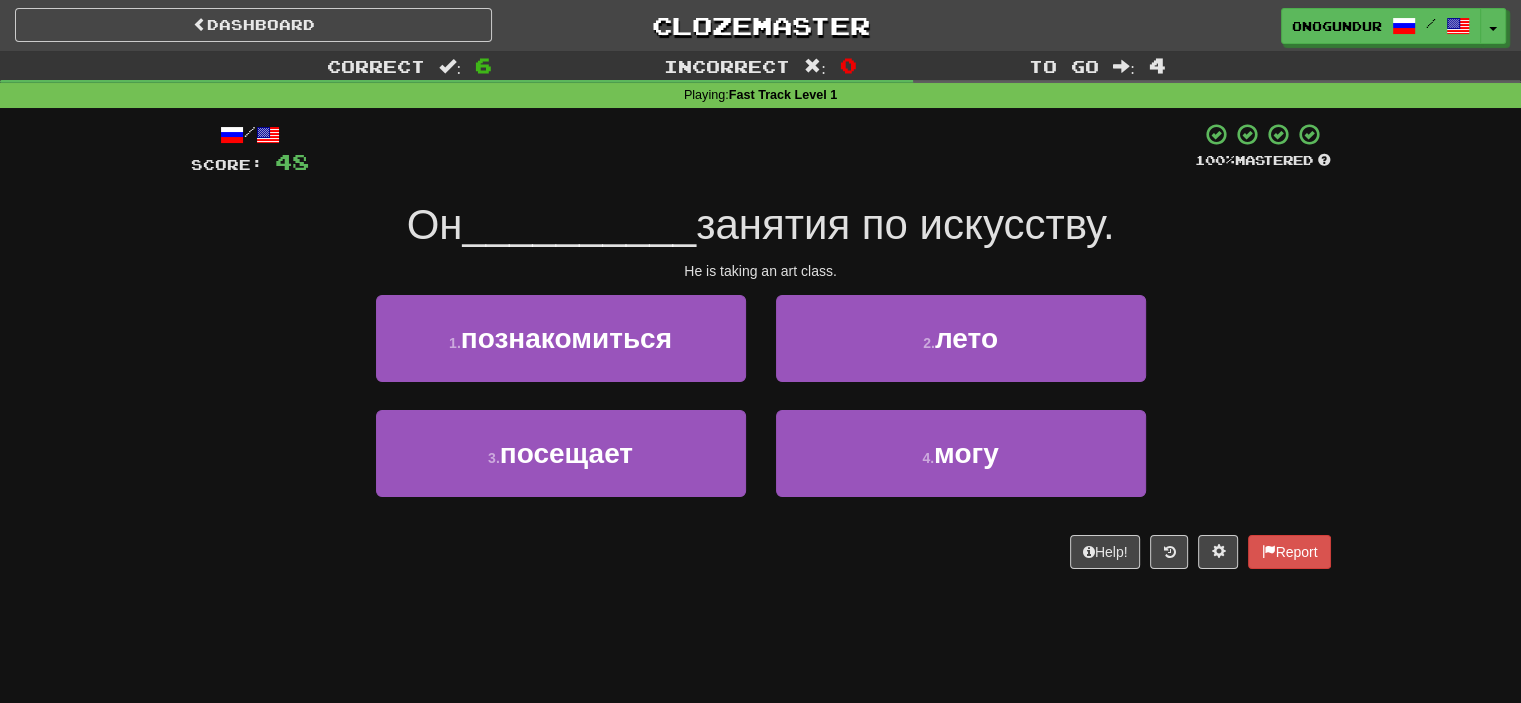 click on "/  Score:   48 100 %  Mastered Он  __________  занятия по искусству. He is taking an art class. 1 .  познакомиться 2 .  лето 3 .  посещает 4 .  могу  Help!  Report" at bounding box center [761, 352] 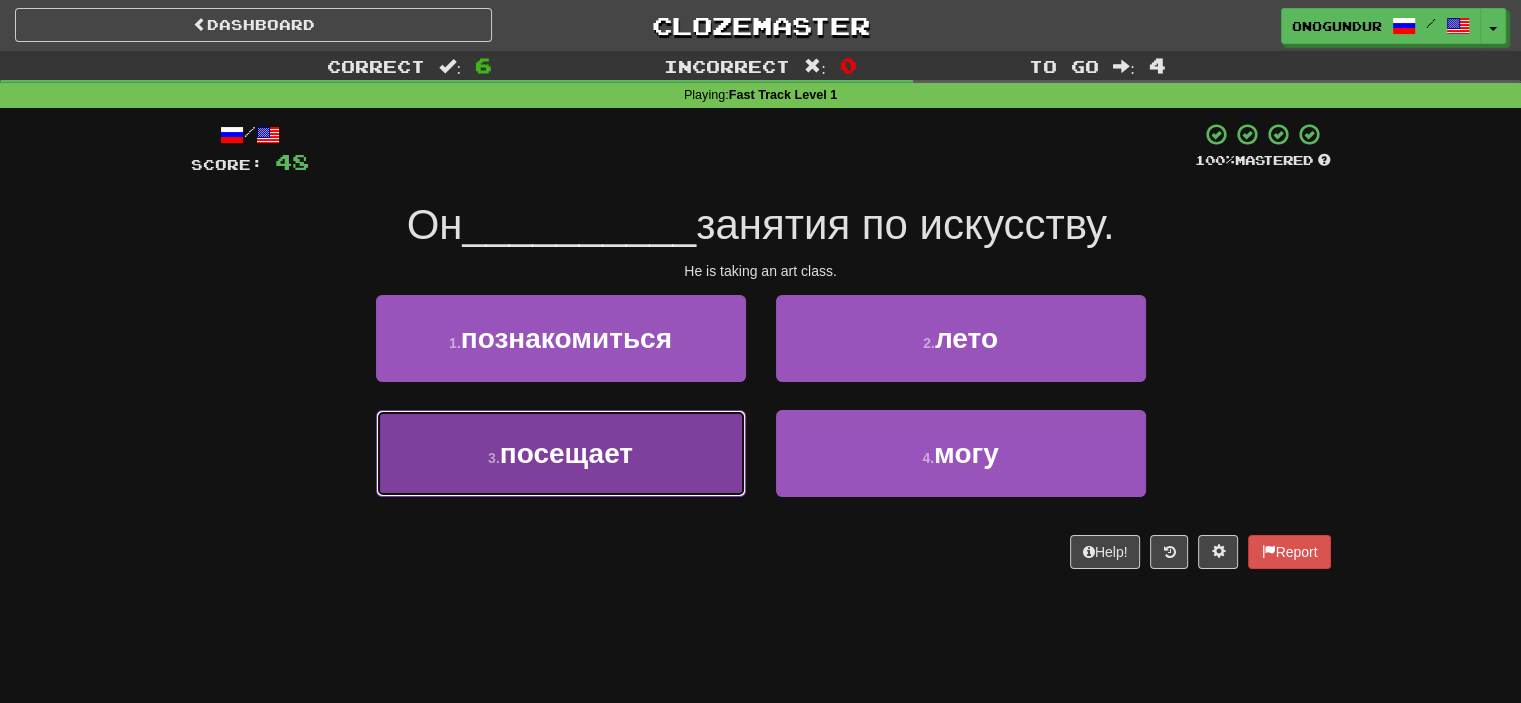 click on "3 .  посещает" at bounding box center [561, 453] 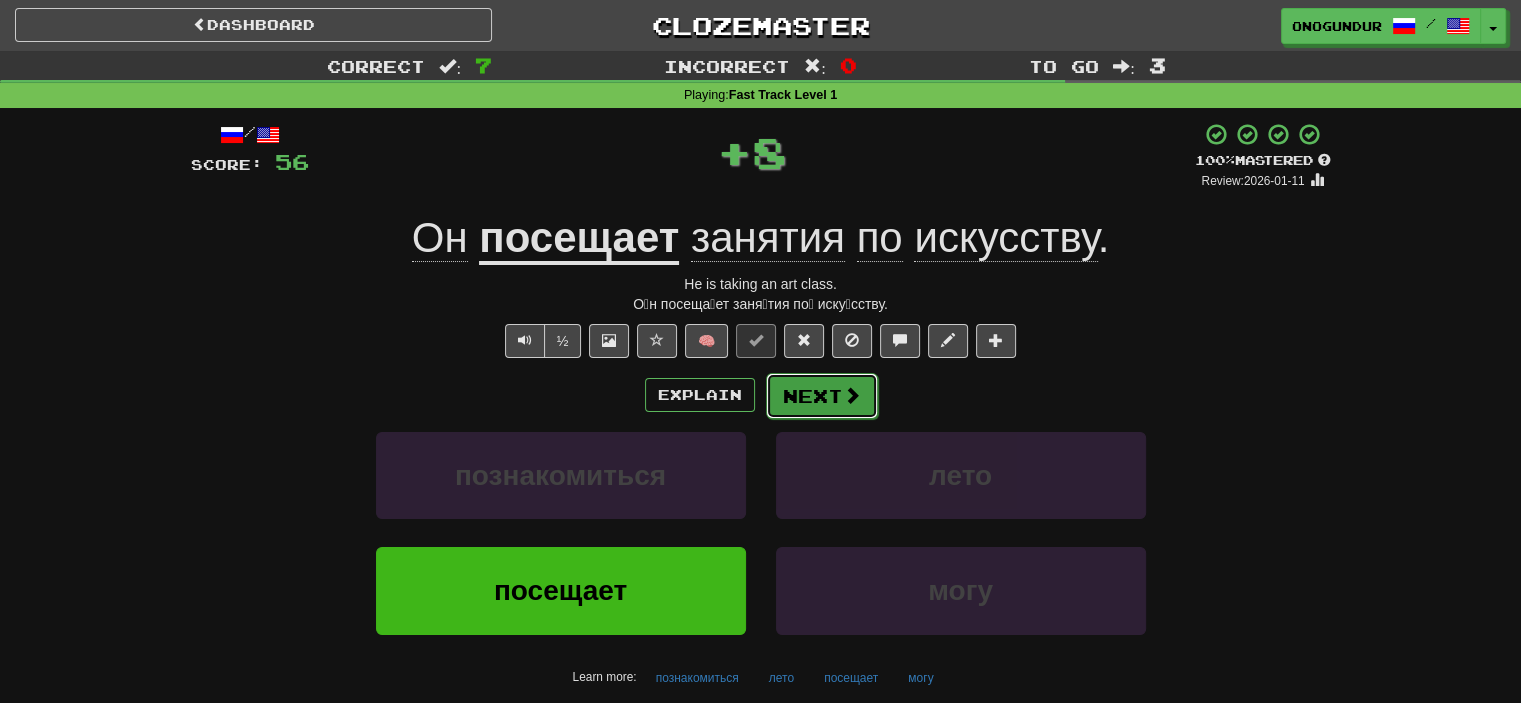 click on "Next" at bounding box center [822, 396] 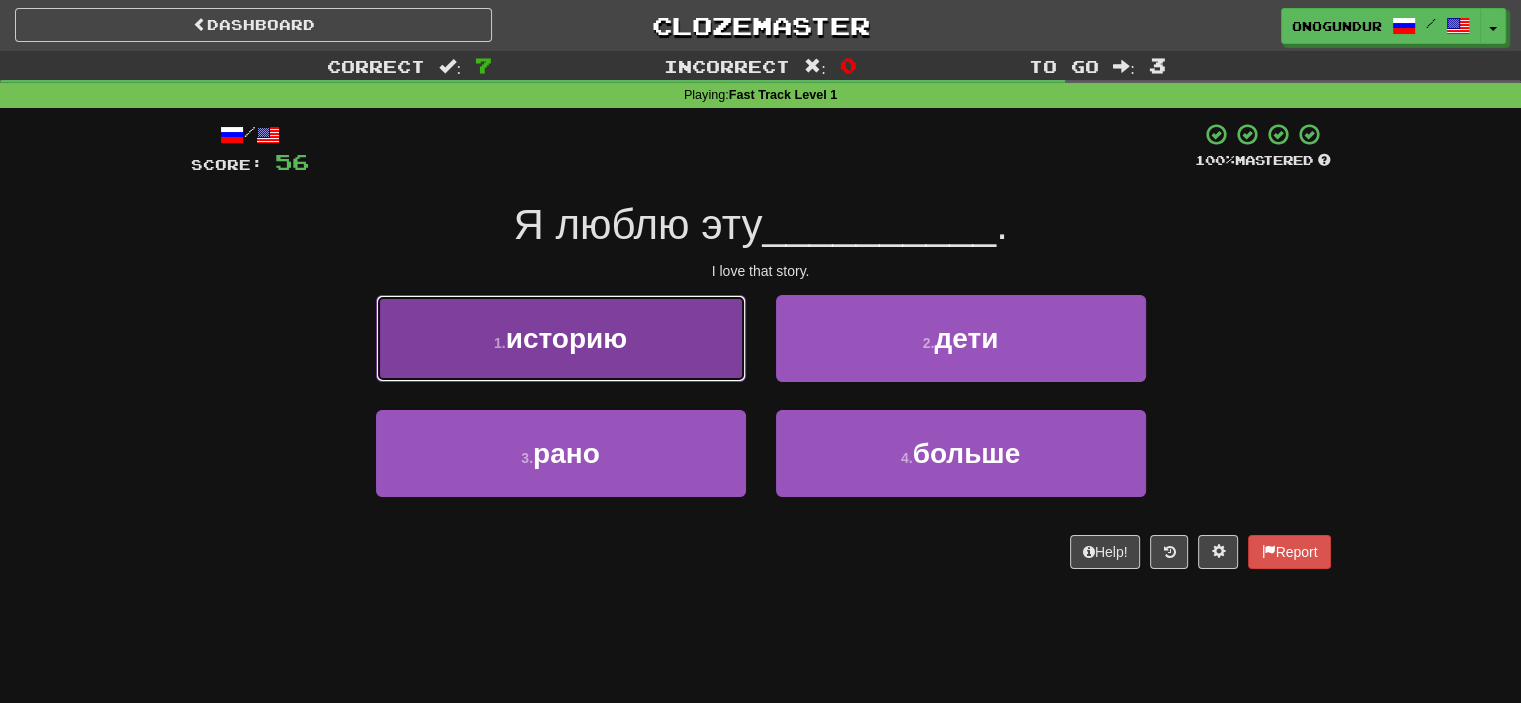 click on "1 .  историю" at bounding box center (561, 338) 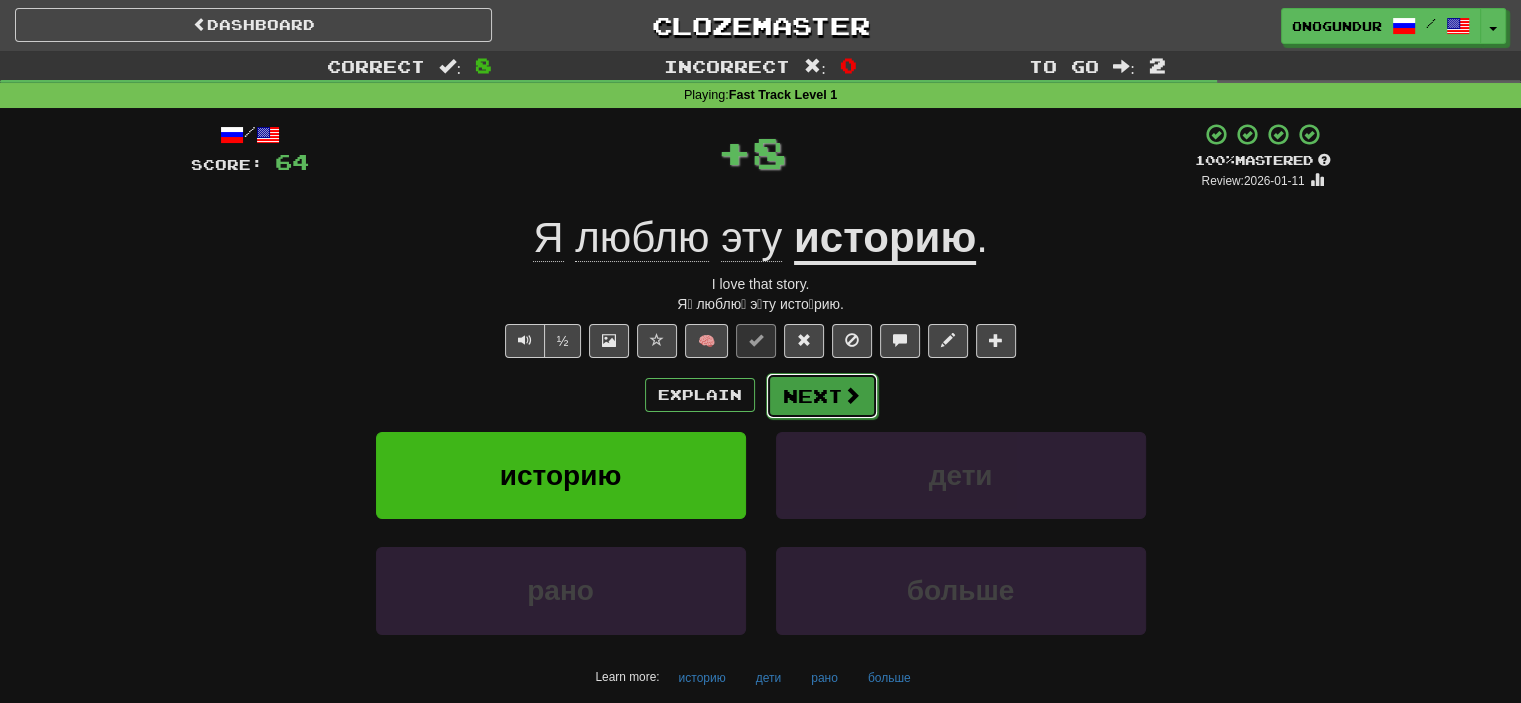 click on "Next" at bounding box center [822, 396] 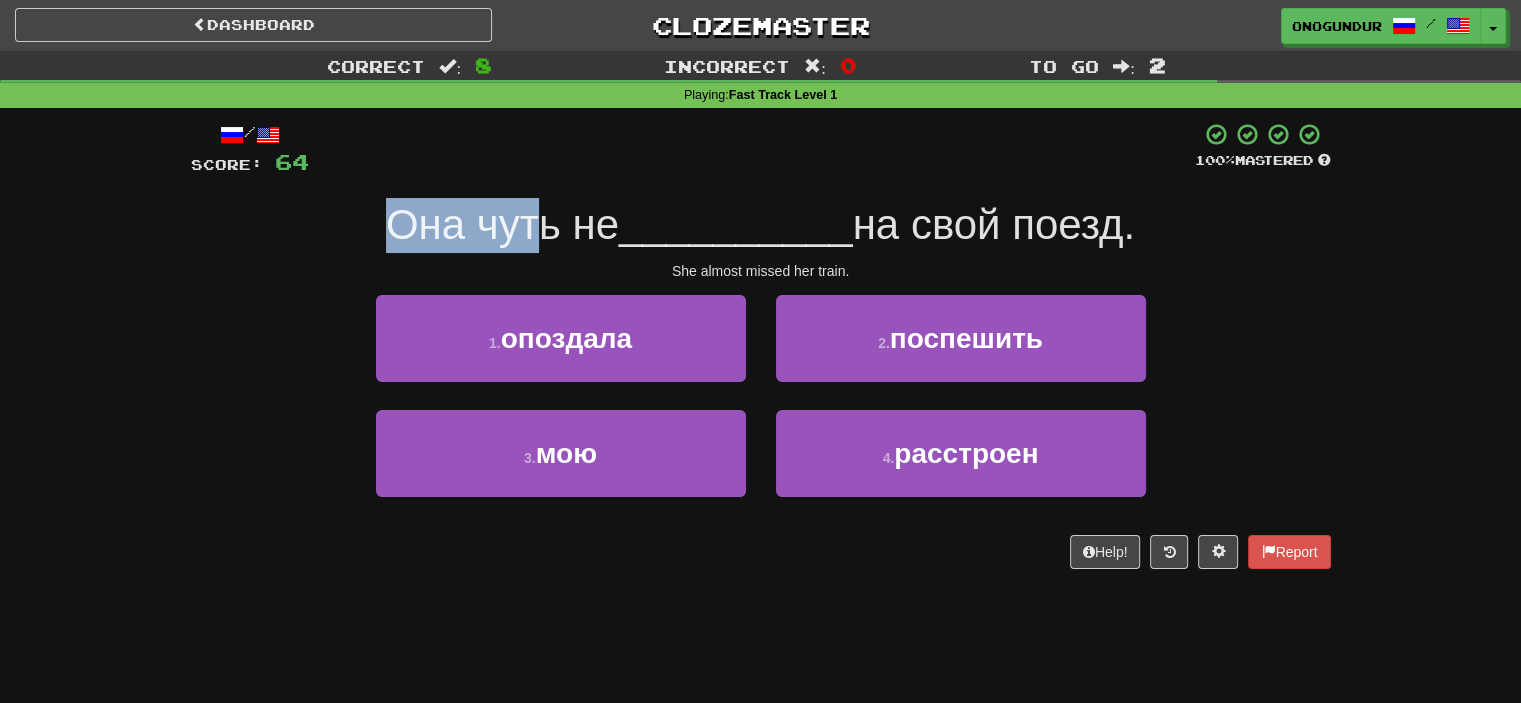 drag, startPoint x: 376, startPoint y: 227, endPoint x: 643, endPoint y: 251, distance: 268.07648 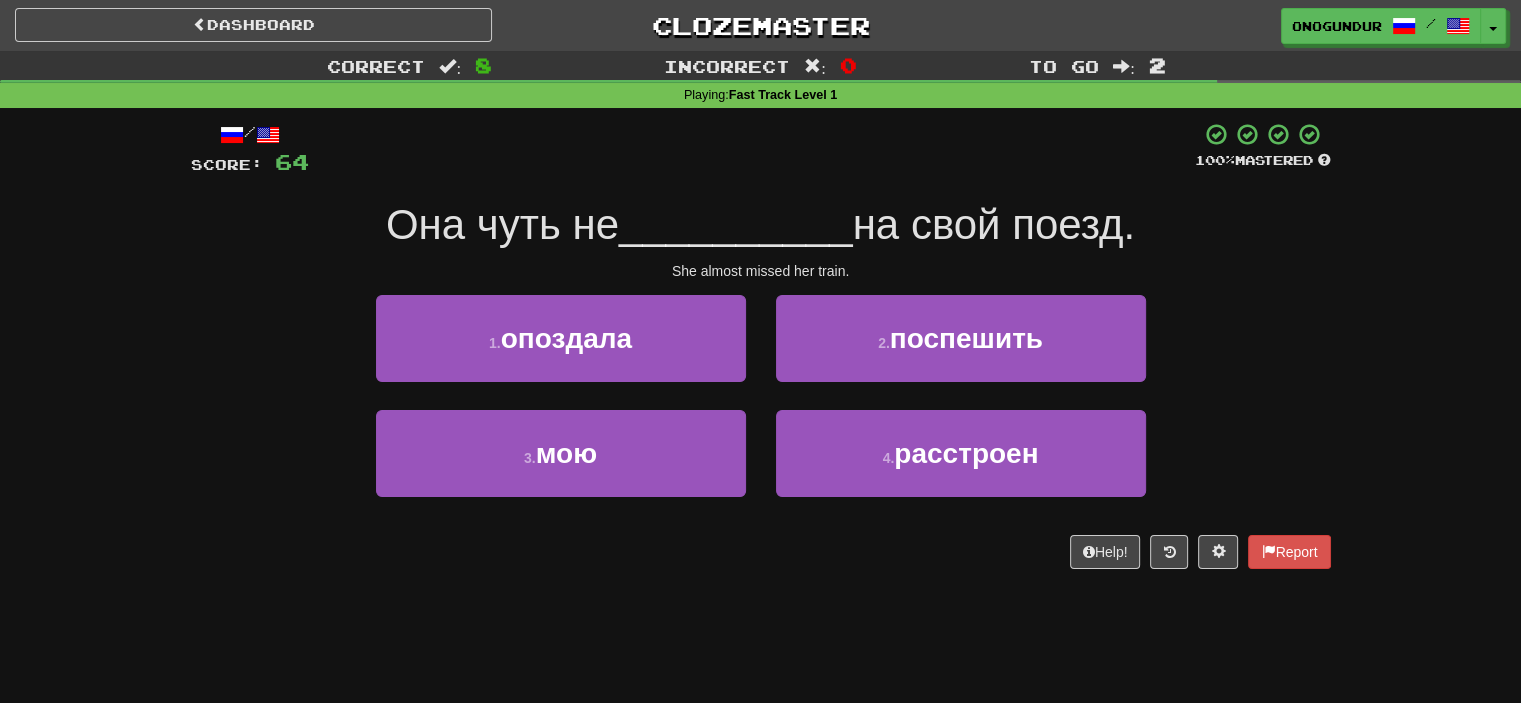 click on "Help!  Report" at bounding box center (761, 552) 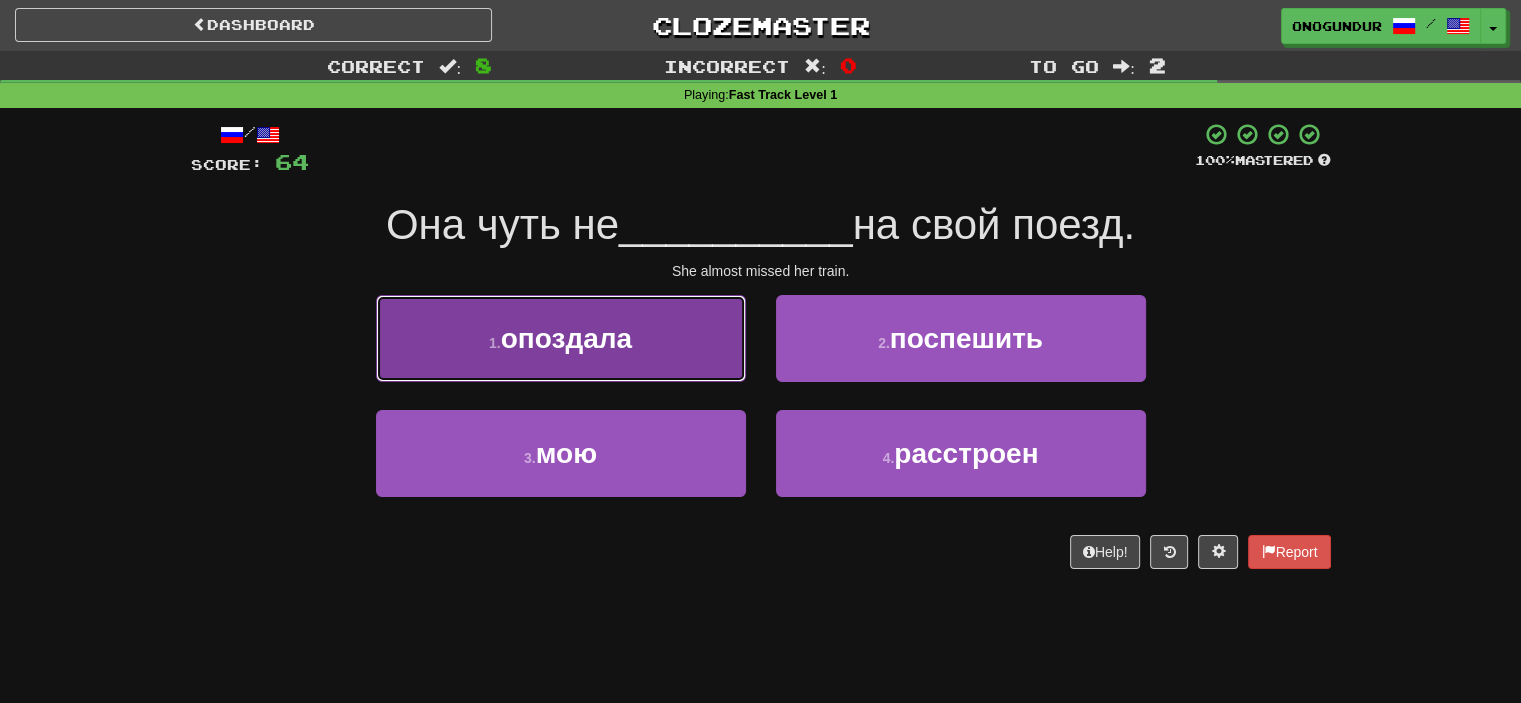 click on "1 .  опоздала" at bounding box center [561, 338] 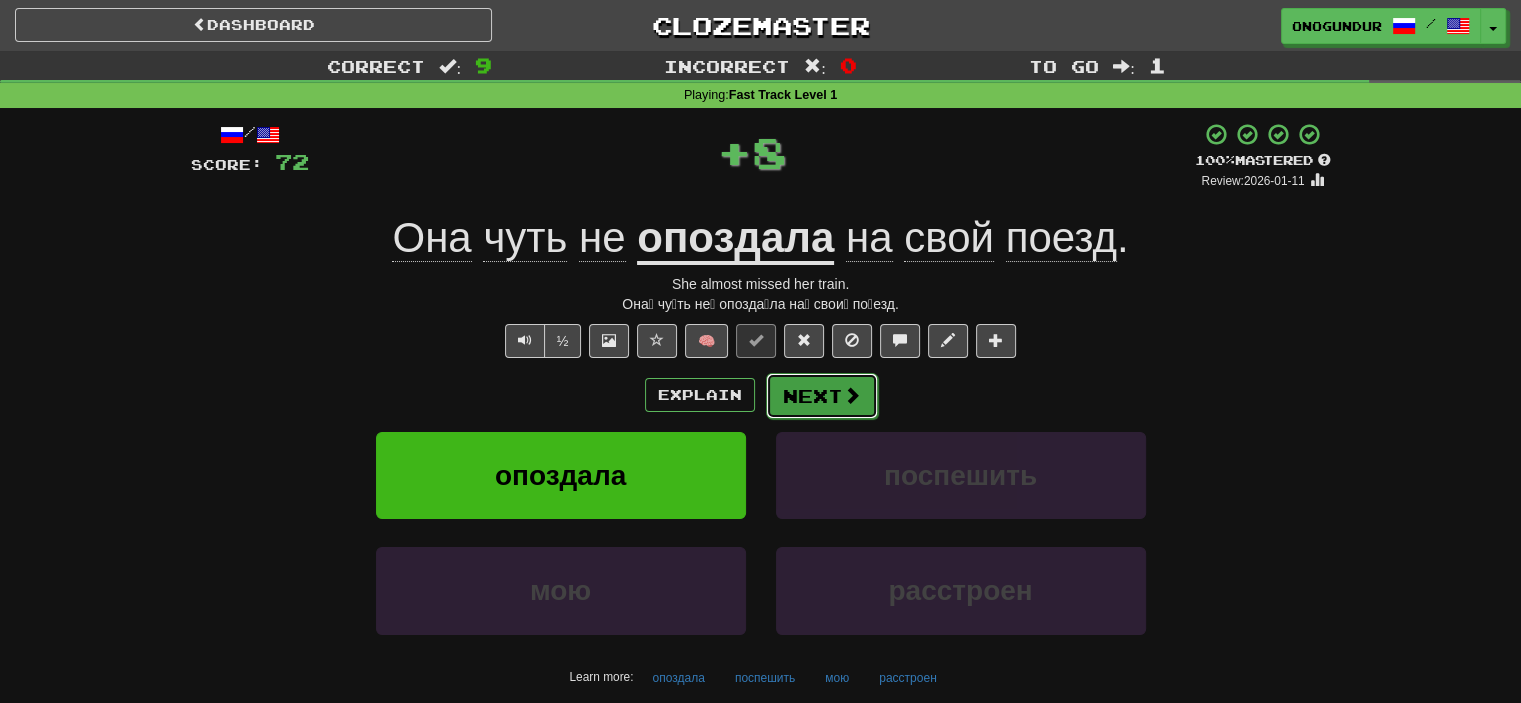 click at bounding box center [852, 395] 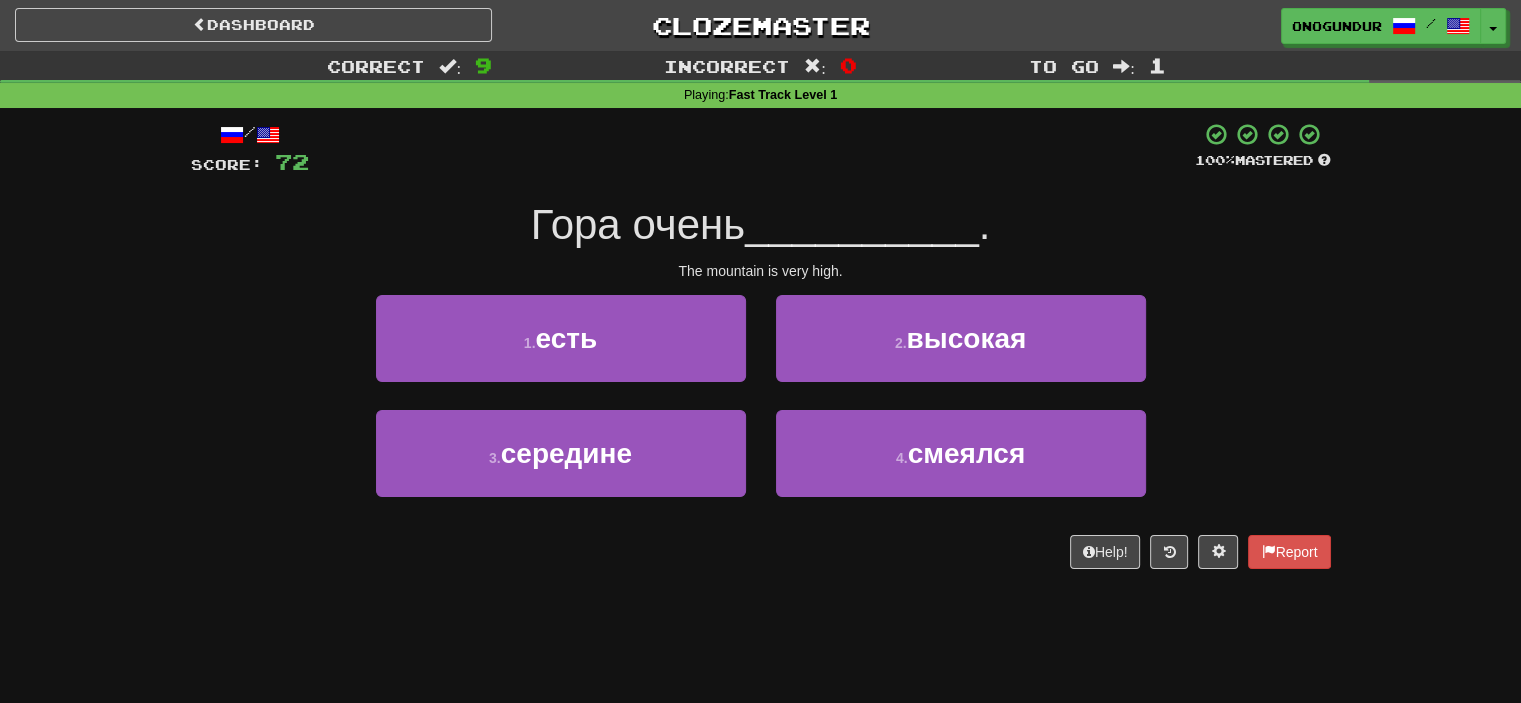 click on "/  Score:   72 100 %  Mastered Гора очень  __________ . The mountain is very high. 1 .  есть 2 .  высокая 3 .  середине 4 .  смеялся  Help!  Report" at bounding box center (761, 352) 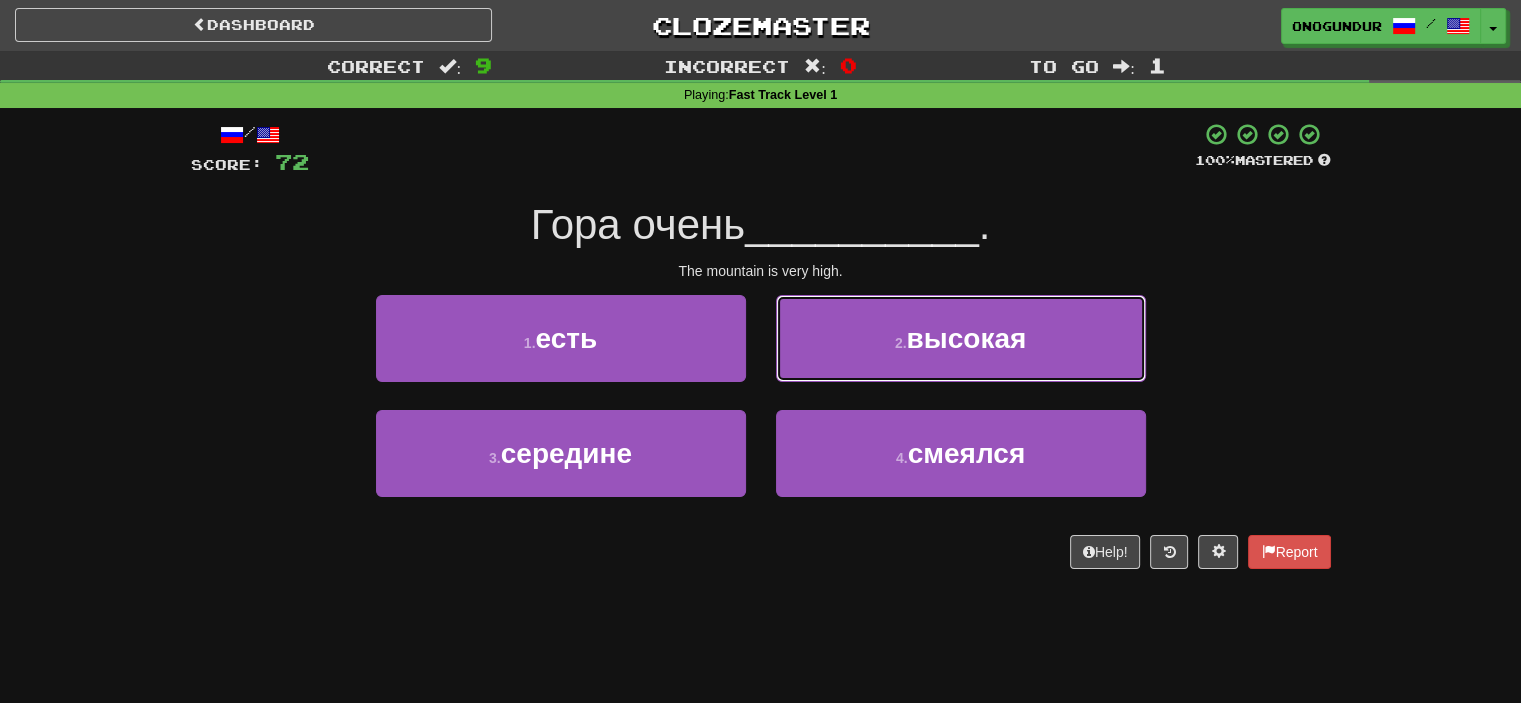 drag, startPoint x: 876, startPoint y: 349, endPoint x: 835, endPoint y: 369, distance: 45.617977 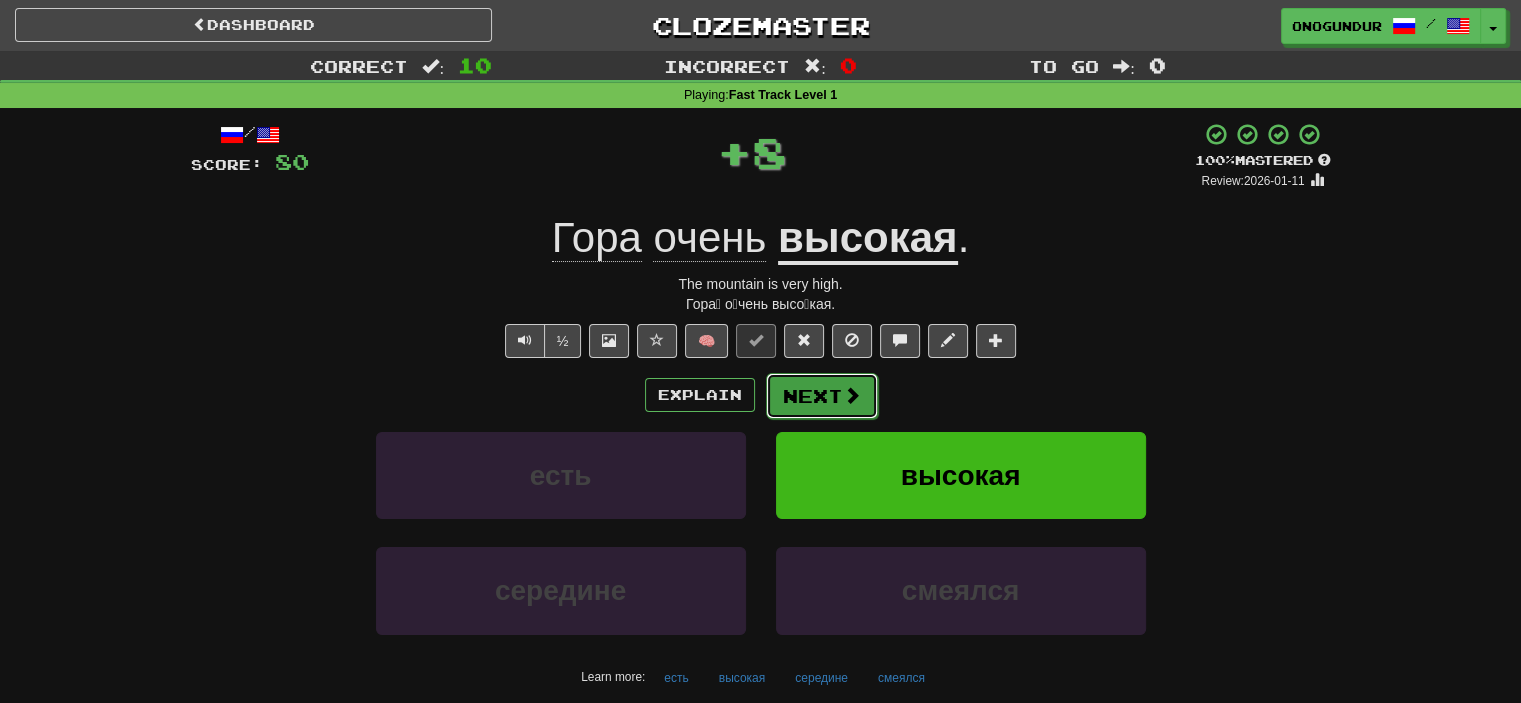 click on "Next" at bounding box center [822, 396] 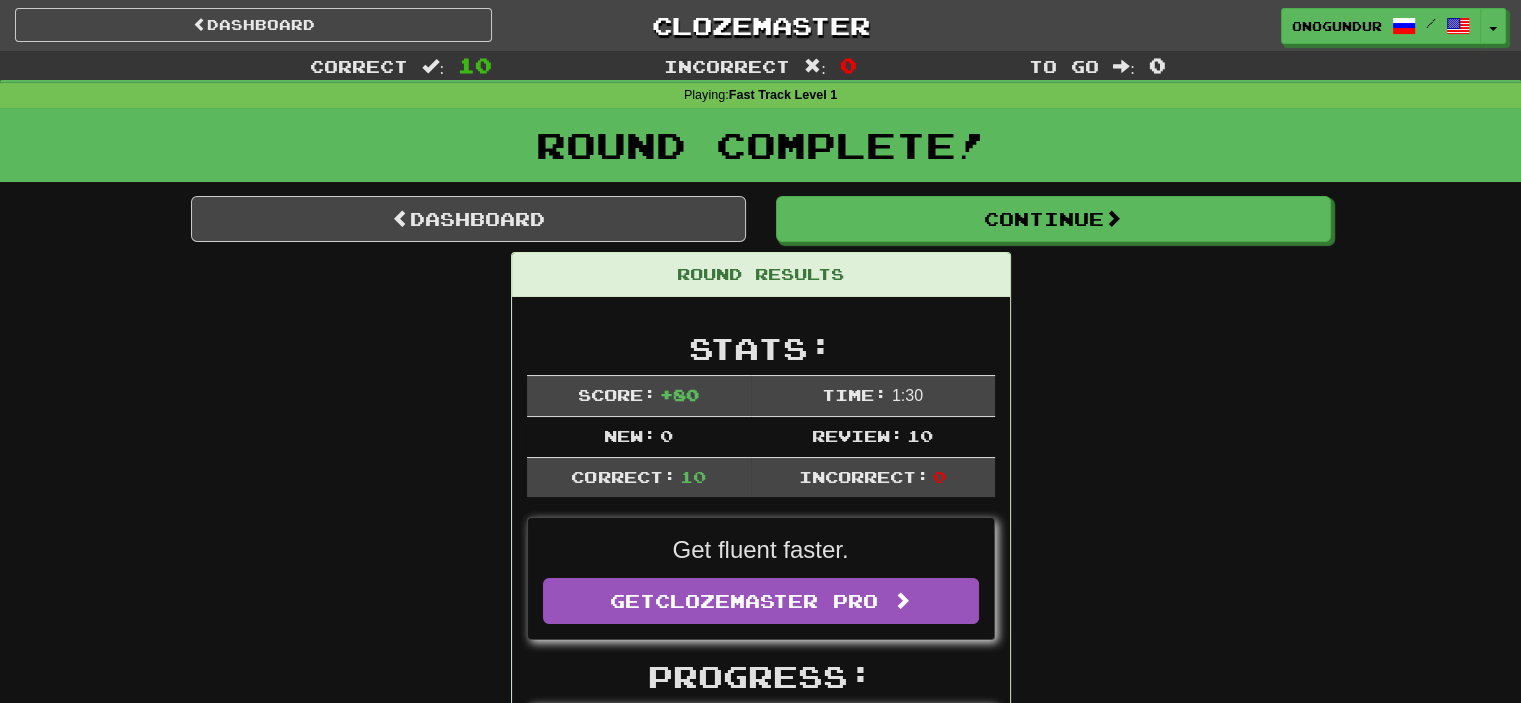 click on "Убирайся из моей  постели . Get out of my bed. 1  Report Могу ли я  дойти  туда пешком? Can I walk there? 2  Report Мне нравится  мед . I like honey.  Report Та  дама  красивая. That lady is beautiful.  Report Эмили  ходит  в школу. Emily goes to school.  Report Он  посещает  занятия по искусству. He is taking an art class.  Report Я люблю эту  историю . I love that story.  Report Она чуть не  опоздала  на свой поезд. ." at bounding box center (761, 1196) 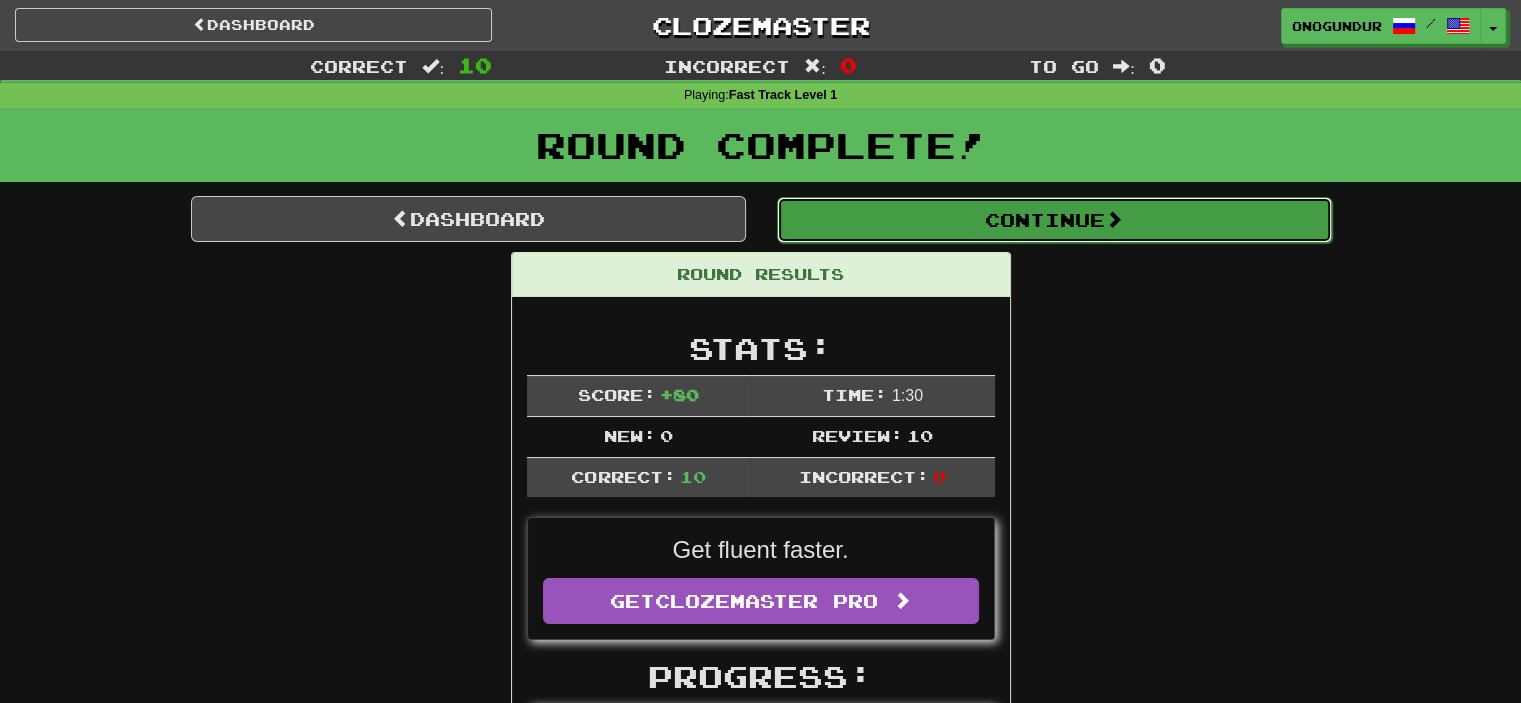 click at bounding box center [1114, 219] 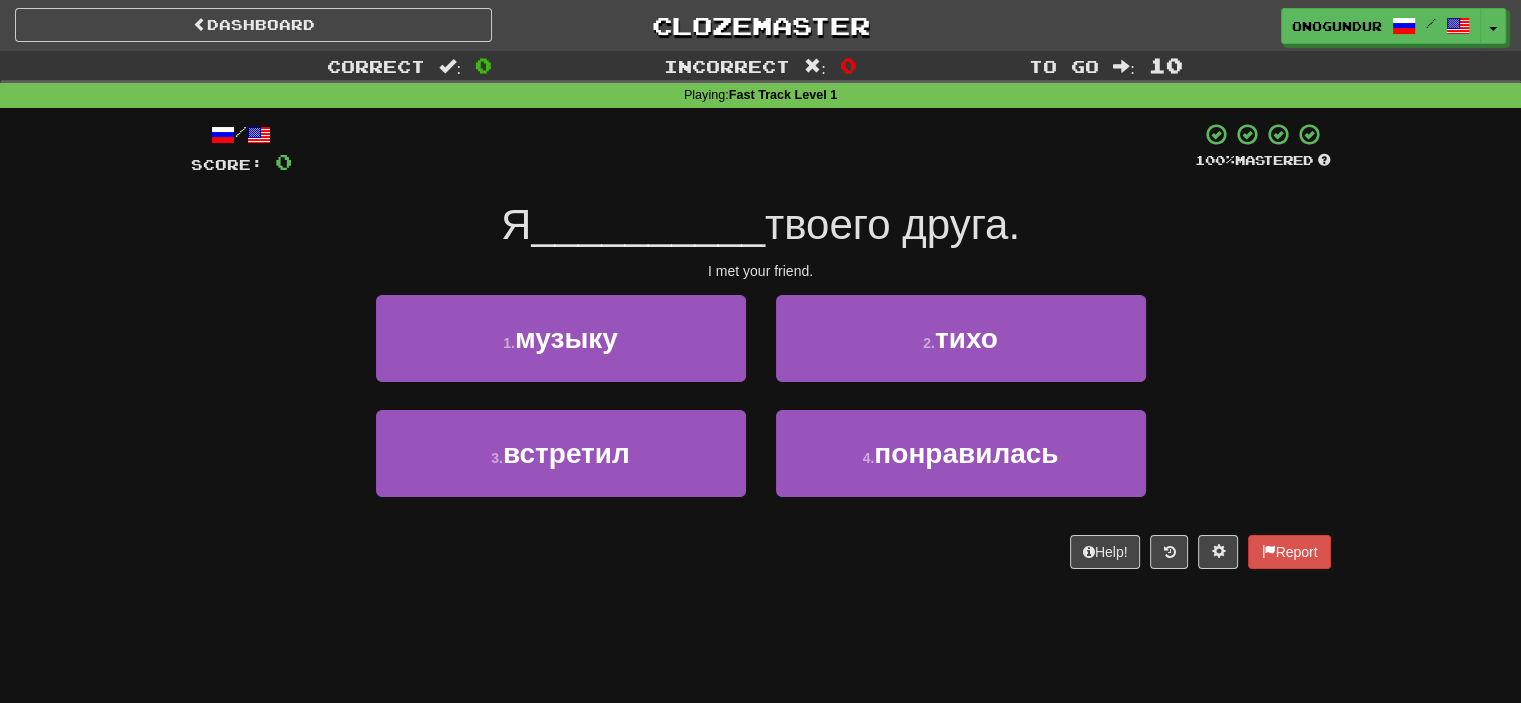 click on "Dashboard
Clozemaster
onogundur
/
Toggle Dropdown
Dashboard
Leaderboard
Activity Feed
Notifications
Profile
Discussions
Azərbaycanca
/
English
Streak:
30
Review:
2,727
Points Today: 0
Català
/
English
Streak:
0
Review:
10
Points Today: 0
Deutsch
/
English
Streak:
0
Review:
1,979
Points Today: 0
Español
/
English
Streak:
0
Review:
1,381
Points Today: 0
Esperanto
/
English
Streak:
0
Review:
1,035
Points Today: 0
Français
/
English
Streak:
0
Review:
19
Points Today: 0
Hrvatski
/
English
Streak:
0
Review:
278
Points Today: 0
Íslenska
/" at bounding box center [760, 351] 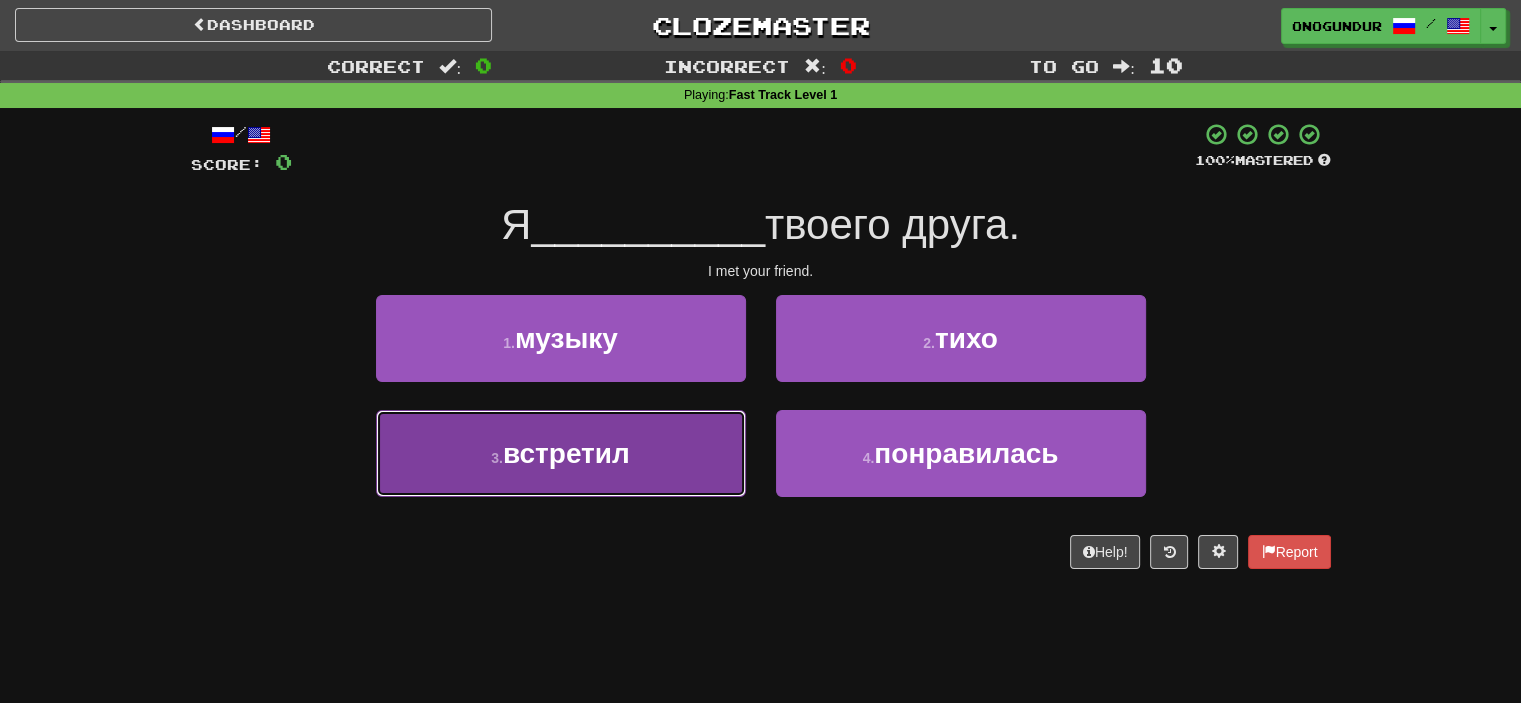 click on "3 .  встретил" at bounding box center [561, 453] 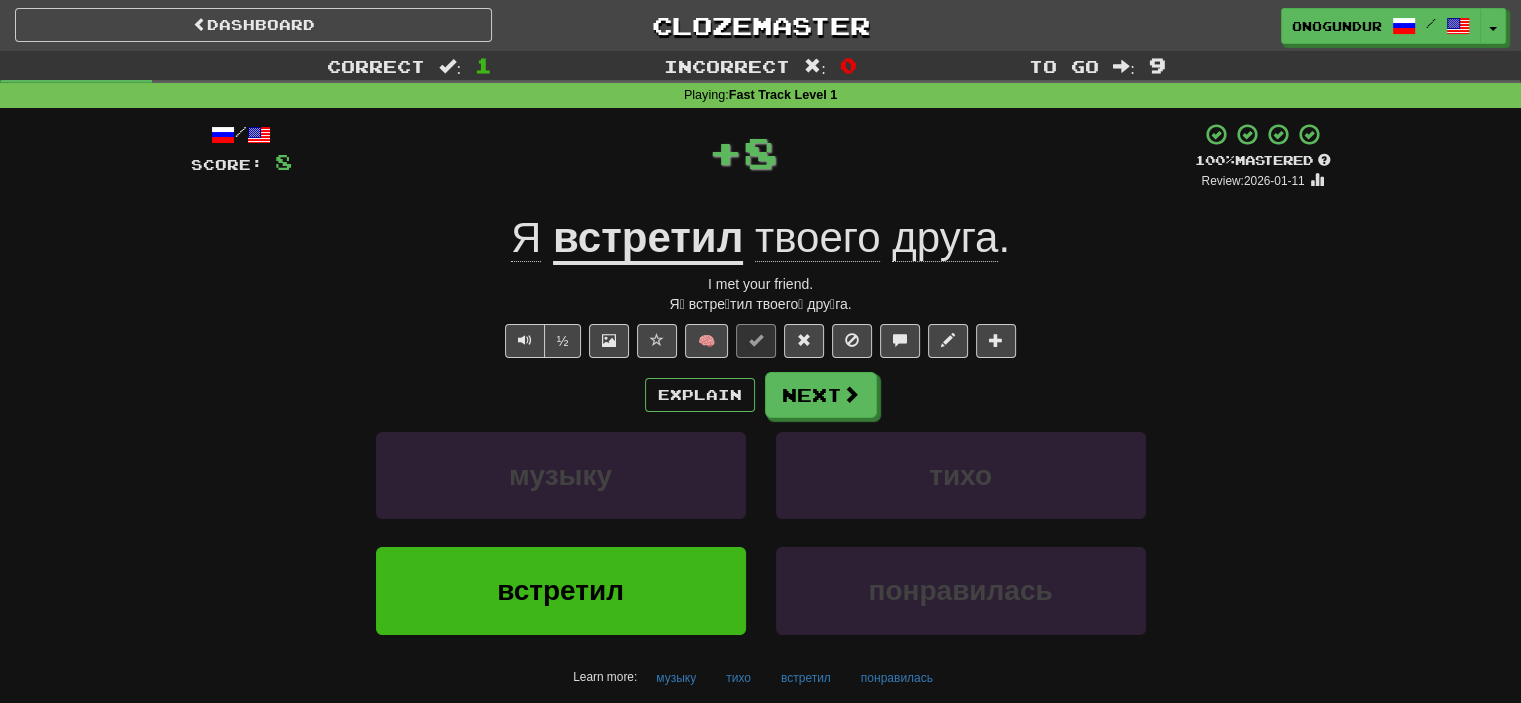 click on "Explain Next музыку тихо встретил понравилась Learn more: музыку тихо встретил понравилась" at bounding box center (761, 532) 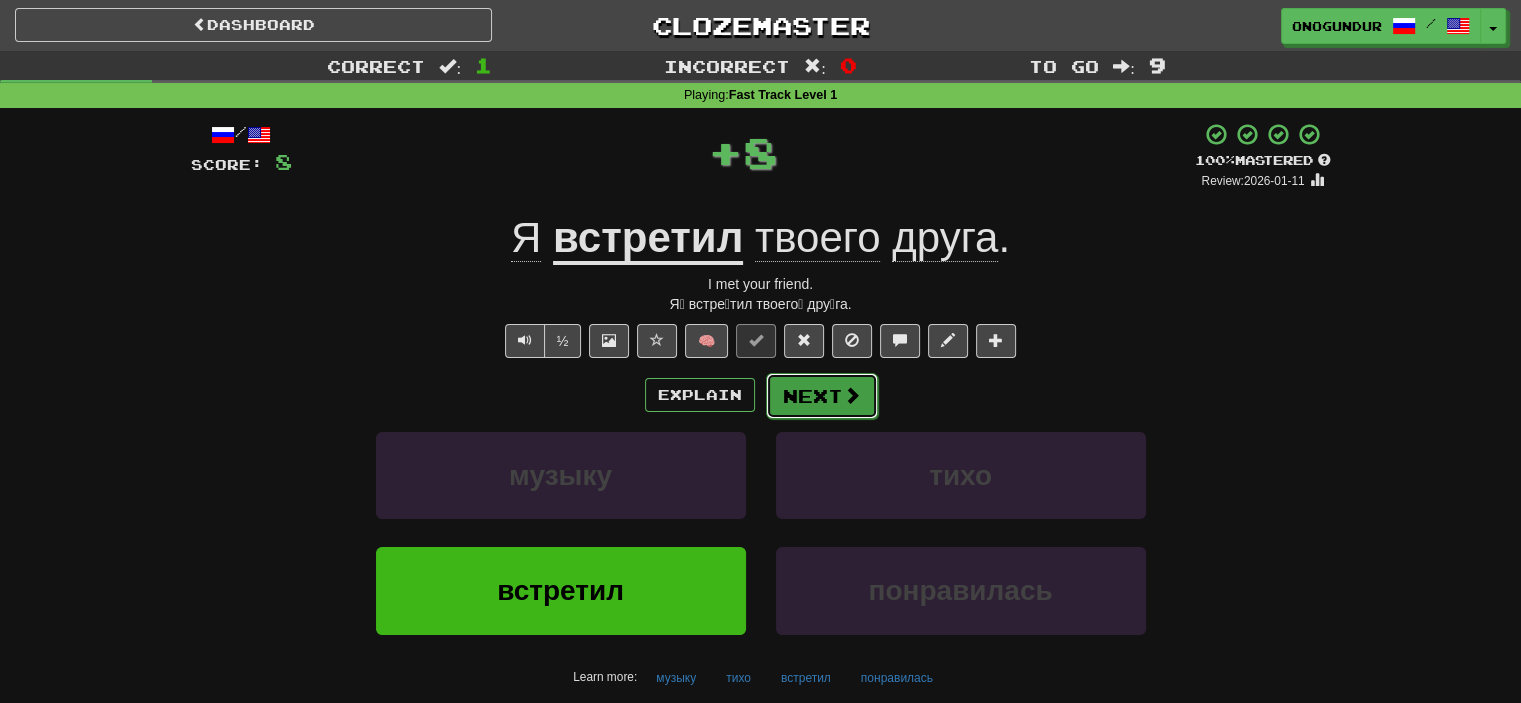 click on "Next" at bounding box center (822, 396) 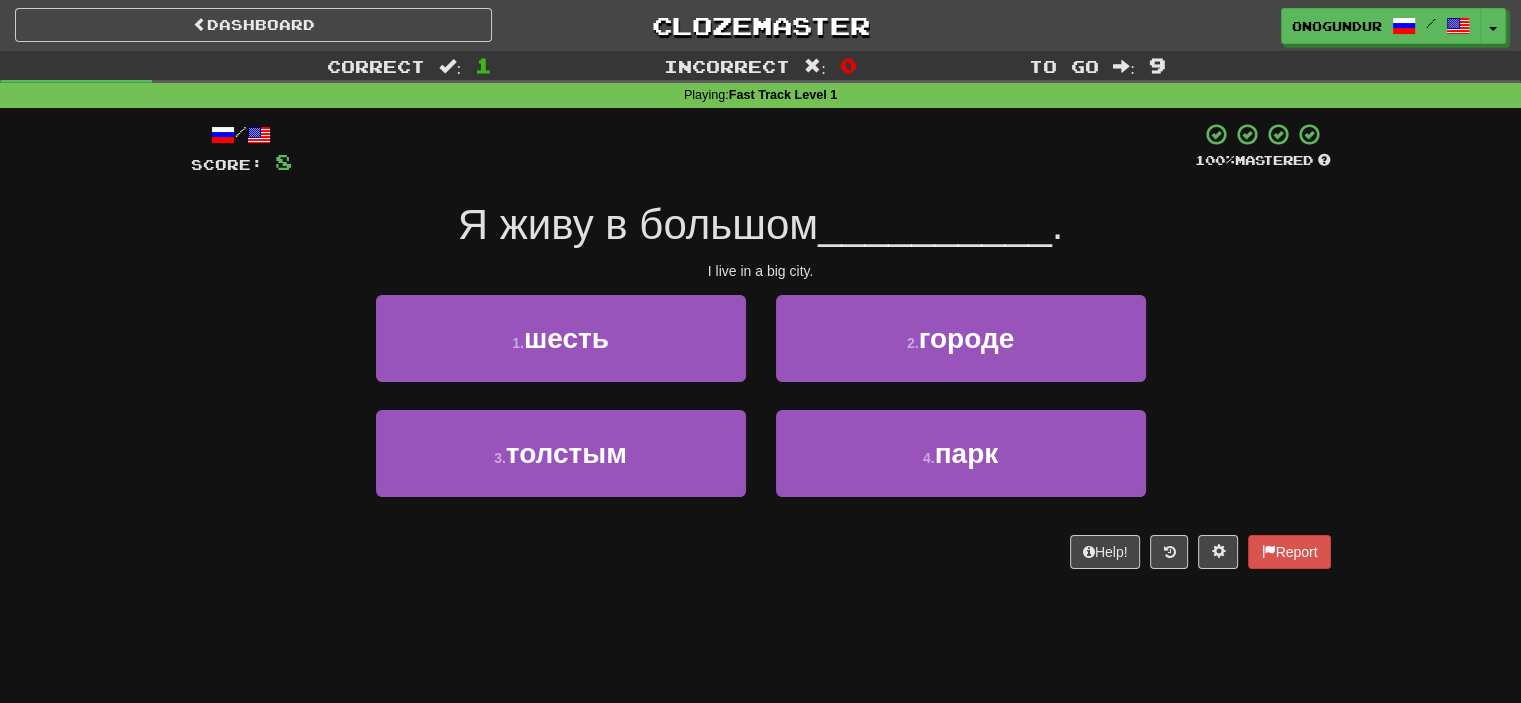 click on "Dashboard
Clozemaster
onogundur
/
Toggle Dropdown
Dashboard
Leaderboard
Activity Feed
Notifications
Profile
Discussions
Azərbaycanca
/
English
Streak:
30
Review:
2,727
Points Today: 0
Català
/
English
Streak:
0
Review:
10
Points Today: 0
Deutsch
/
English
Streak:
0
Review:
1,979
Points Today: 0
Español
/
English
Streak:
0
Review:
1,381
Points Today: 0
Esperanto
/
English
Streak:
0
Review:
1,035
Points Today: 0
Français
/
English
Streak:
0
Review:
19
Points Today: 0
Hrvatski
/
English
Streak:
0
Review:
278
Points Today: 0
Íslenska
/" at bounding box center [760, 351] 